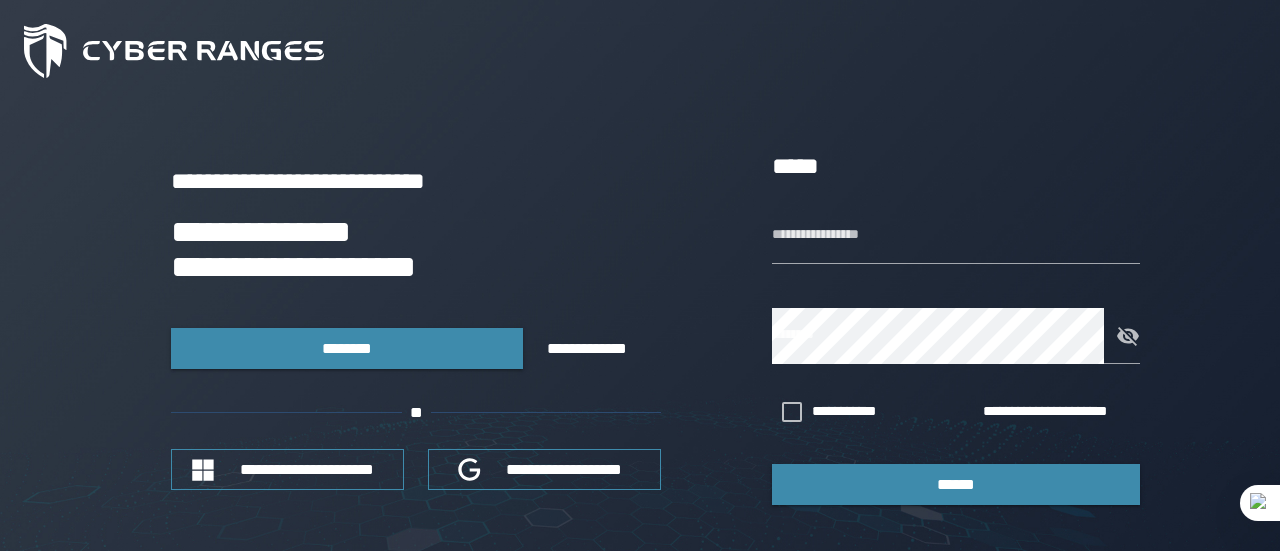 scroll, scrollTop: 0, scrollLeft: 0, axis: both 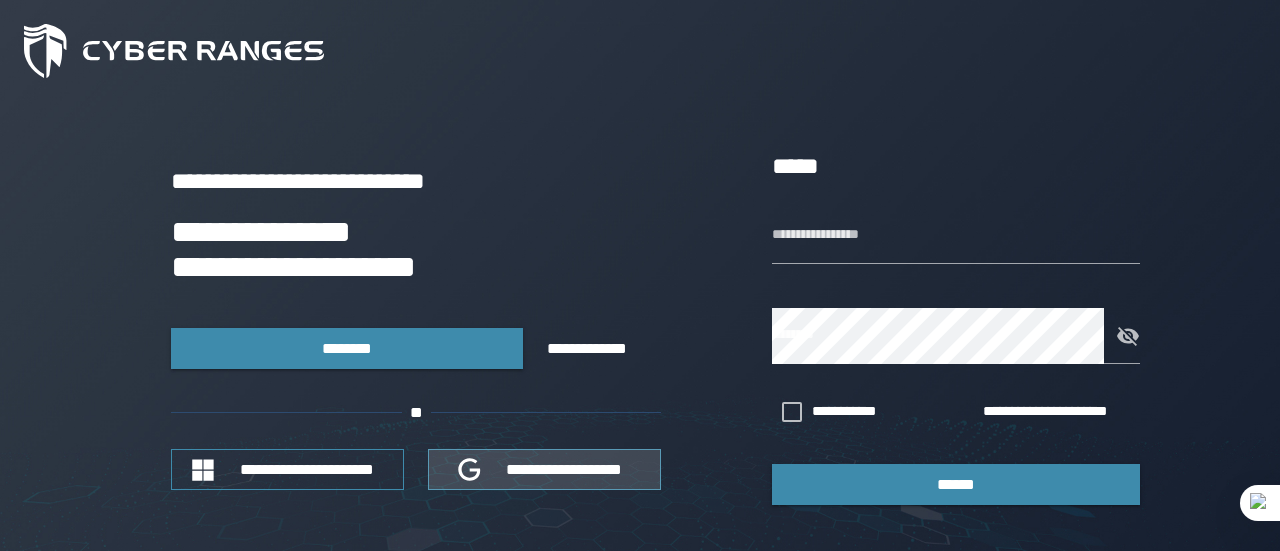 click on "**********" at bounding box center [565, 469] 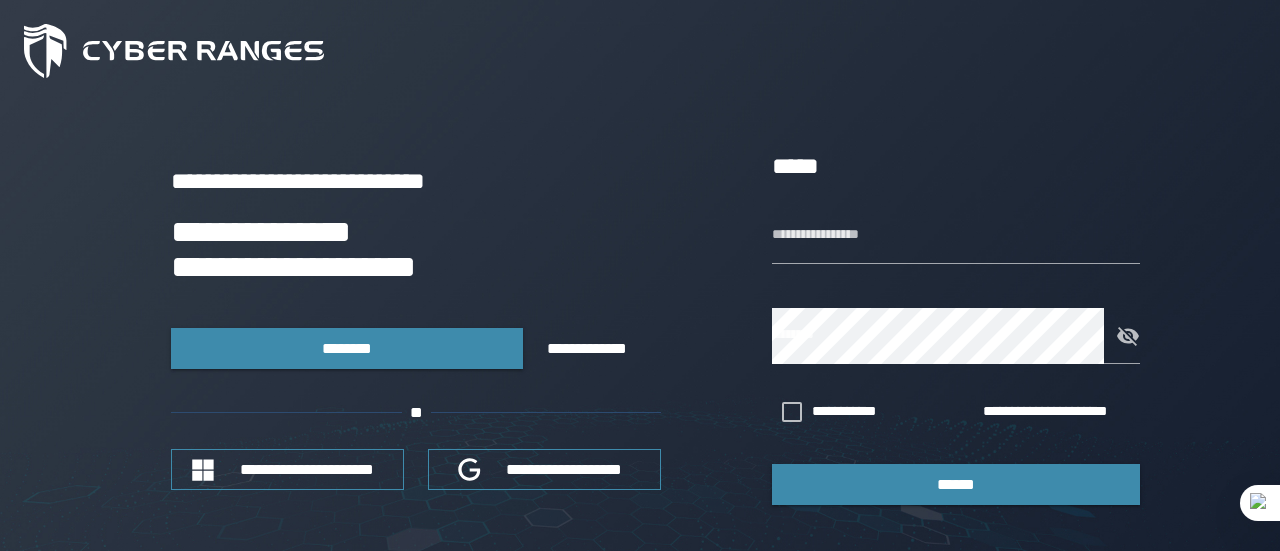 scroll, scrollTop: 0, scrollLeft: 0, axis: both 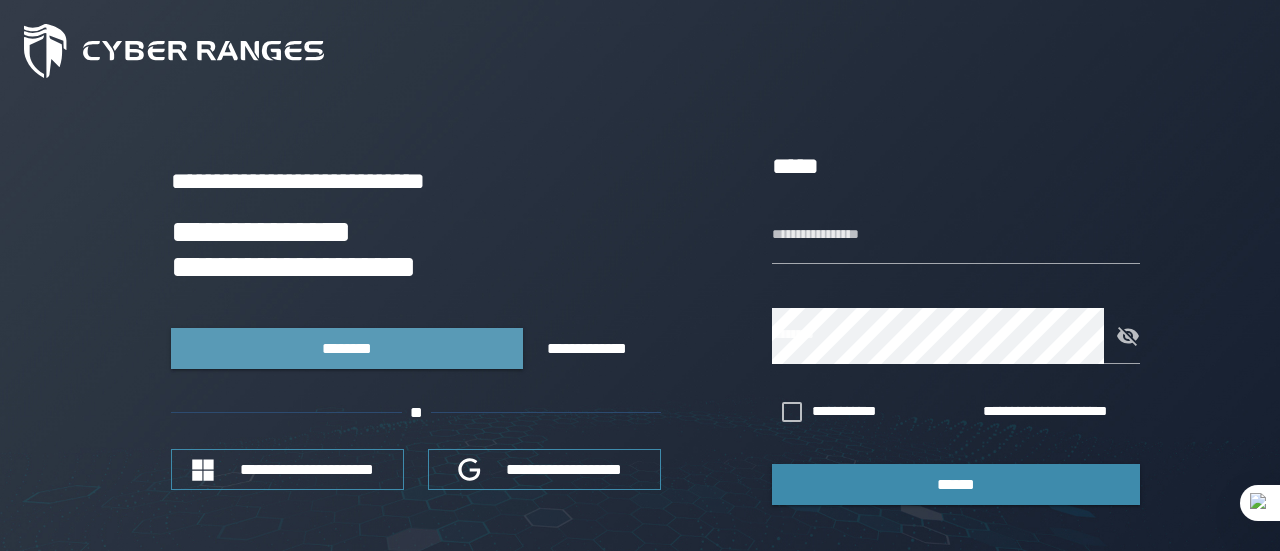 click on "********" at bounding box center [347, 348] 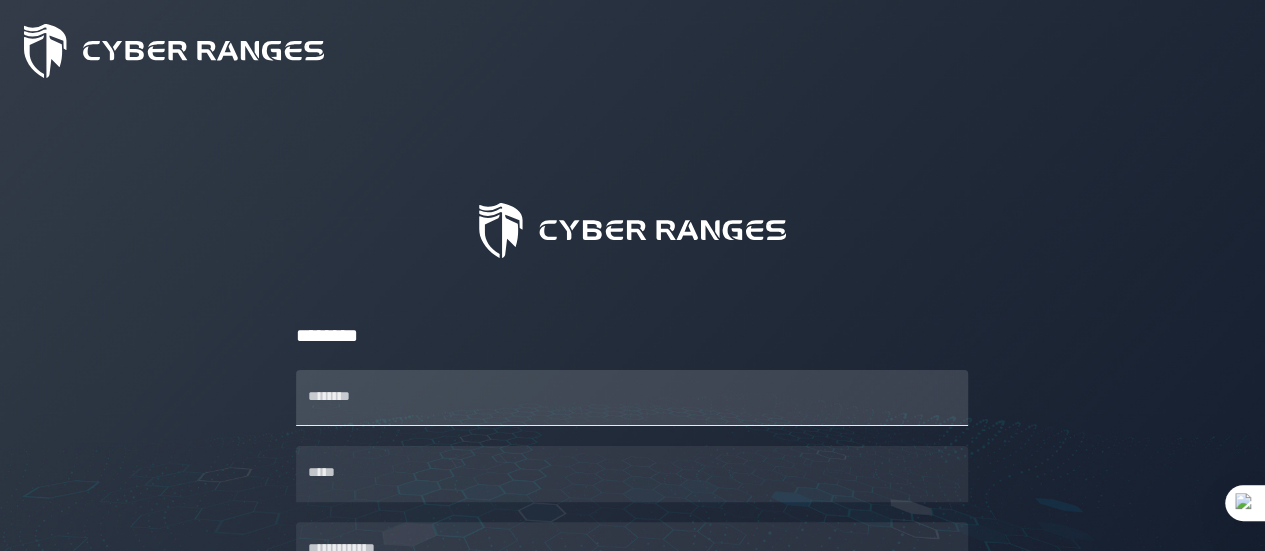click on "********" at bounding box center (632, 398) 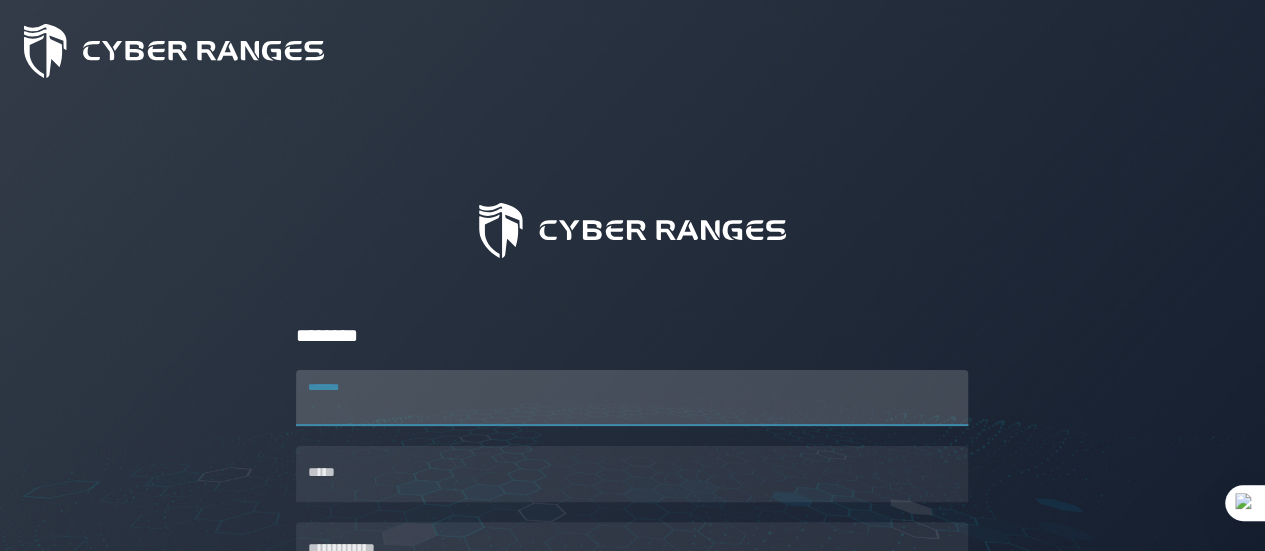 type on "*" 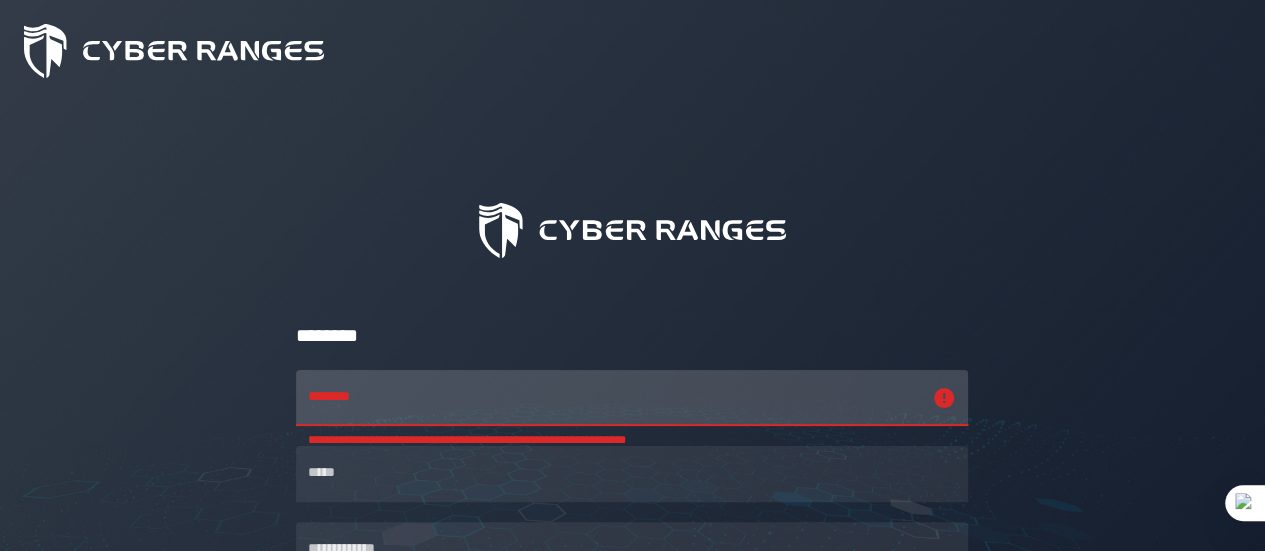 click at bounding box center (632, 230) 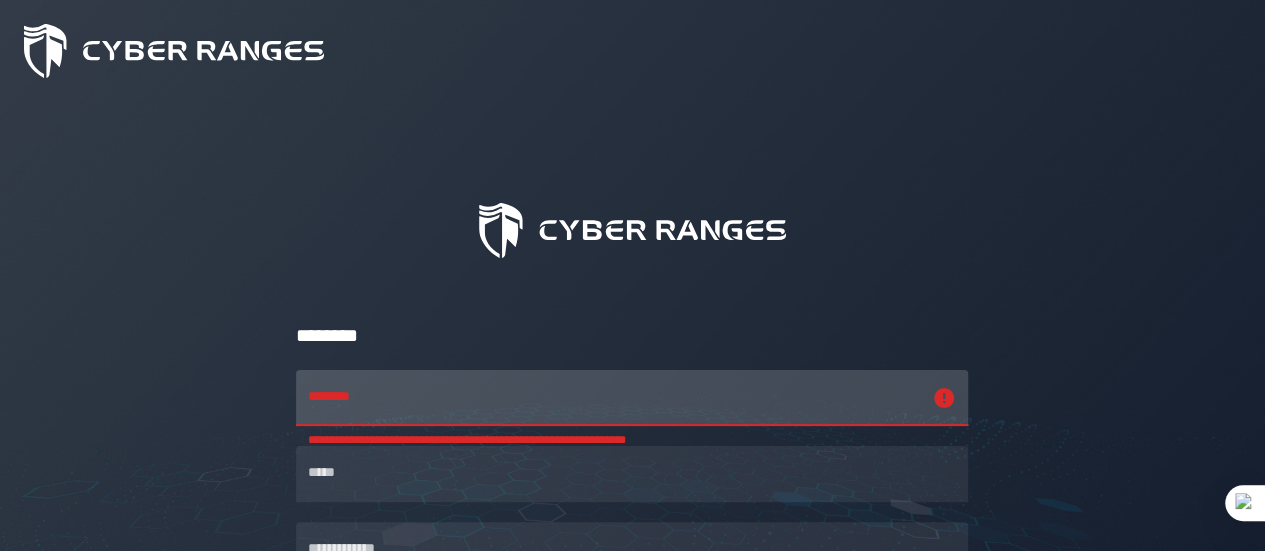 click on "**********" at bounding box center (614, 398) 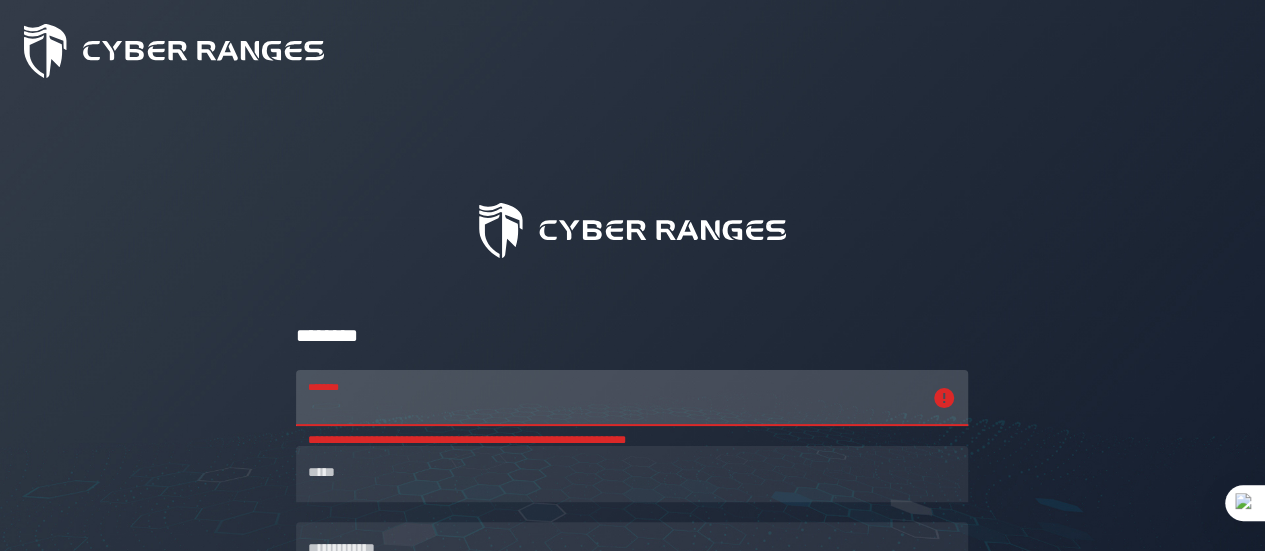 click 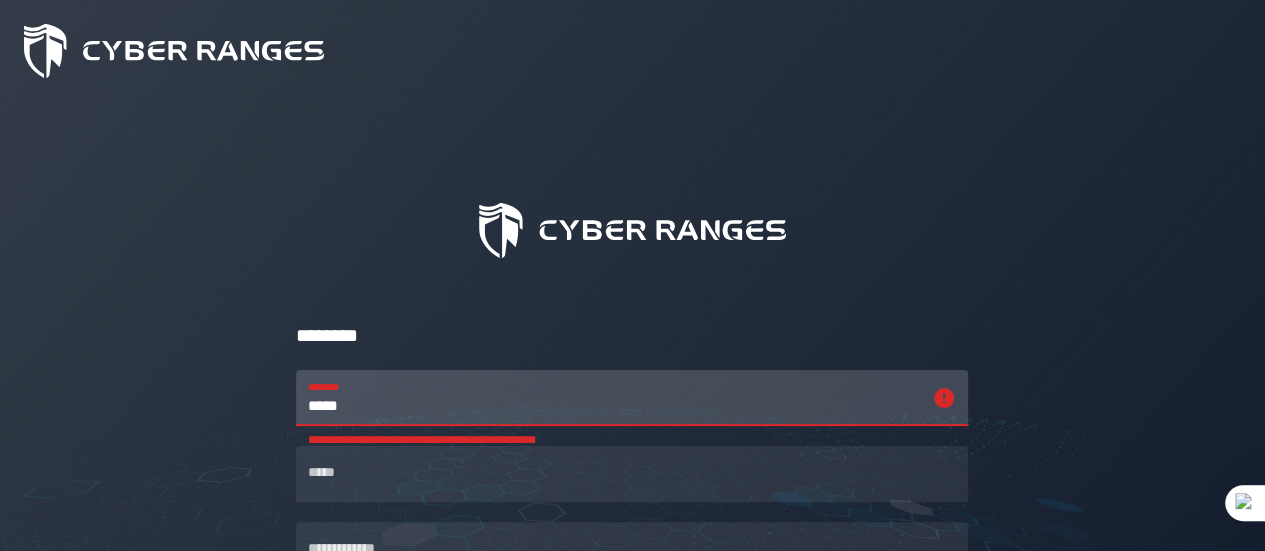 type on "*****" 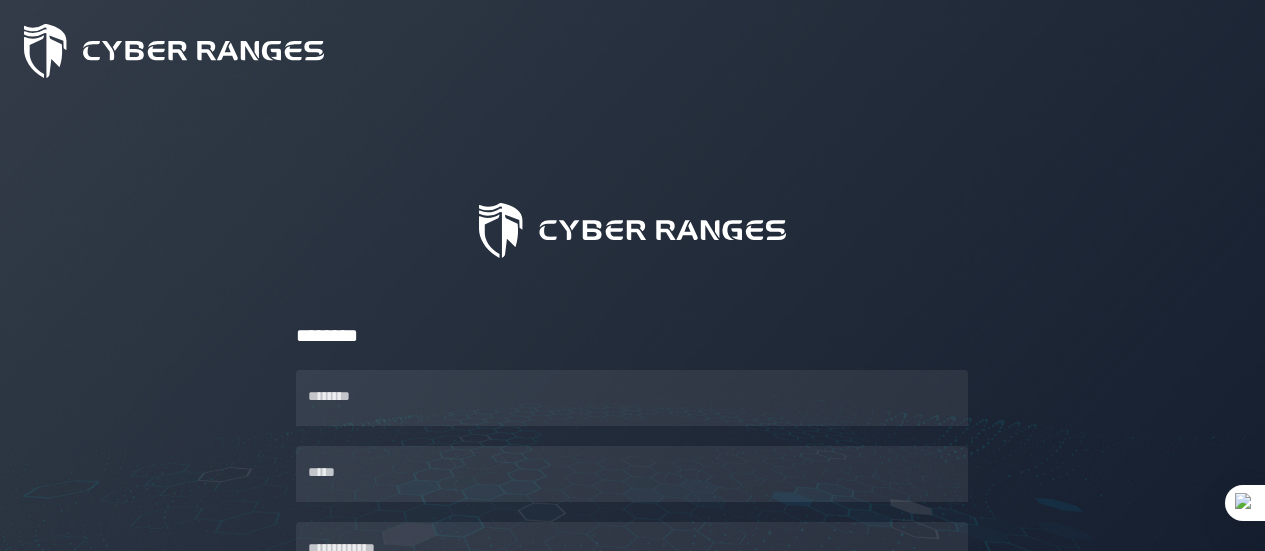 scroll, scrollTop: 0, scrollLeft: 0, axis: both 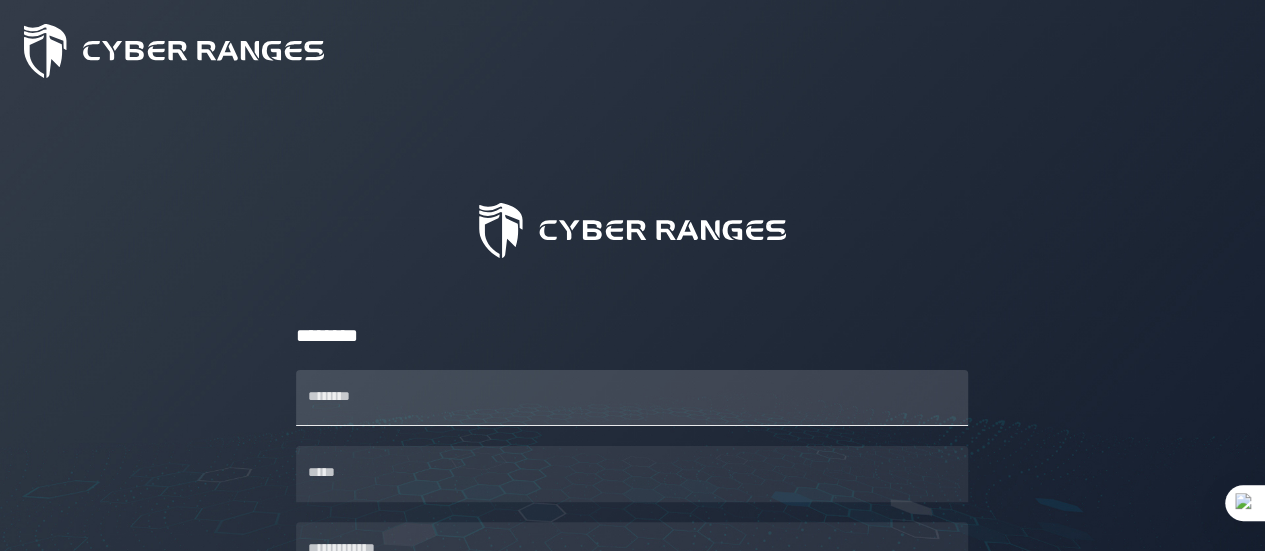click on "********" at bounding box center (632, 398) 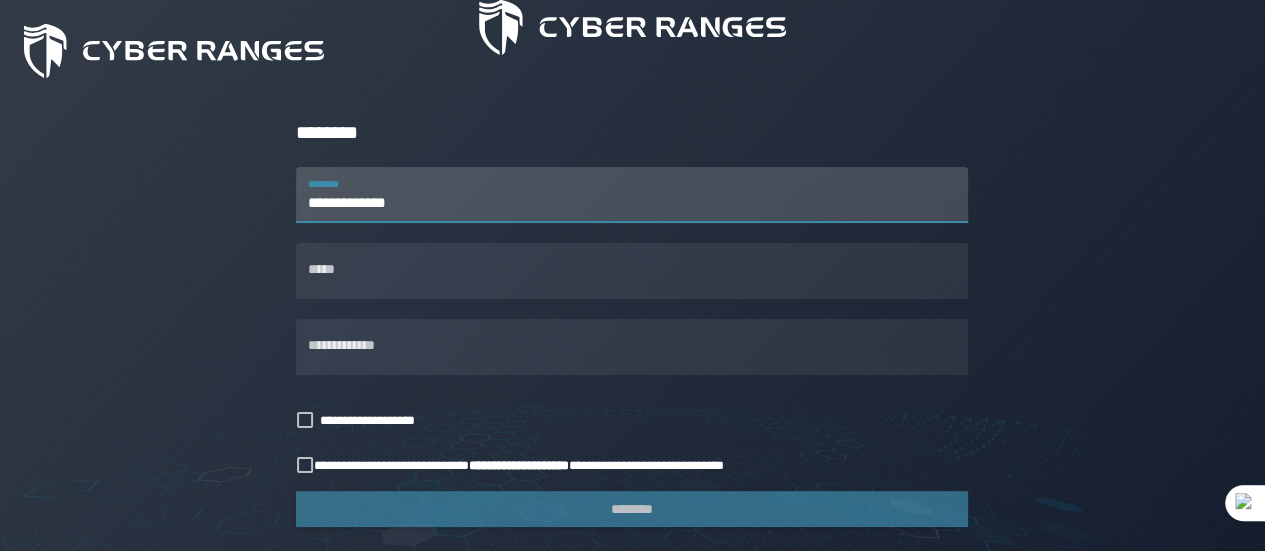 scroll, scrollTop: 202, scrollLeft: 0, axis: vertical 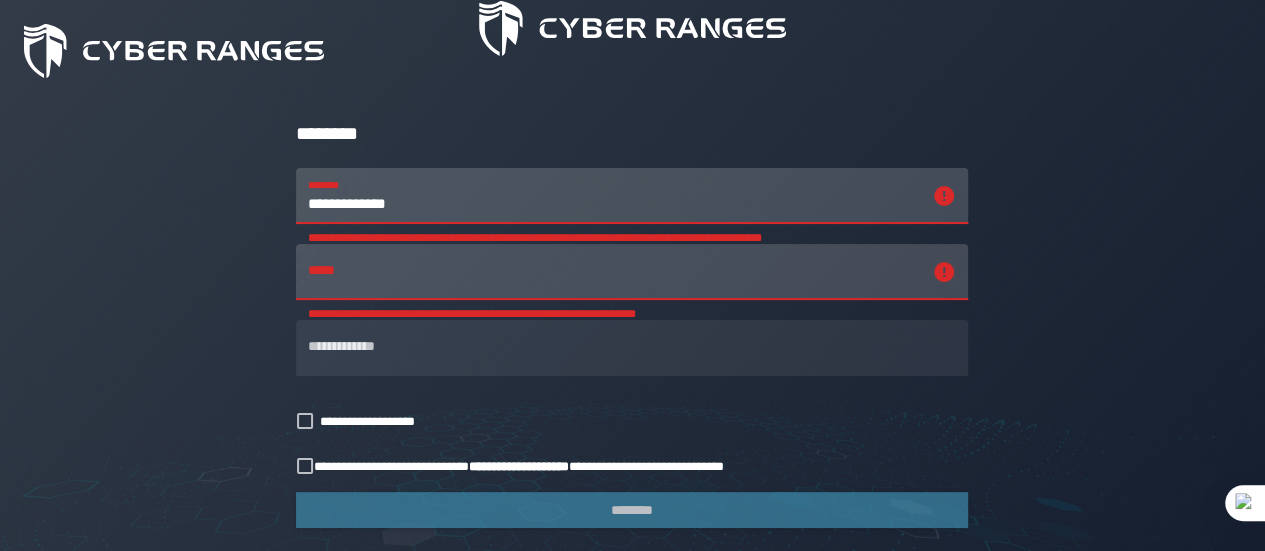 click on "**********" at bounding box center (614, 196) 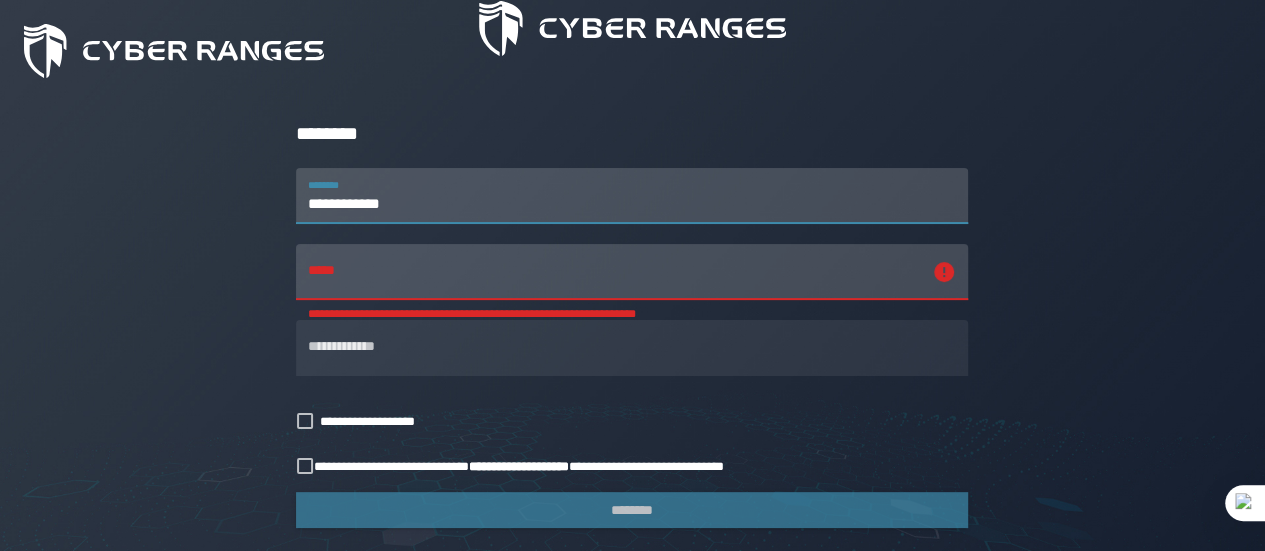 type on "**********" 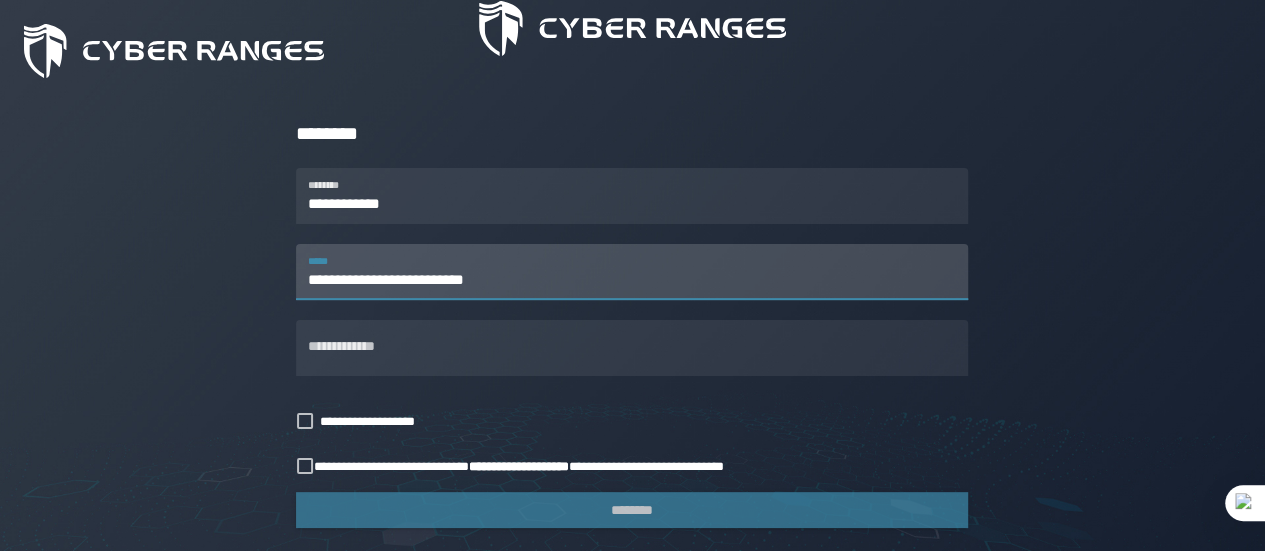 type on "**********" 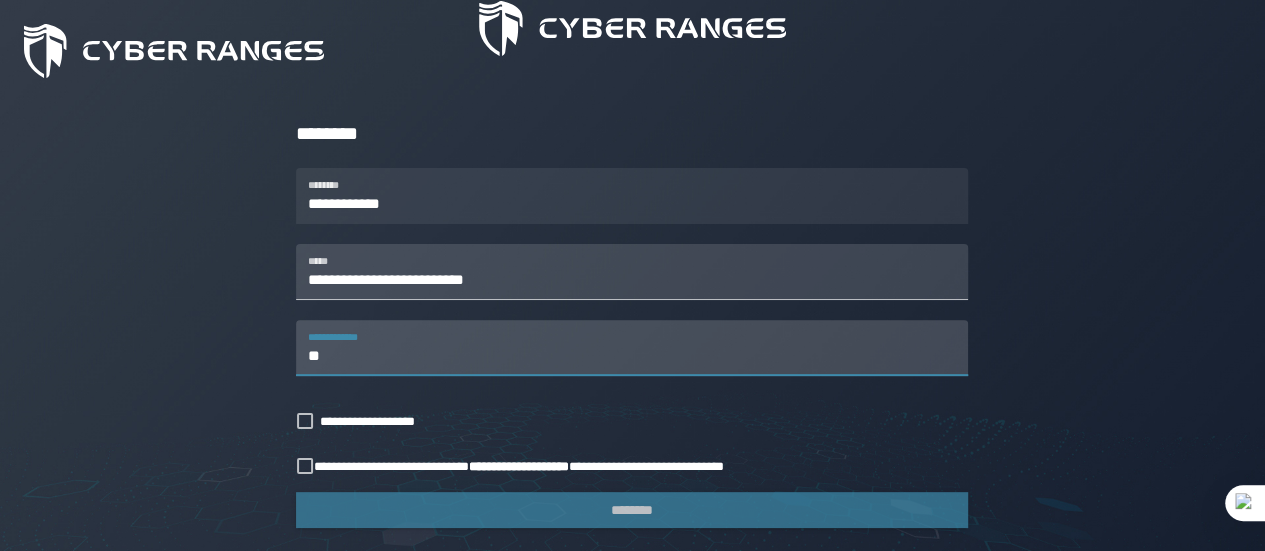 type on "*" 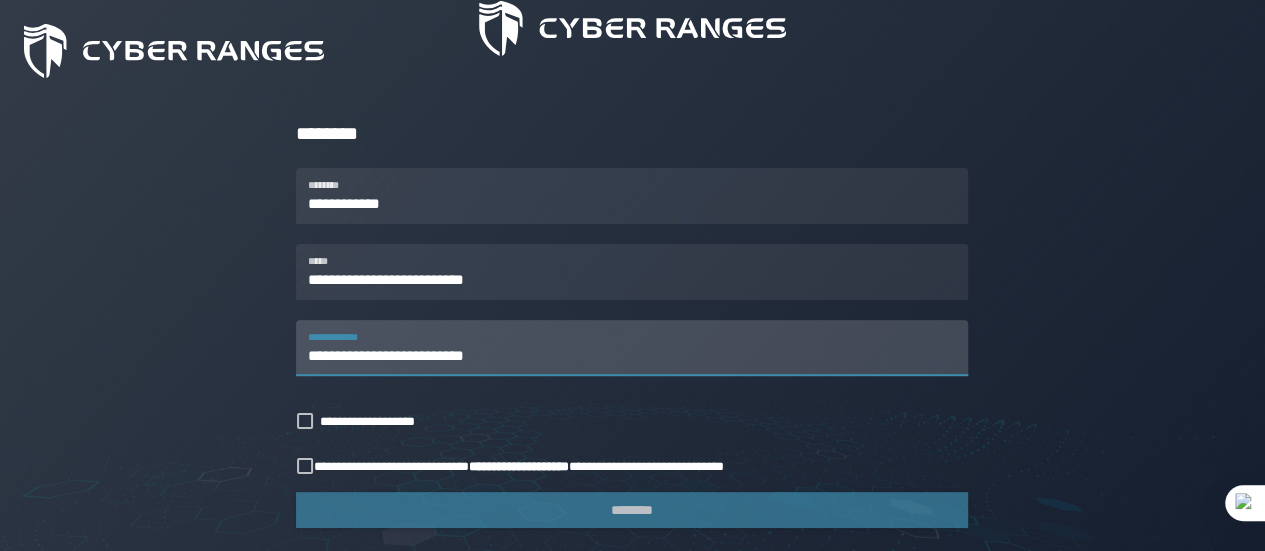 scroll, scrollTop: 352, scrollLeft: 0, axis: vertical 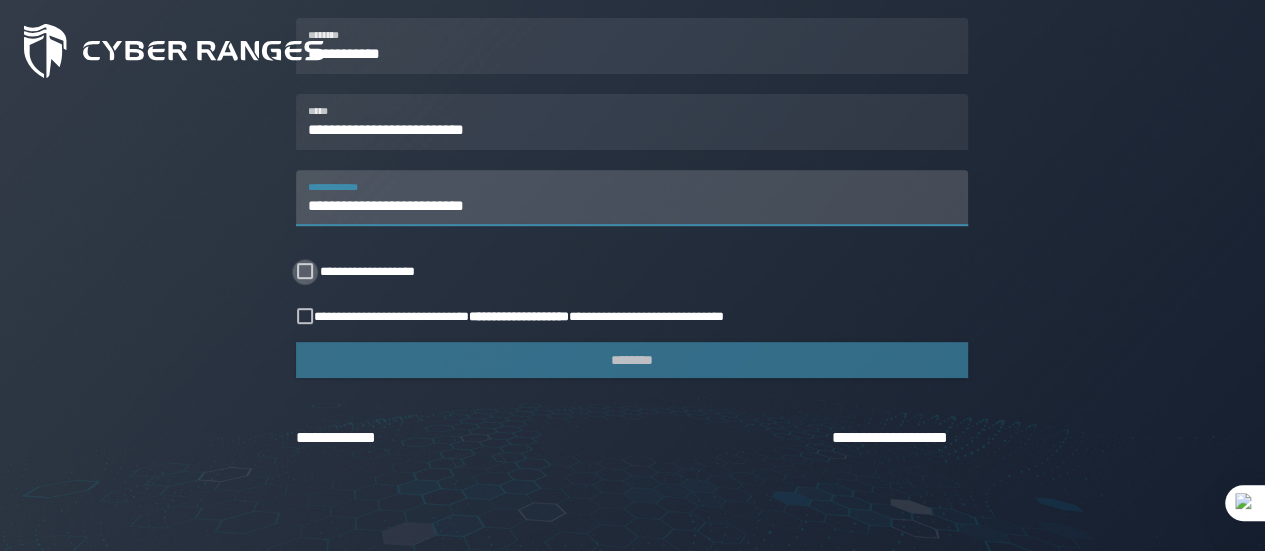 type on "**********" 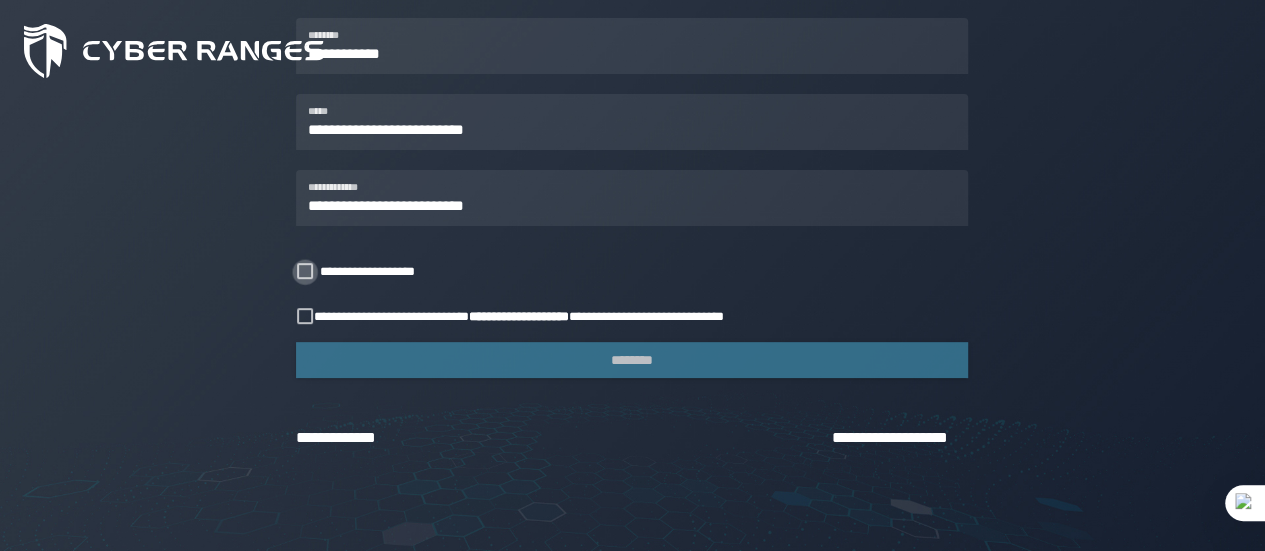 click at bounding box center [305, 271] 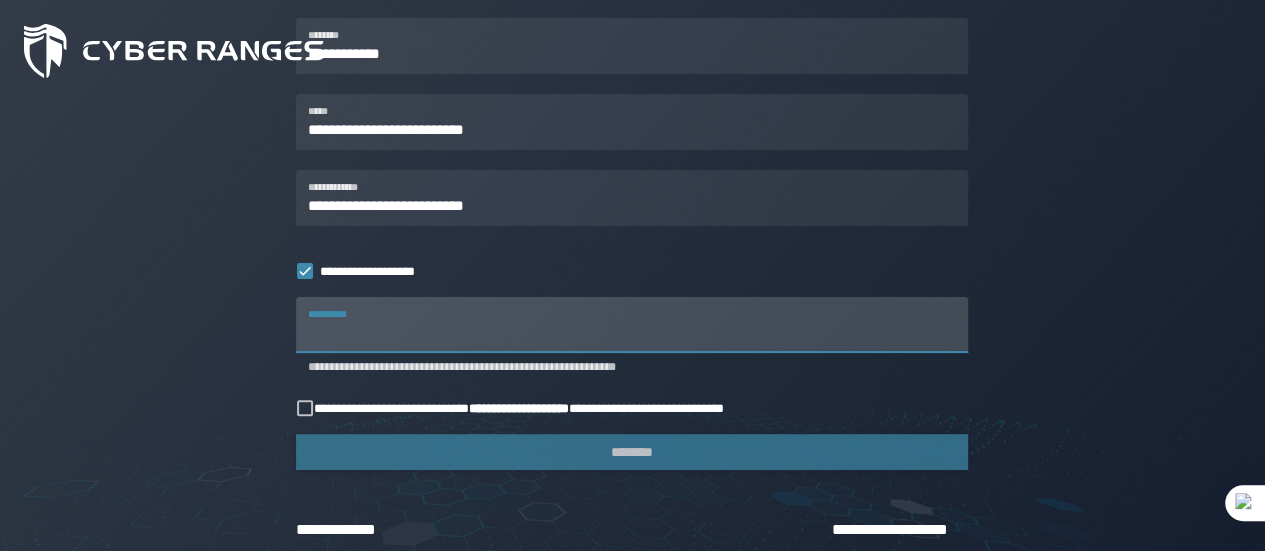 click on "**********" at bounding box center (632, 325) 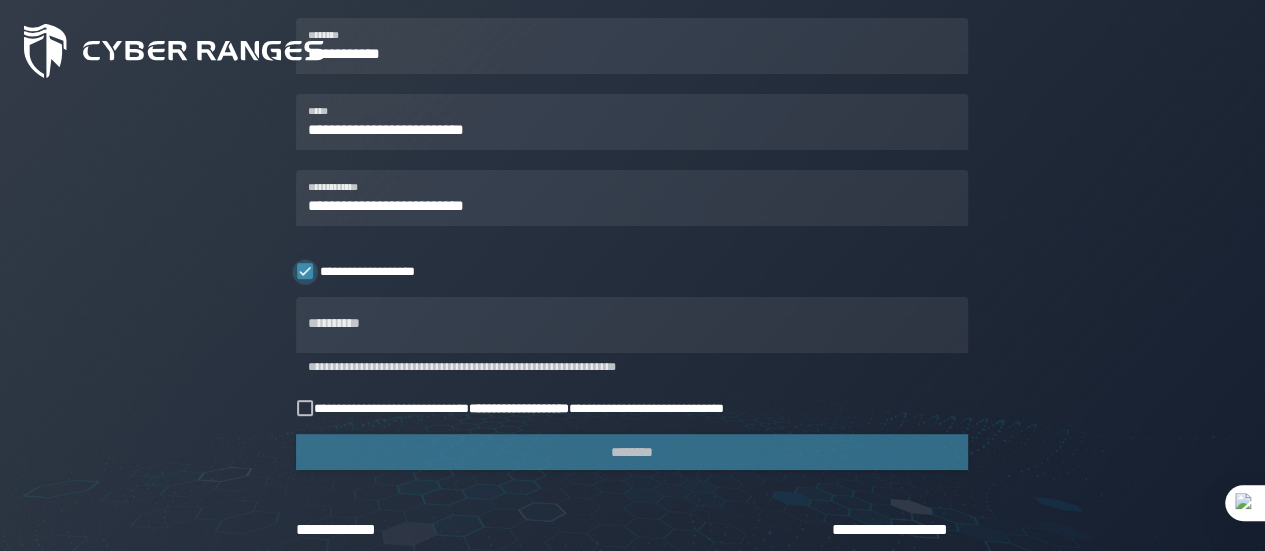 click 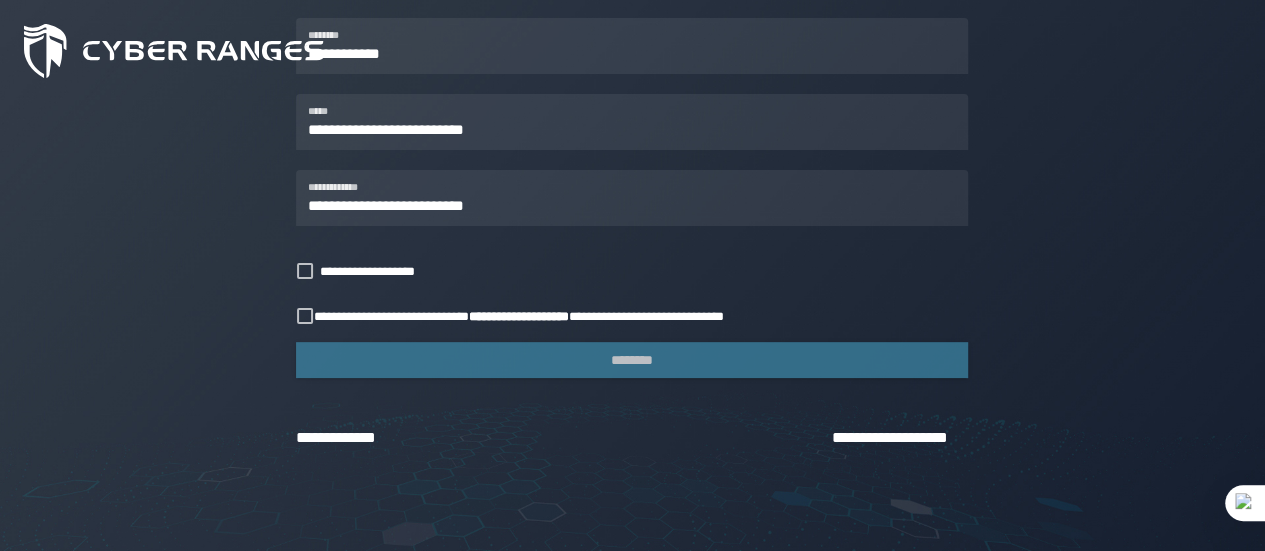 click on "**********" 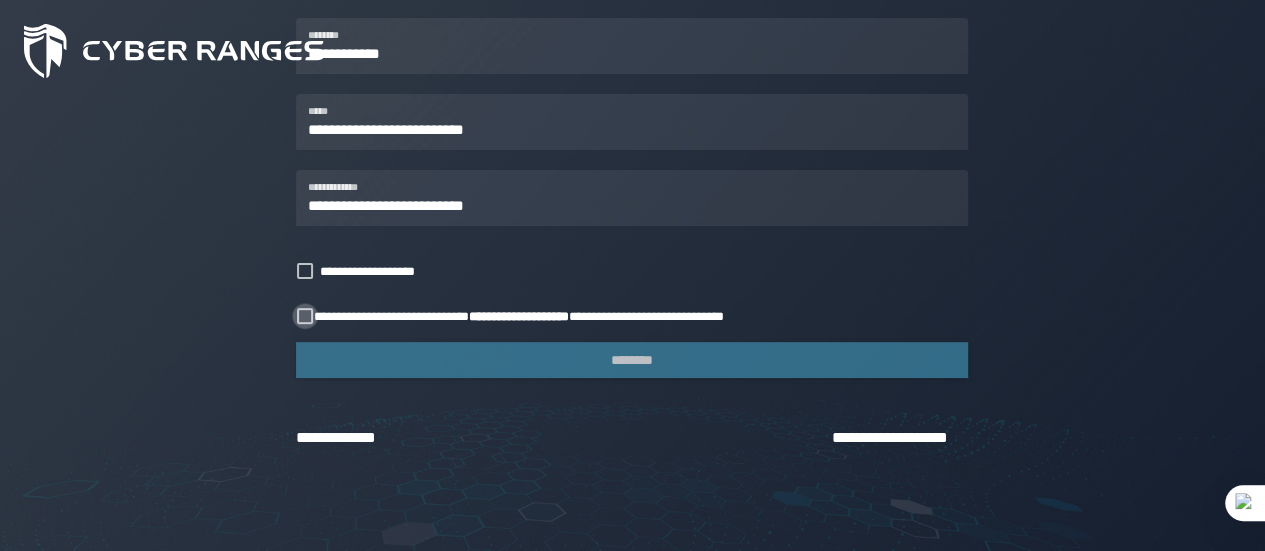 click 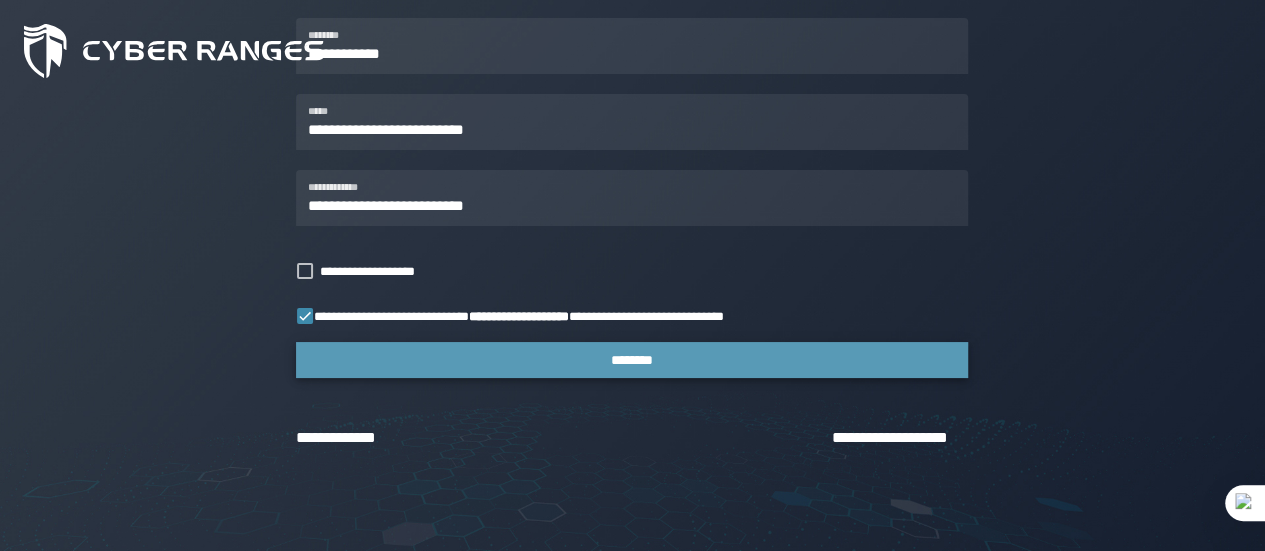 click on "********" at bounding box center [632, 360] 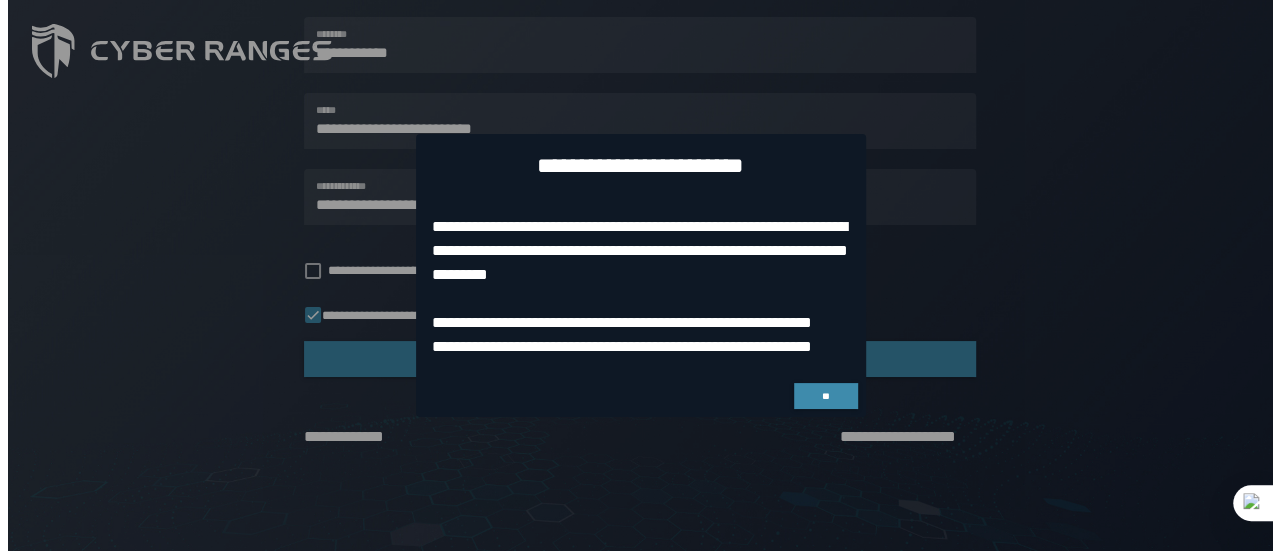 scroll, scrollTop: 0, scrollLeft: 0, axis: both 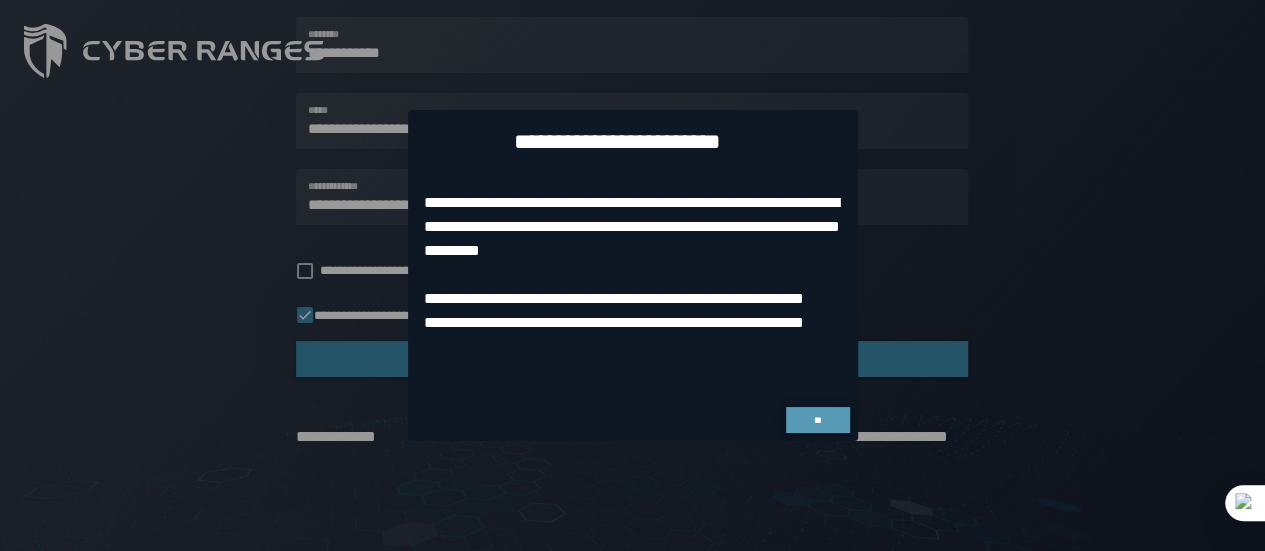 click on "**" at bounding box center [817, 420] 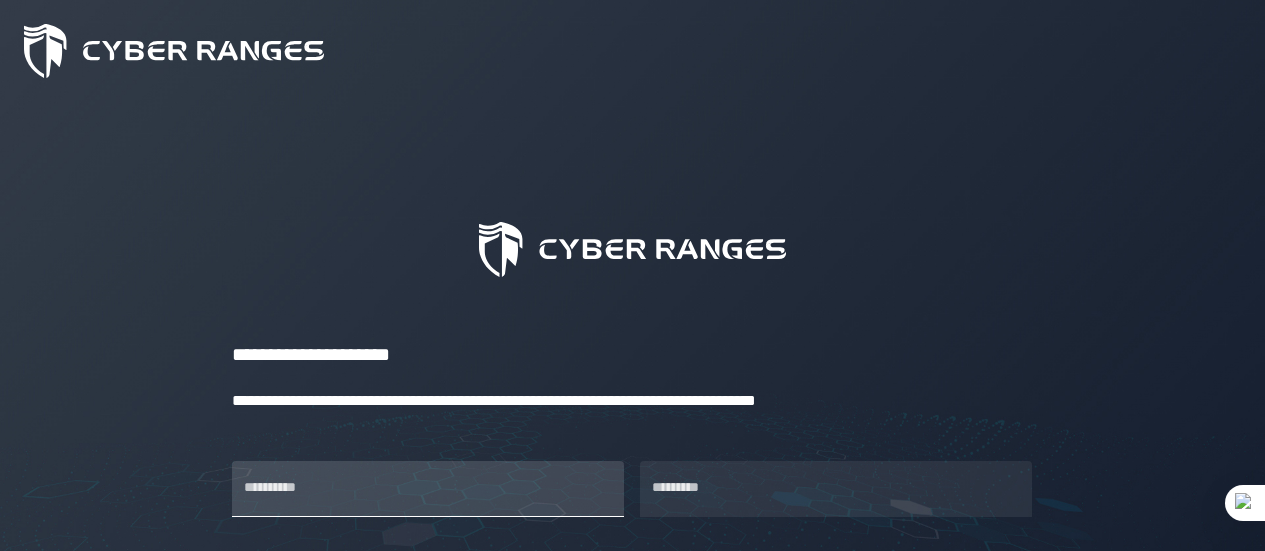 scroll, scrollTop: 0, scrollLeft: 0, axis: both 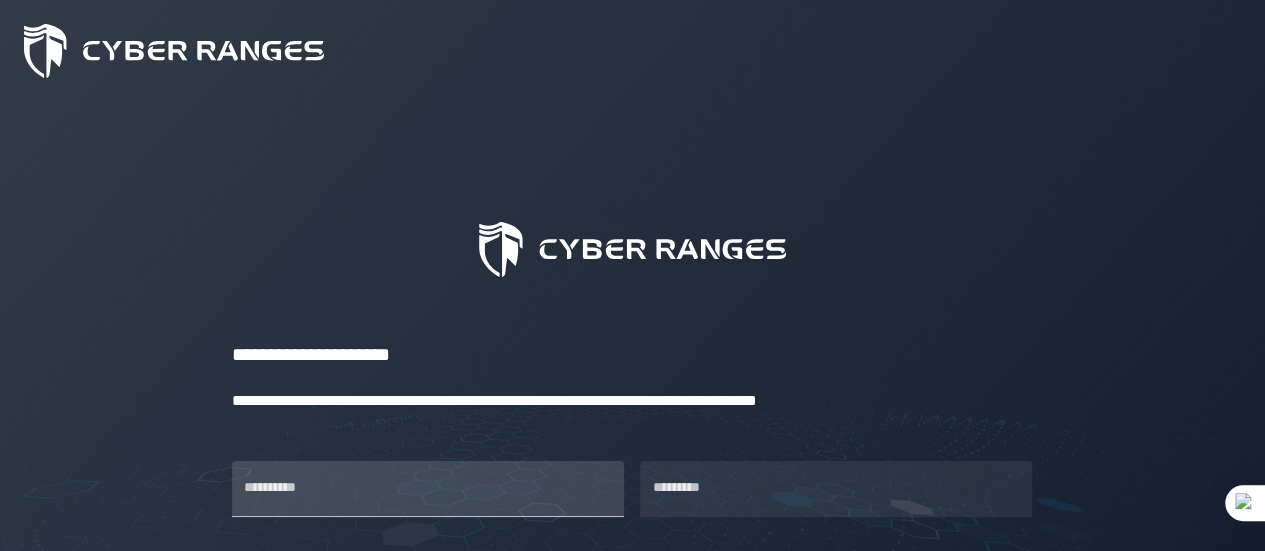 click on "**********" at bounding box center [428, 489] 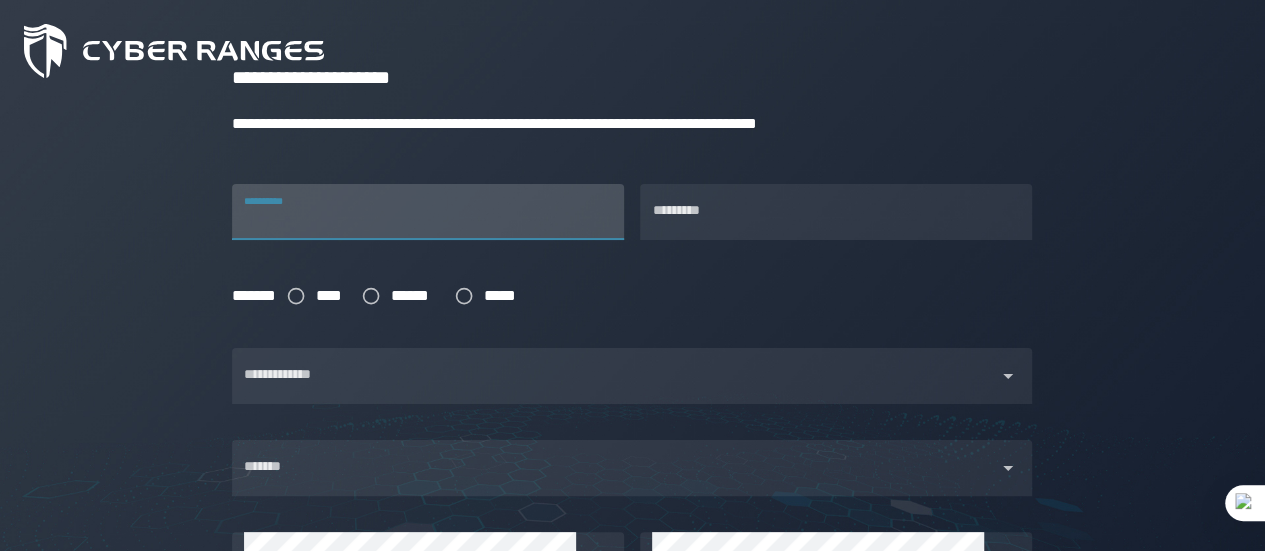 scroll, scrollTop: 278, scrollLeft: 0, axis: vertical 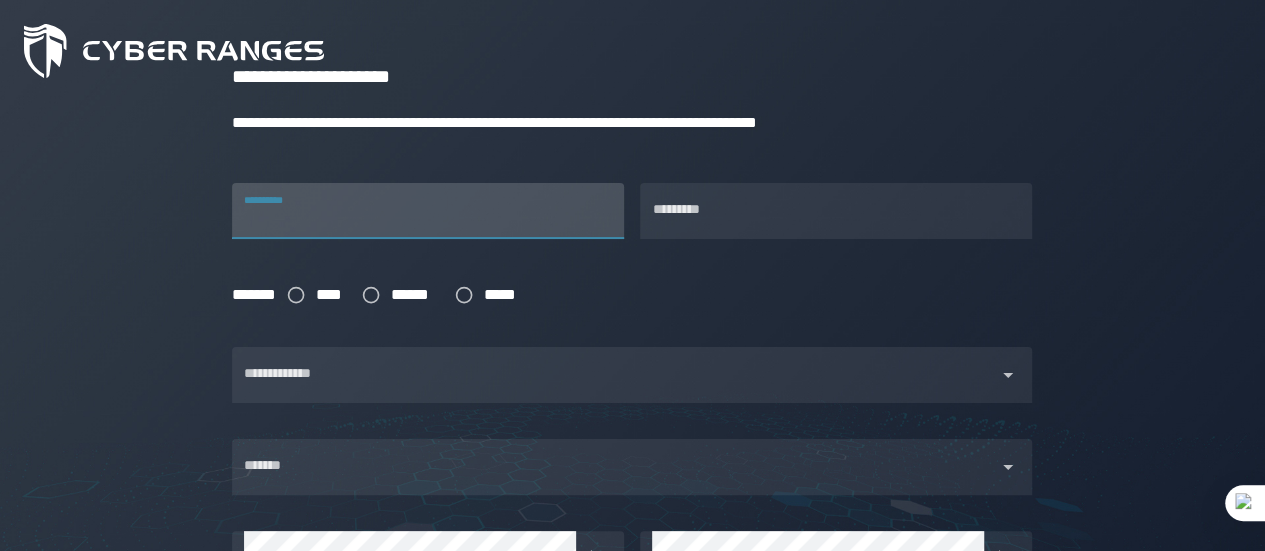 type on "*" 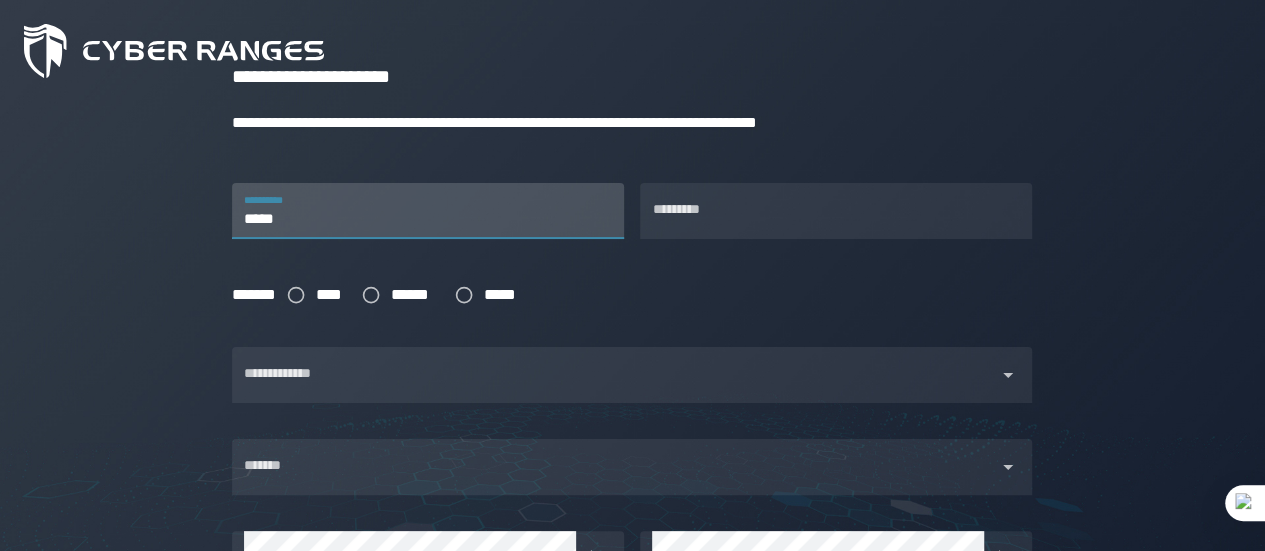 type on "*****" 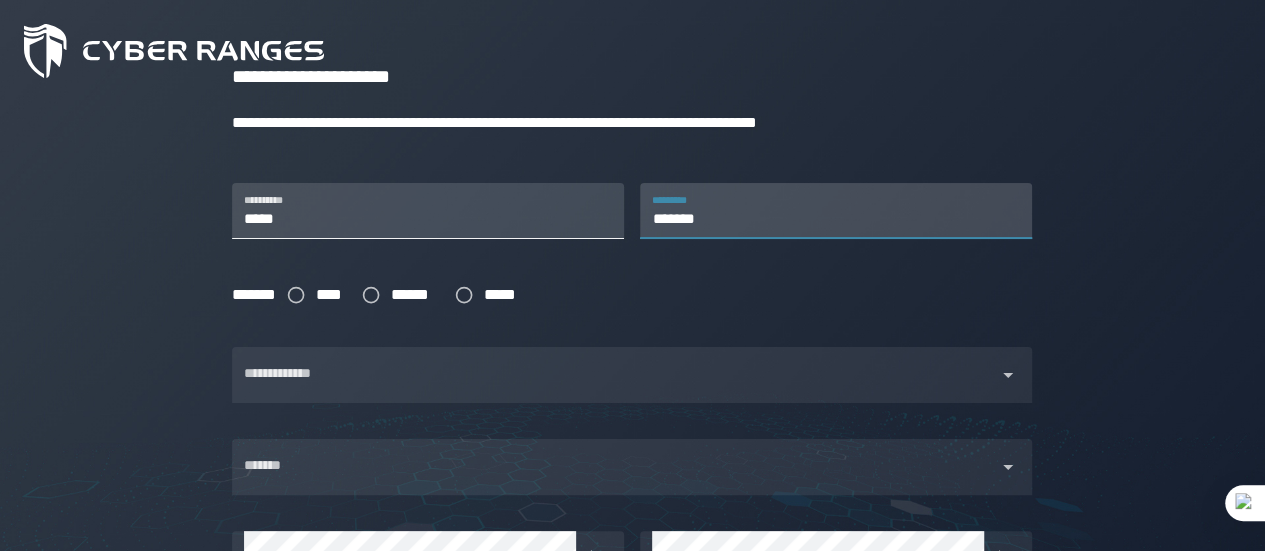 type on "*******" 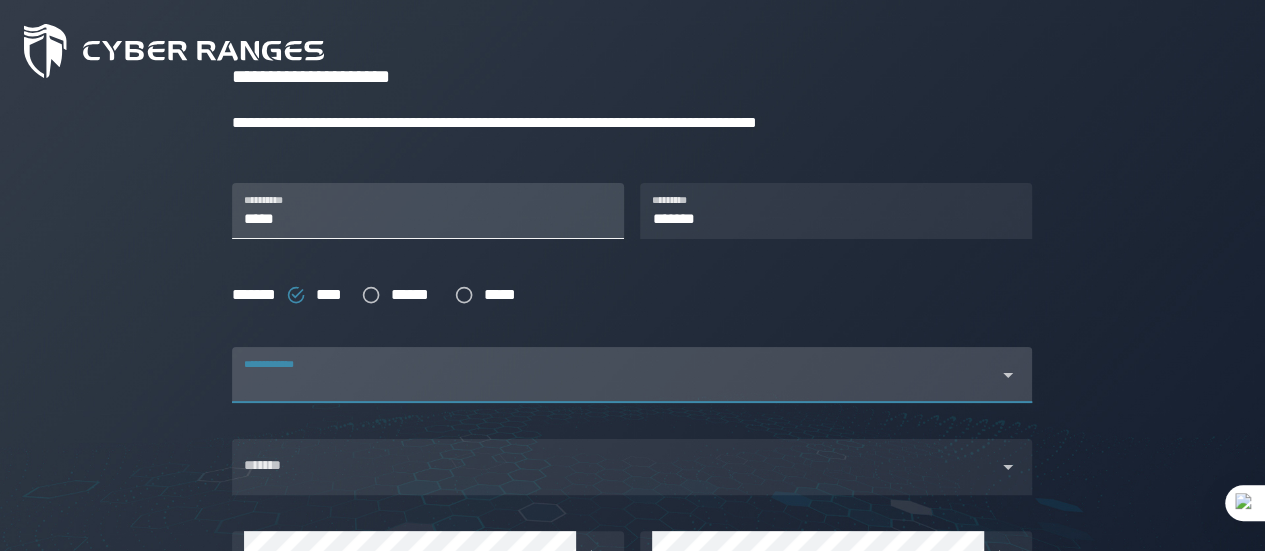 click on "*****" at bounding box center (428, 211) 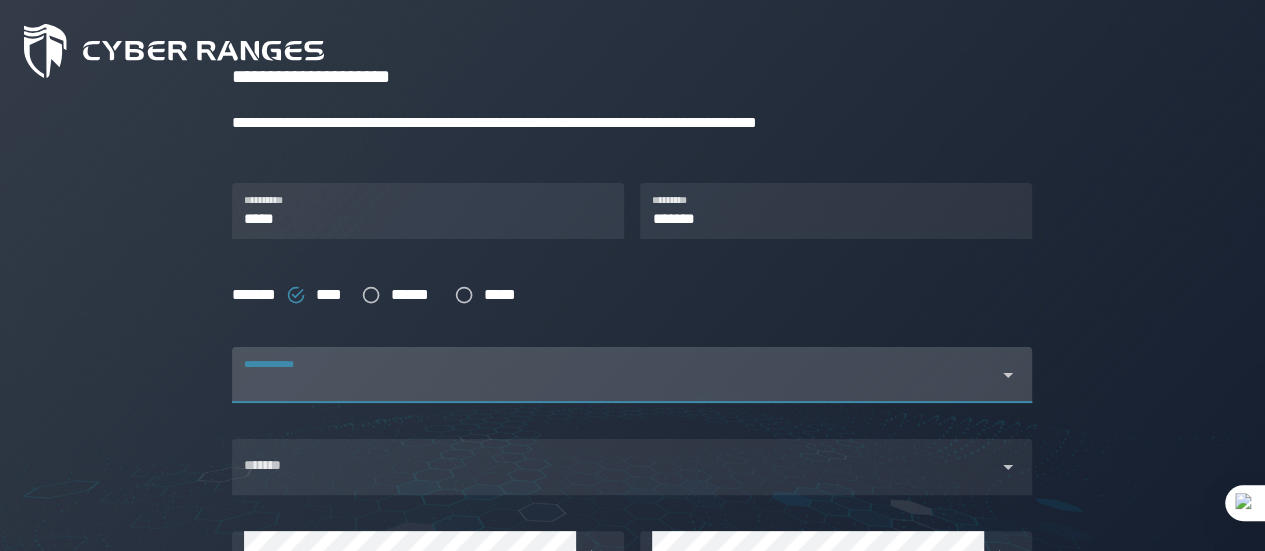 click at bounding box center (614, 387) 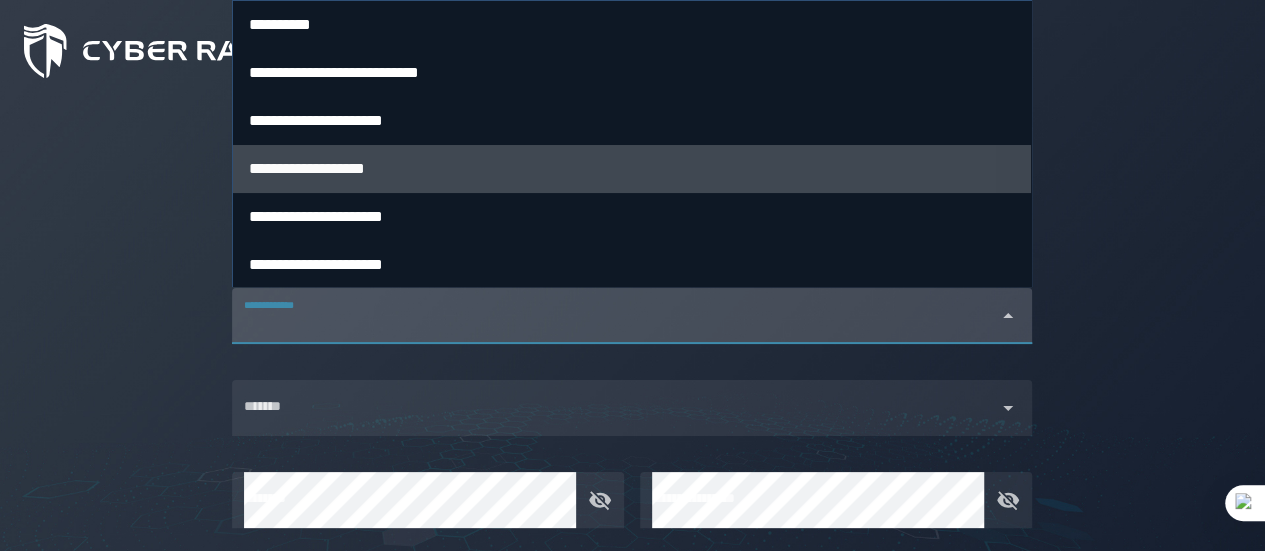scroll, scrollTop: 338, scrollLeft: 0, axis: vertical 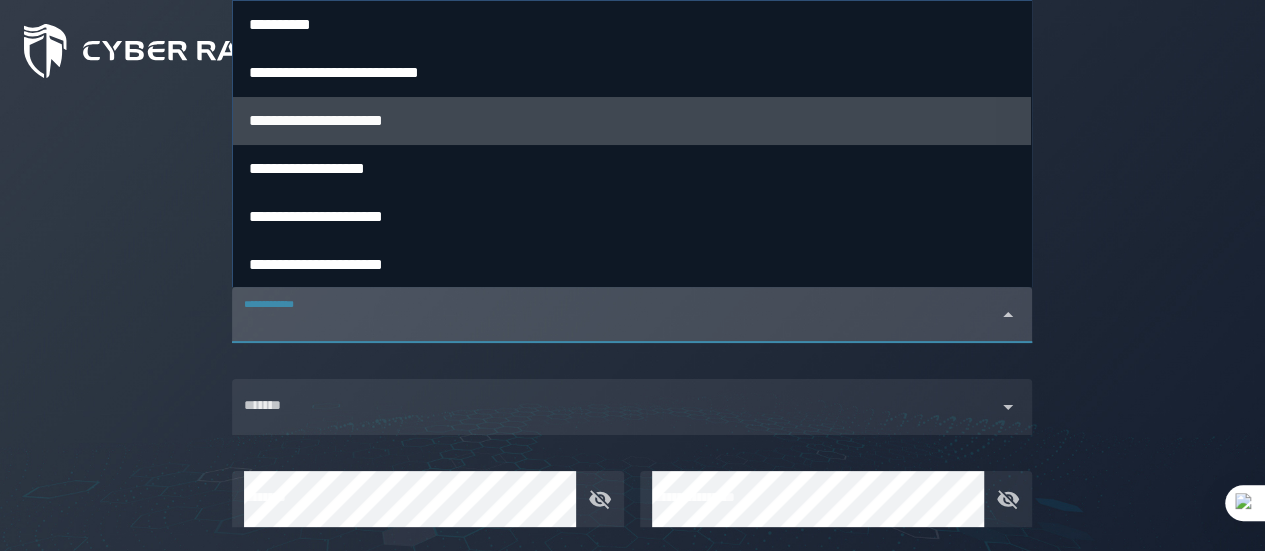 click on "**********" at bounding box center [316, 120] 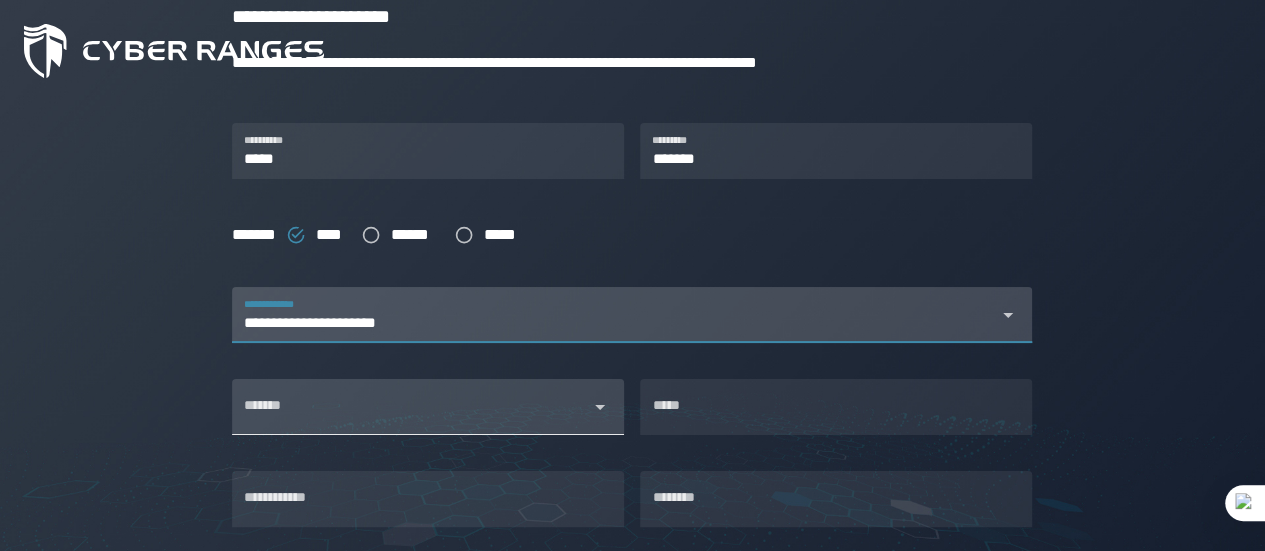 click on "*******" at bounding box center (410, 415) 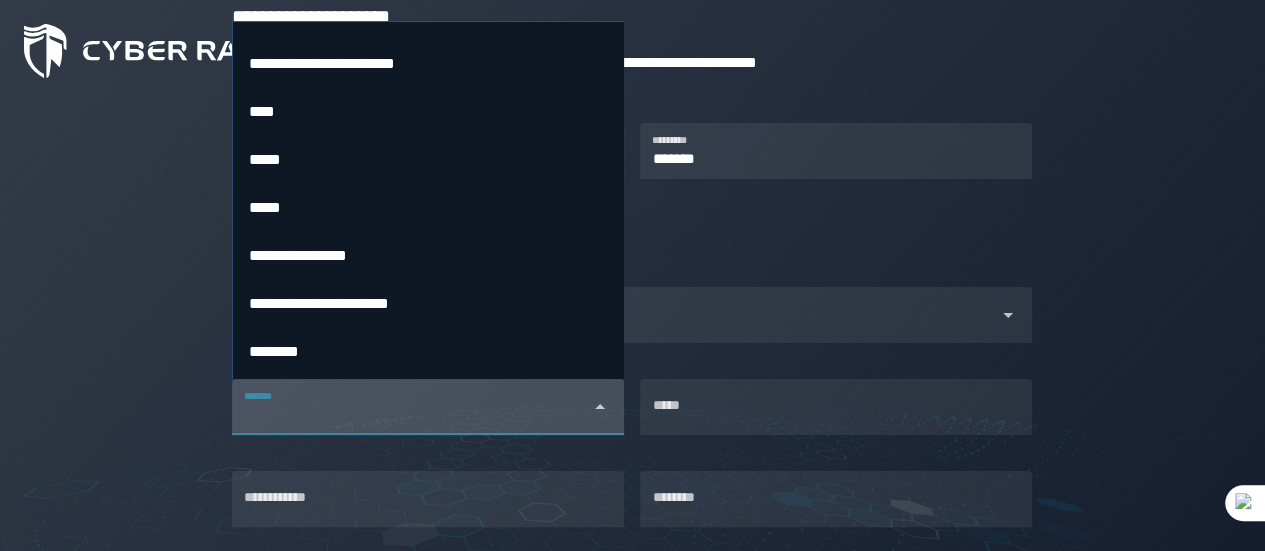 scroll, scrollTop: 2060, scrollLeft: 0, axis: vertical 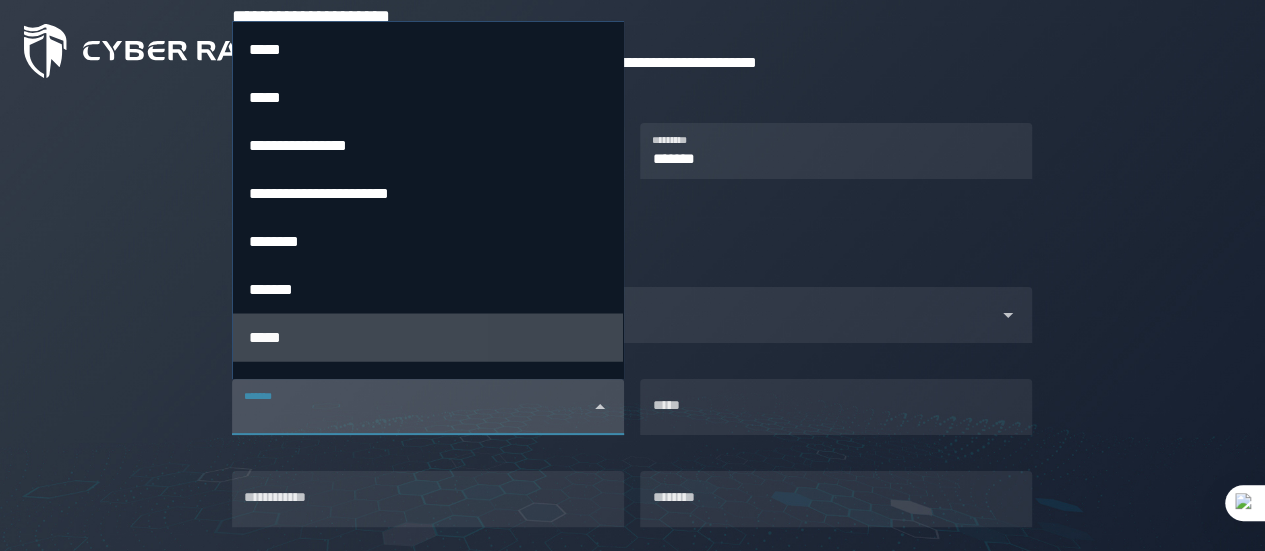 click on "*****" at bounding box center [428, 337] 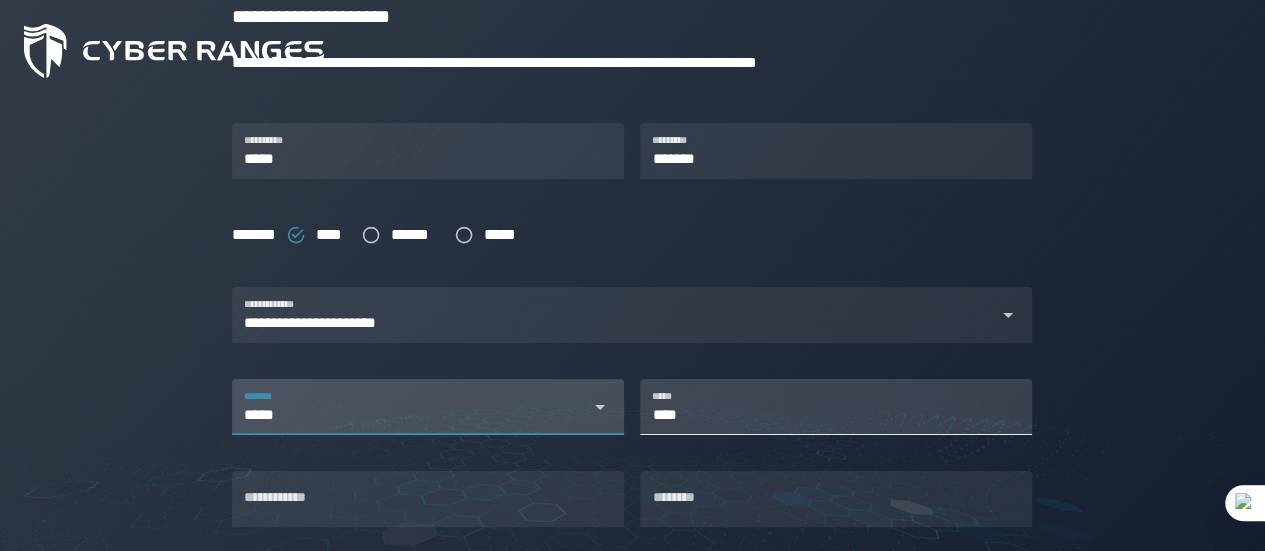 click on "****" at bounding box center (836, 407) 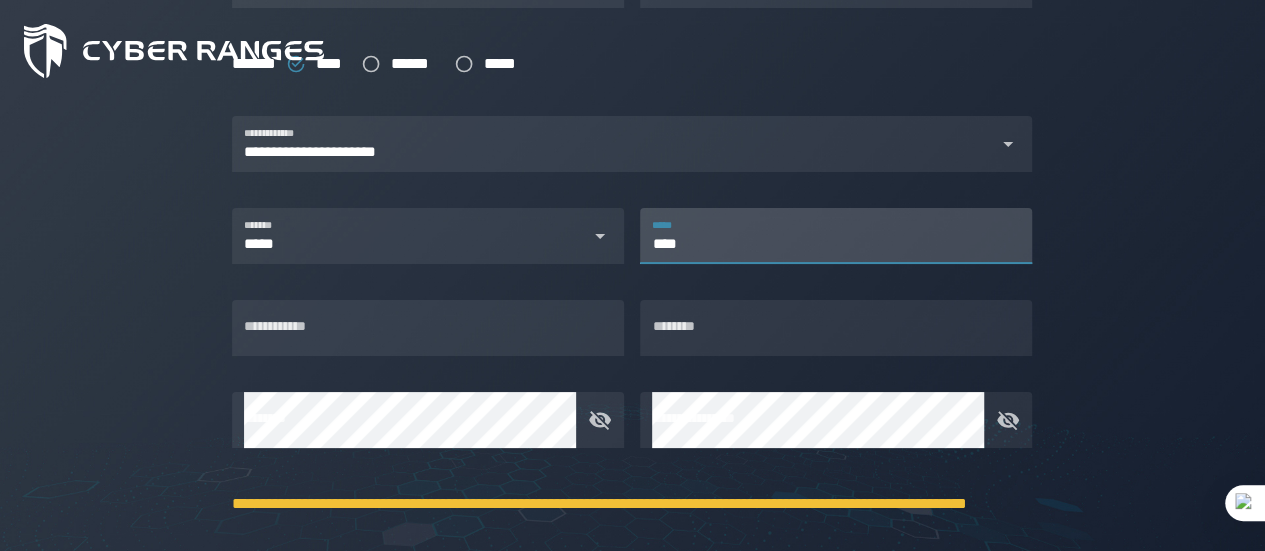 scroll, scrollTop: 508, scrollLeft: 0, axis: vertical 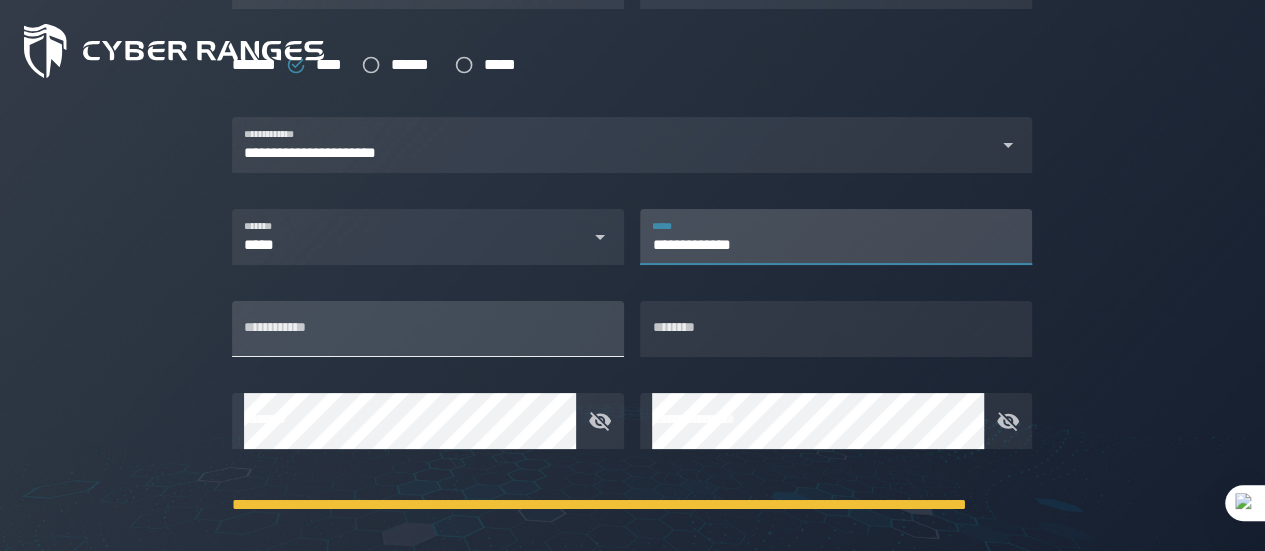 type on "**********" 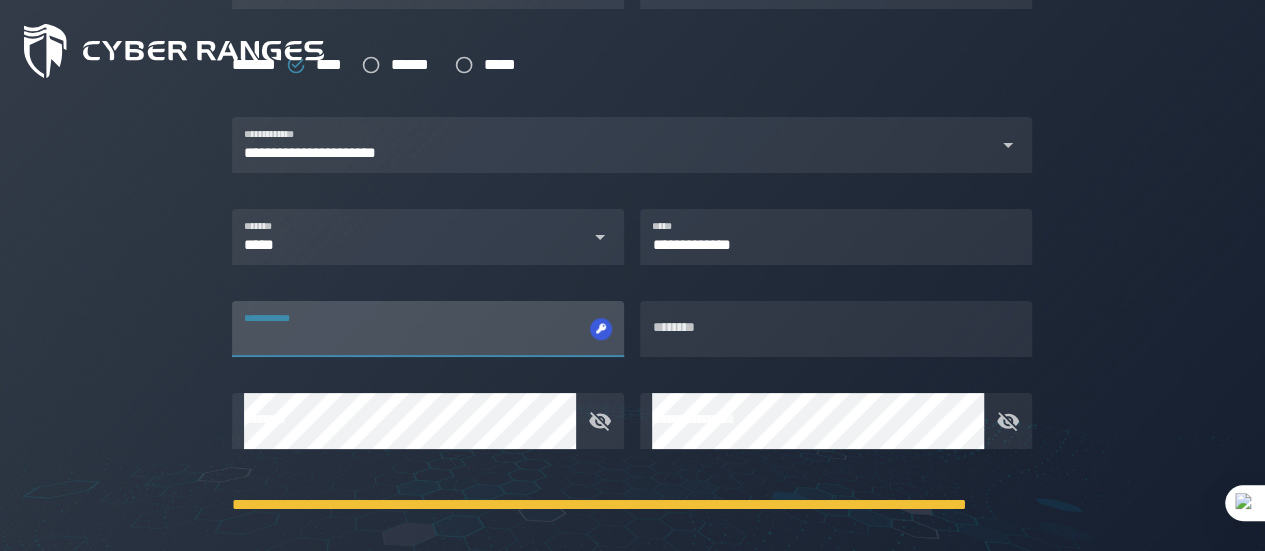 click on "**********" at bounding box center [632, 106] 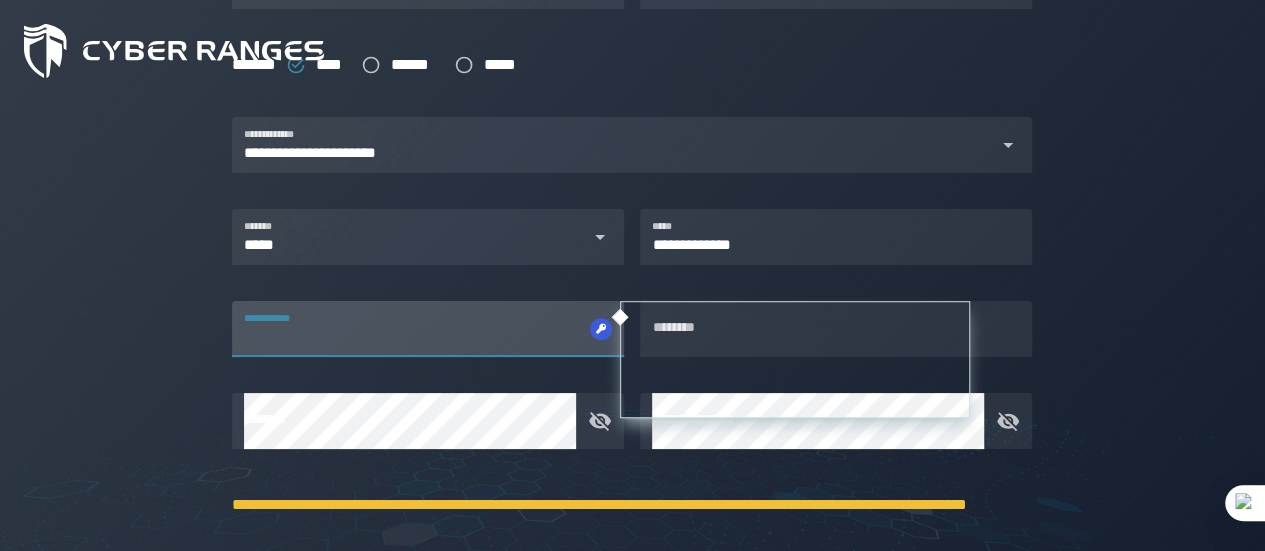 click on "**********" at bounding box center [428, 329] 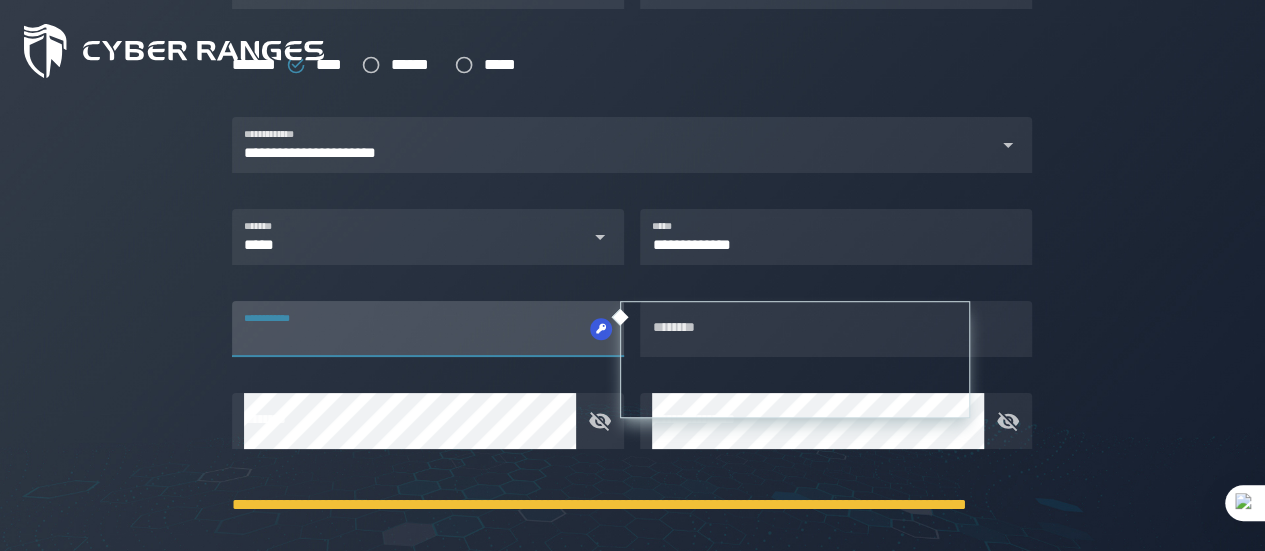 click on "**********" 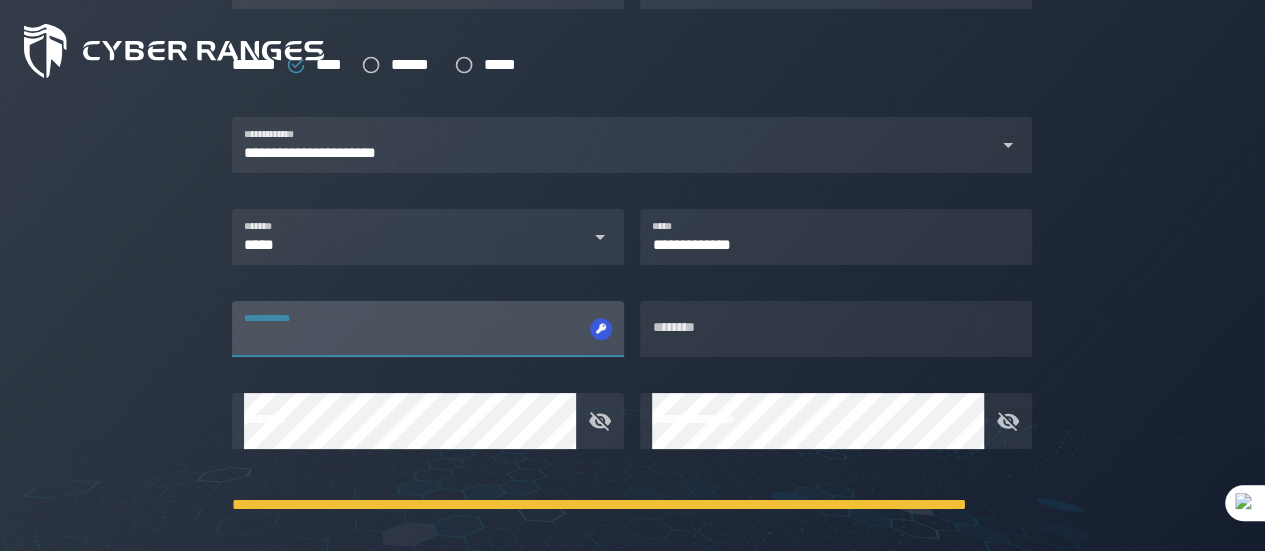click on "**********" at bounding box center [428, 329] 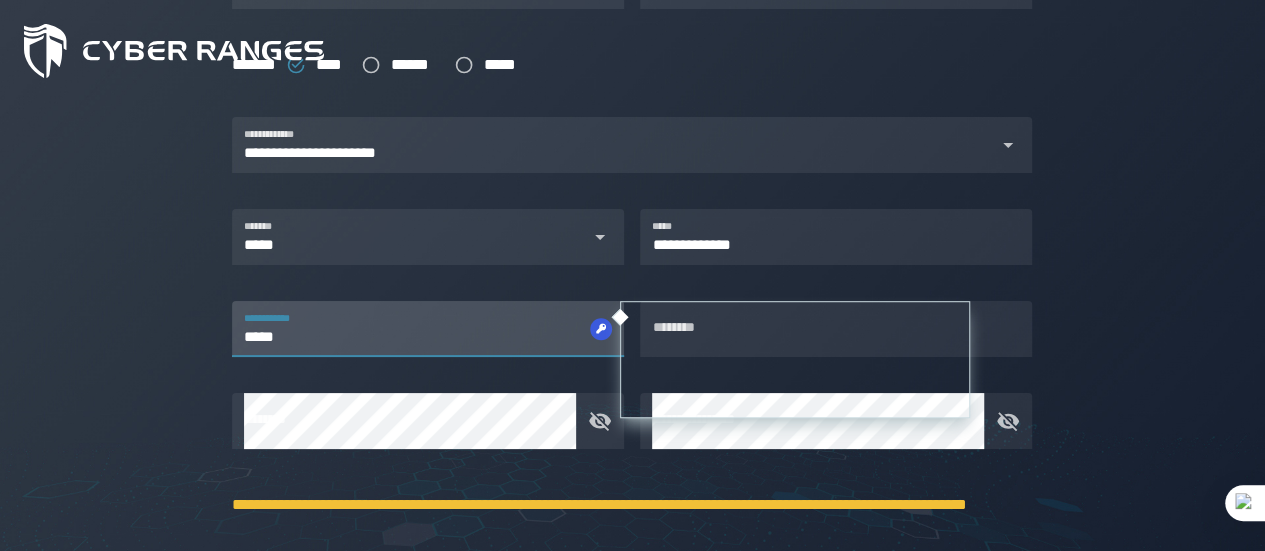 type on "*****" 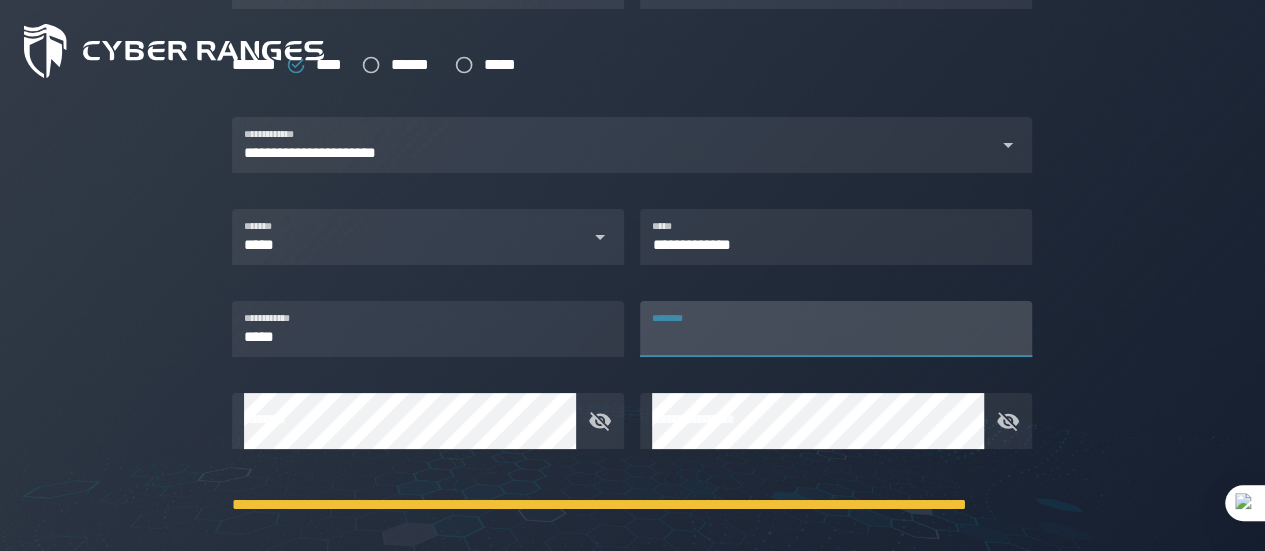 drag, startPoint x: 1219, startPoint y: 370, endPoint x: 725, endPoint y: 331, distance: 495.53708 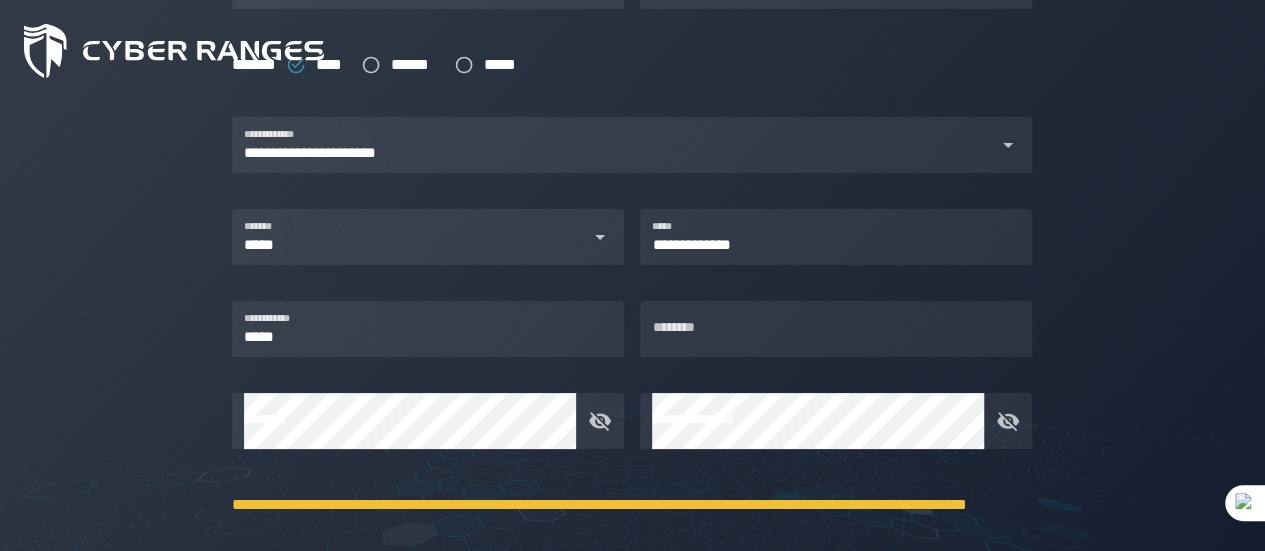 click on "**********" 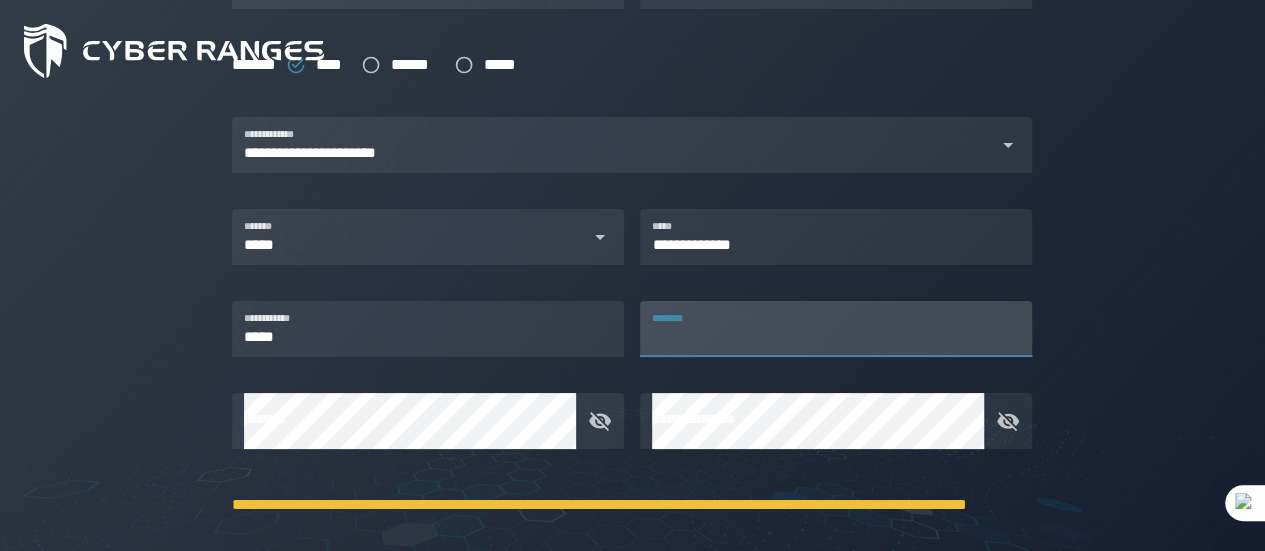 click on "********" at bounding box center [836, 329] 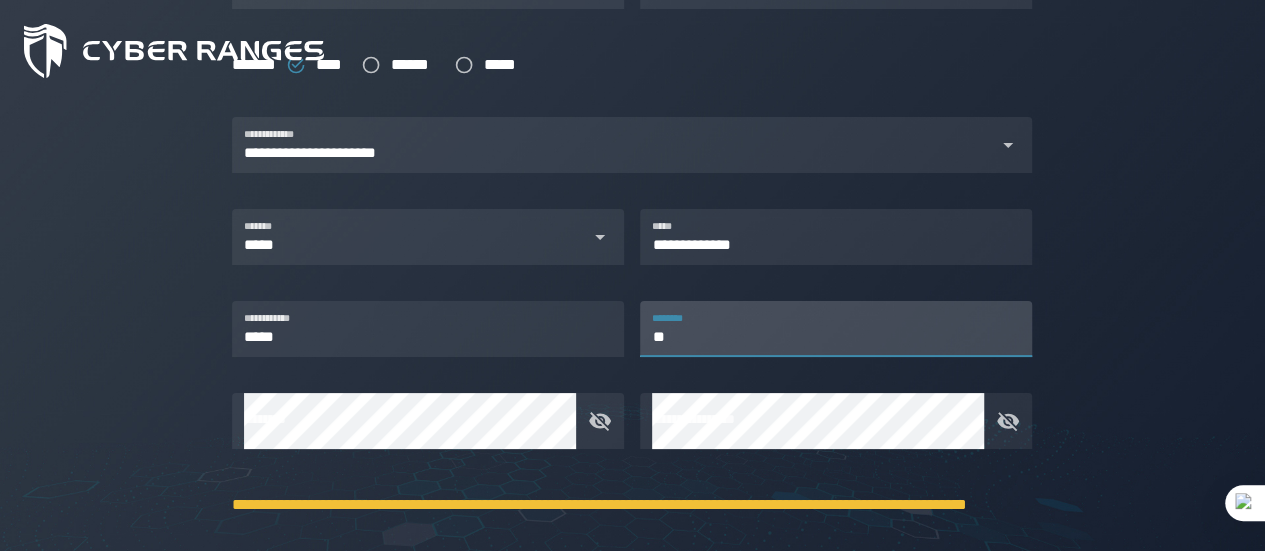 type on "*" 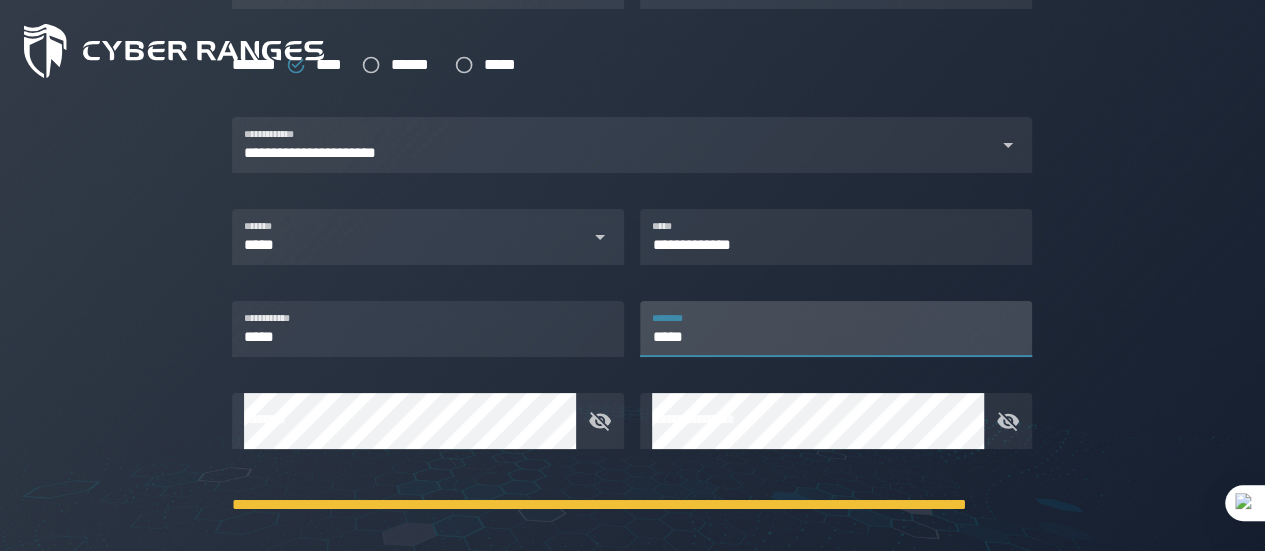 type on "*****" 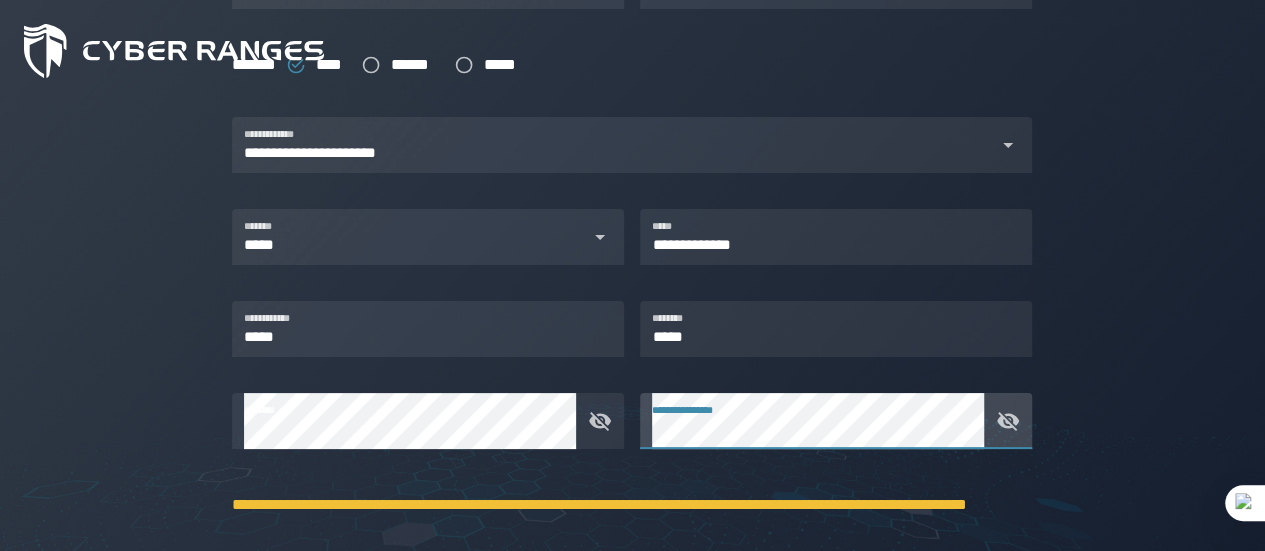 click 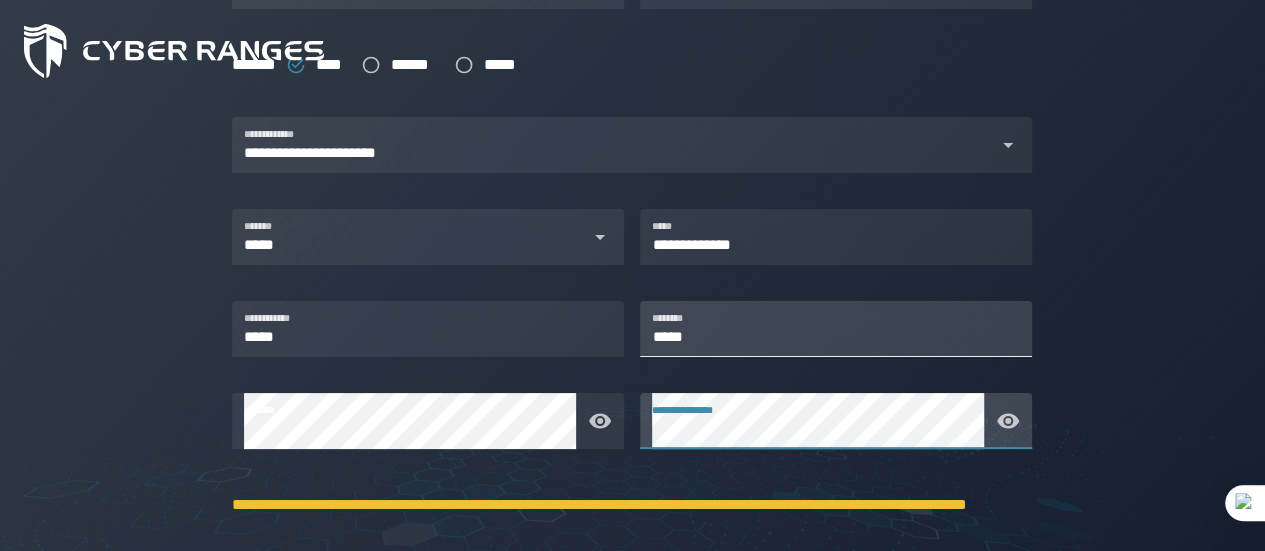 scroll, scrollTop: 677, scrollLeft: 0, axis: vertical 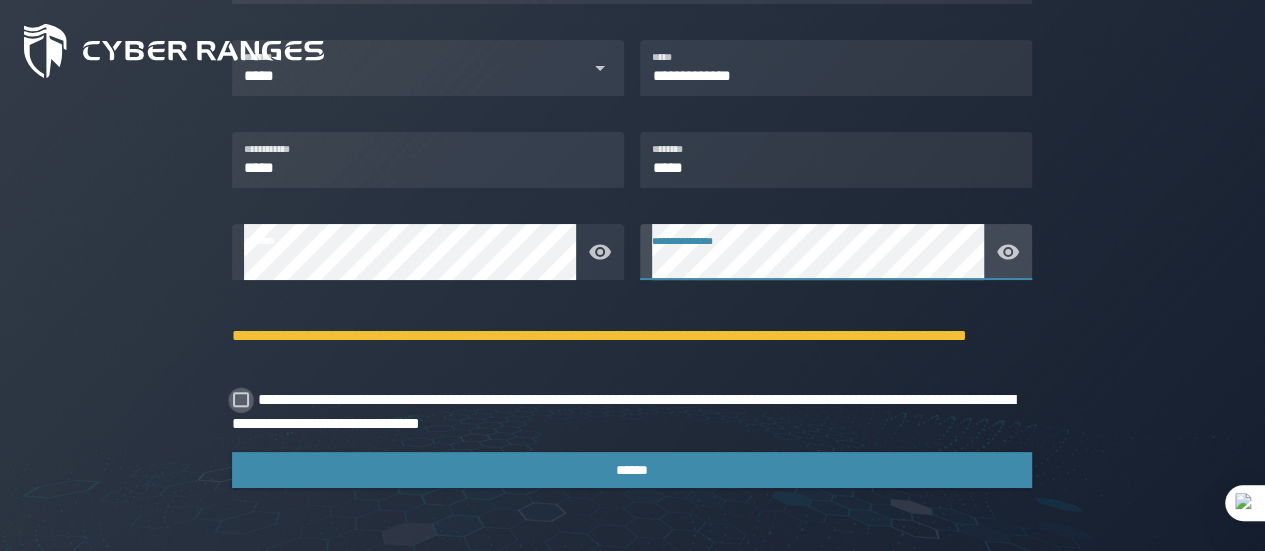 click 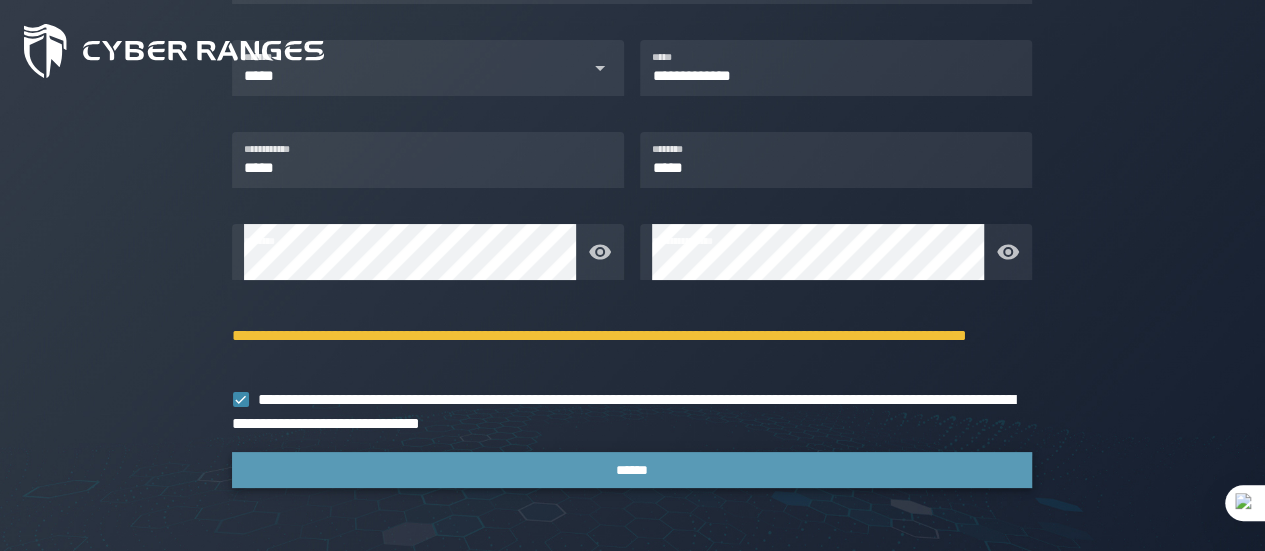 click on "******" at bounding box center (632, 470) 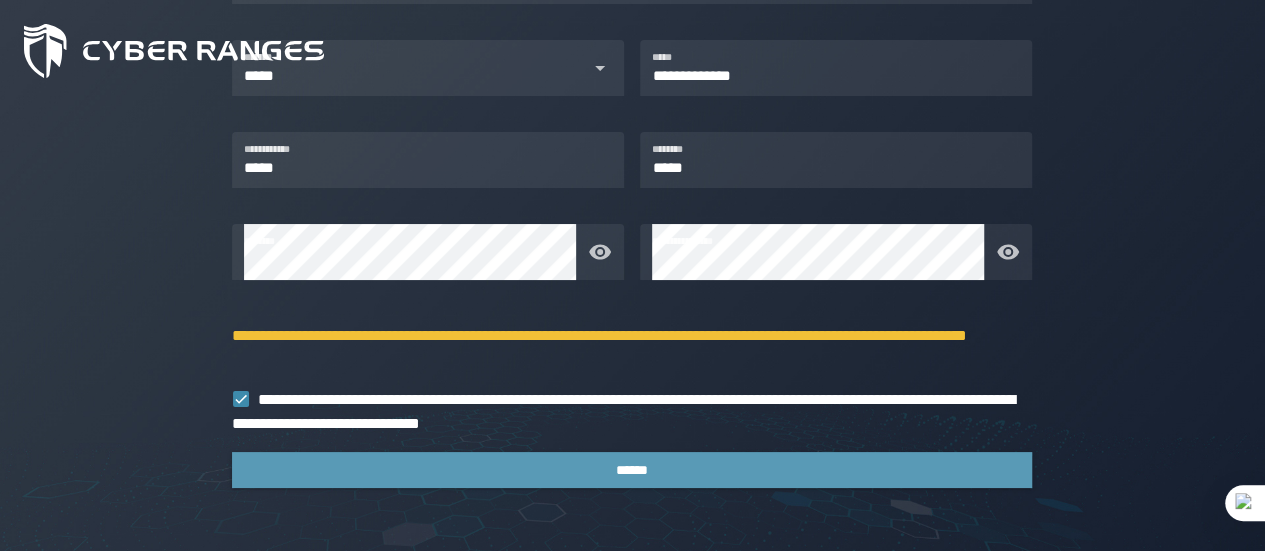 scroll, scrollTop: 0, scrollLeft: 0, axis: both 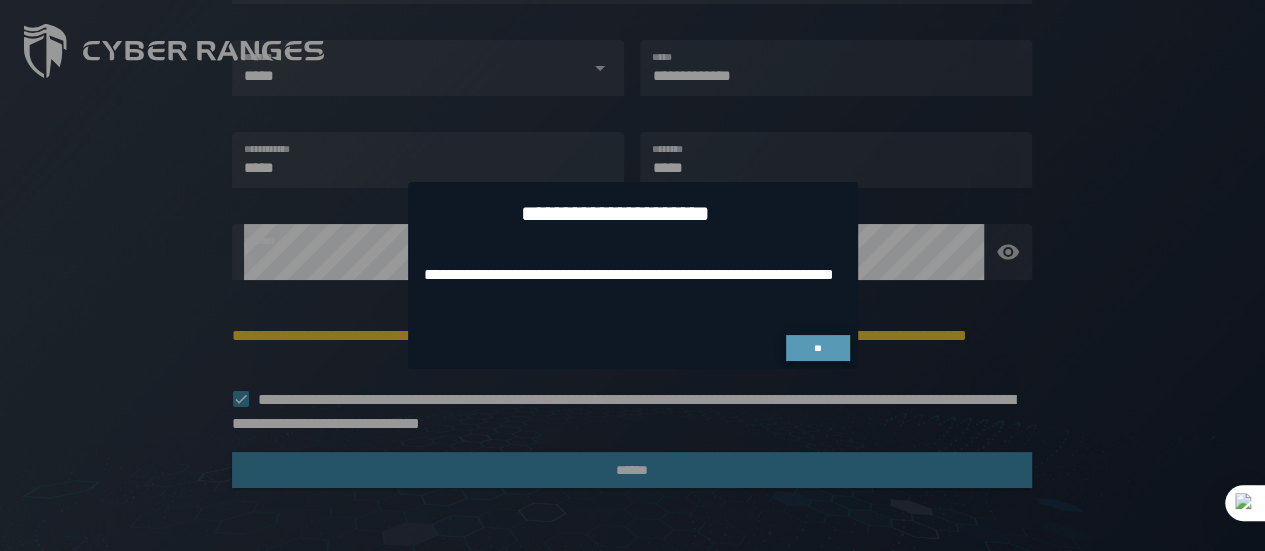 click on "**" at bounding box center (818, 348) 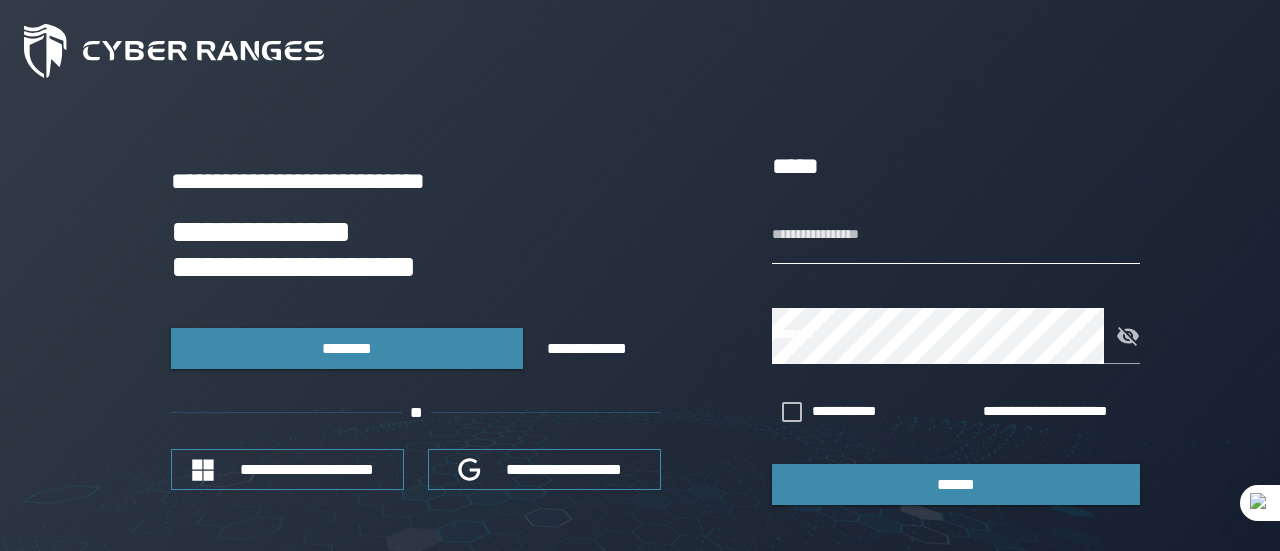 click on "**********" at bounding box center (956, 236) 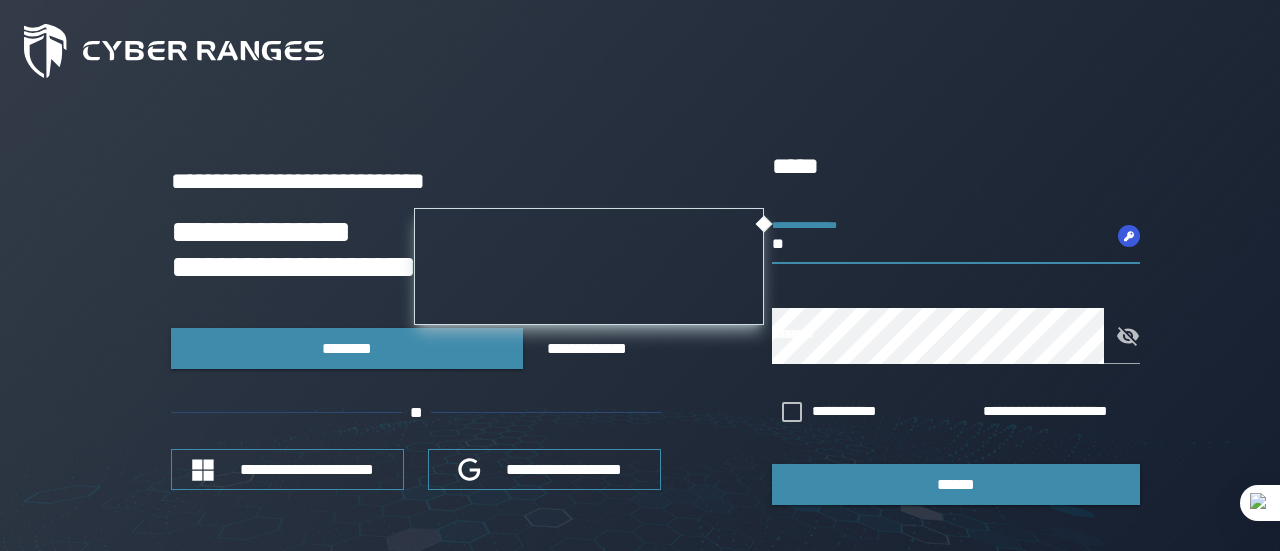 type on "*" 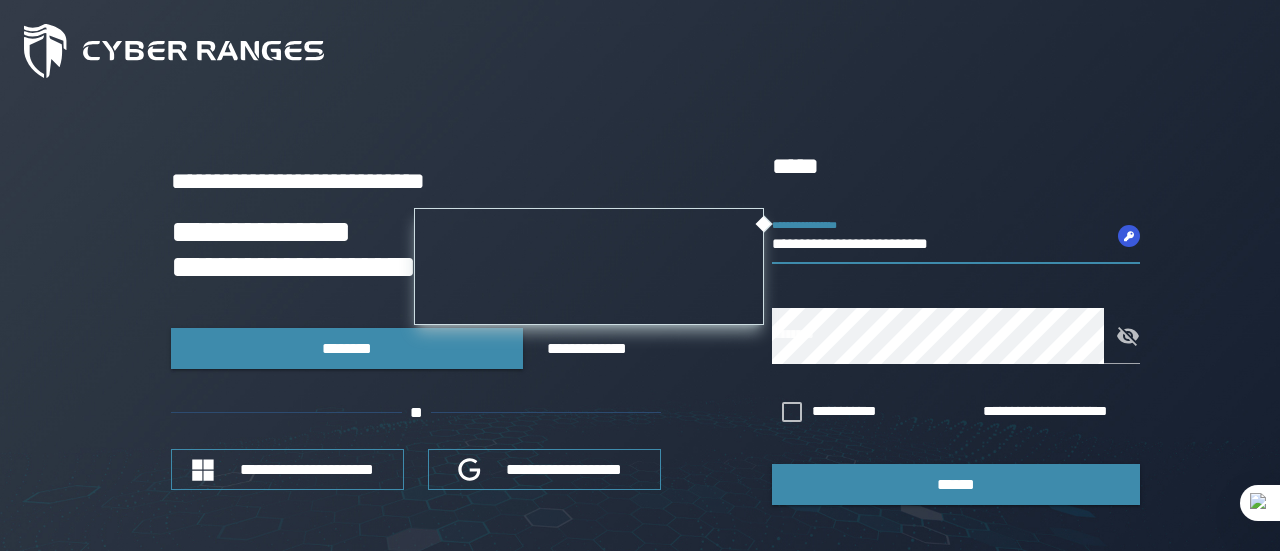 type on "**********" 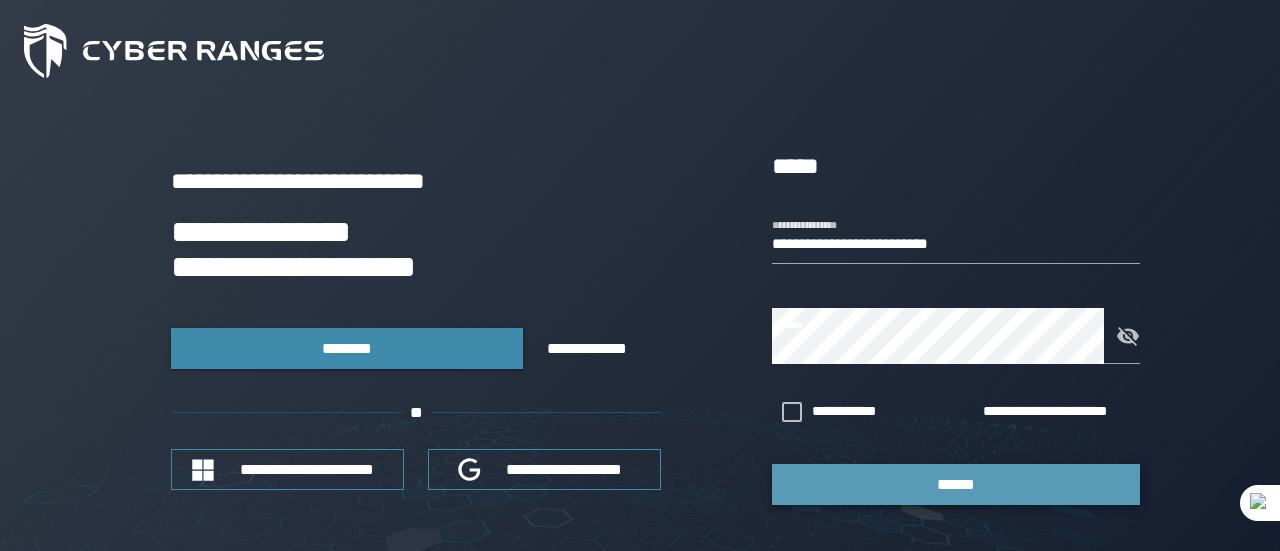 click on "******" at bounding box center (956, 484) 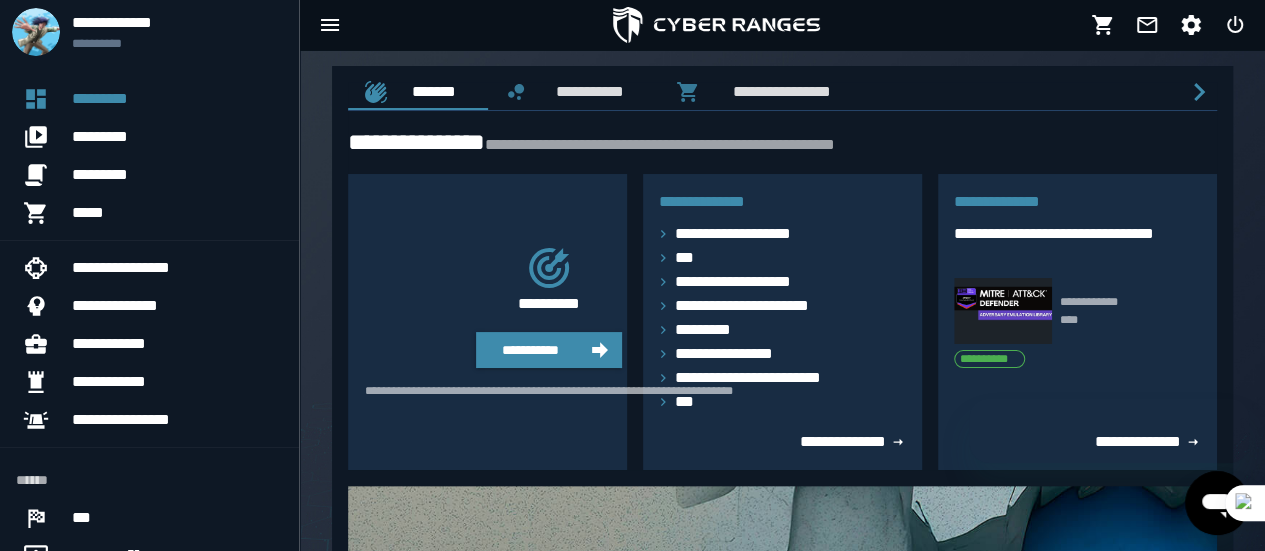 scroll, scrollTop: 0, scrollLeft: 0, axis: both 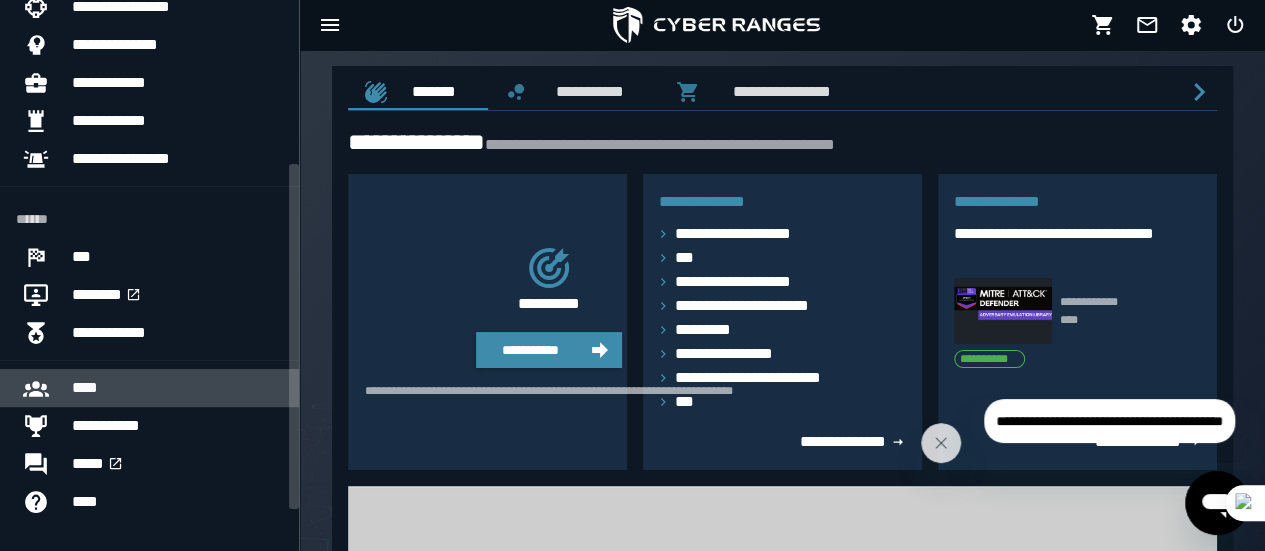 click on "****" at bounding box center (177, 388) 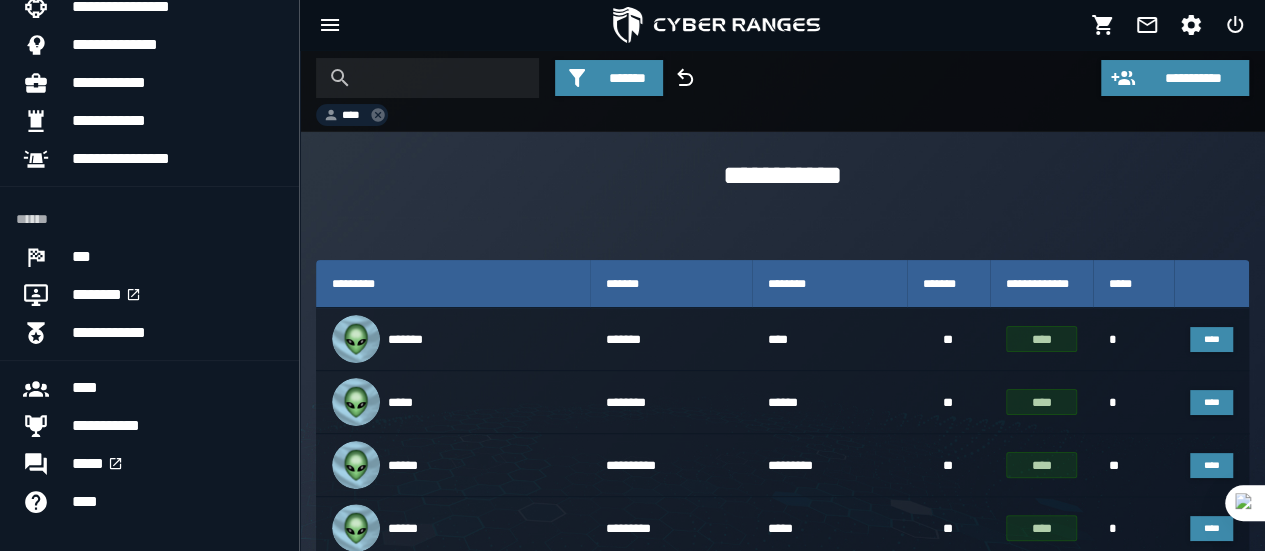 click on "**********" at bounding box center (782, 176) 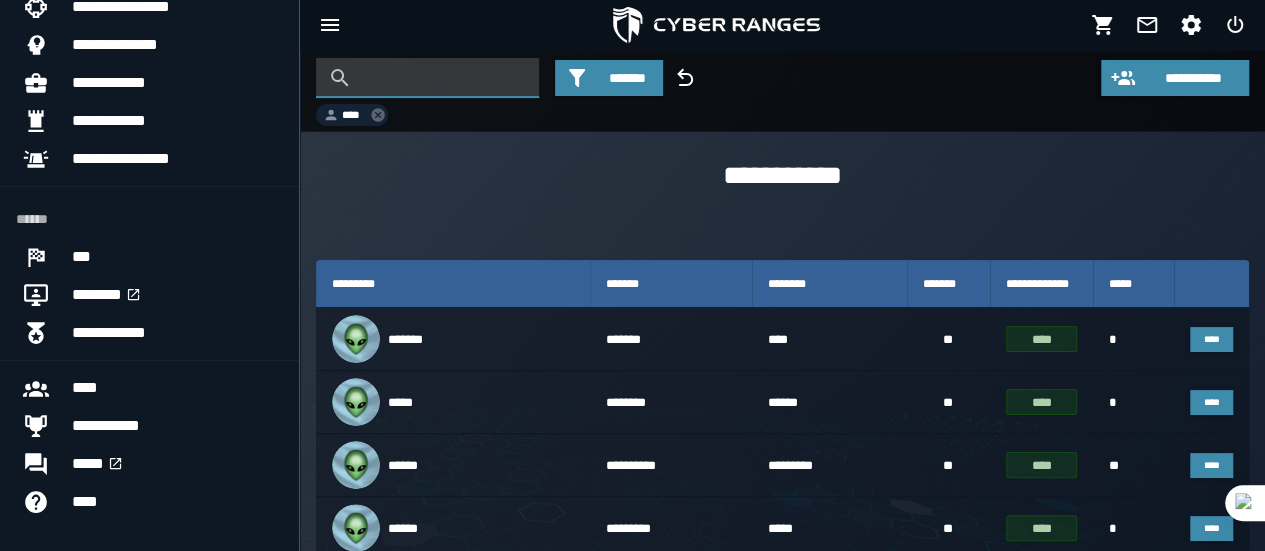 click at bounding box center (442, 78) 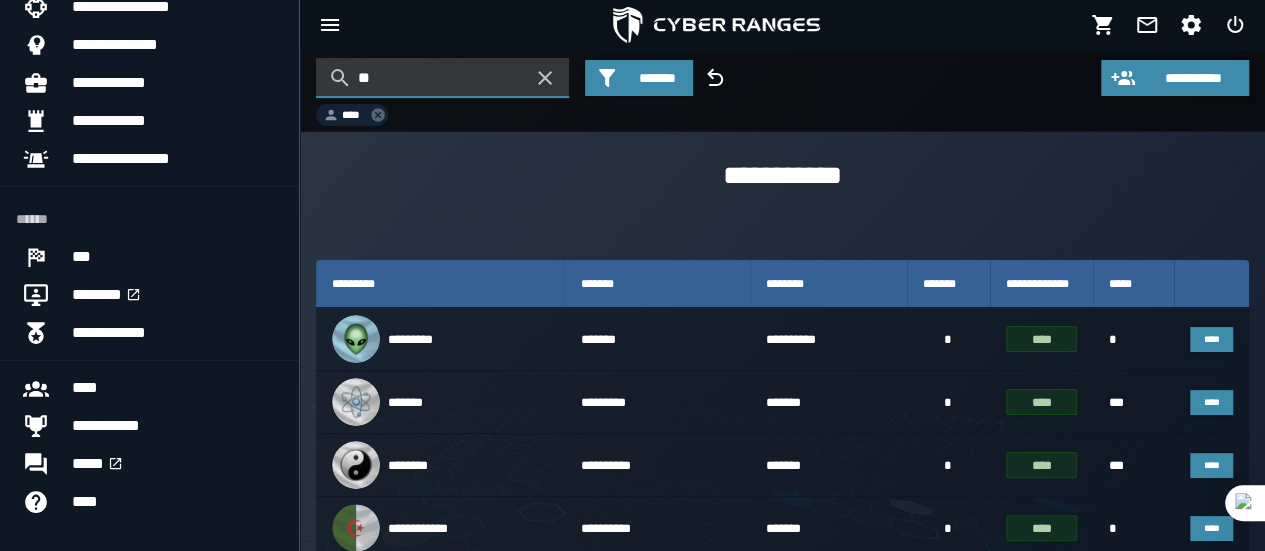 type on "*" 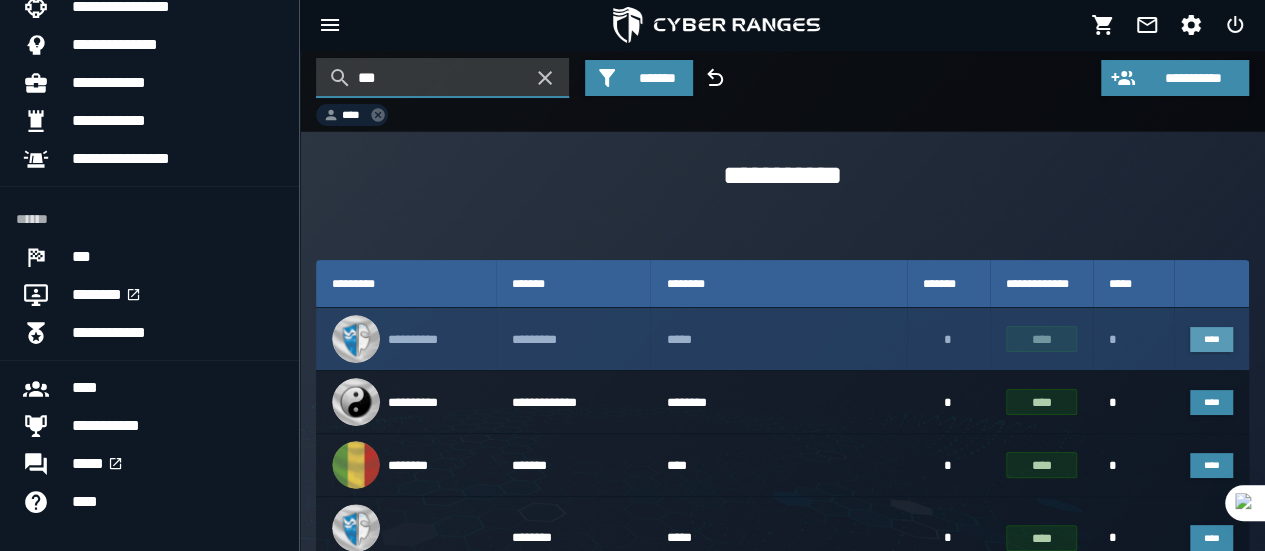 type on "***" 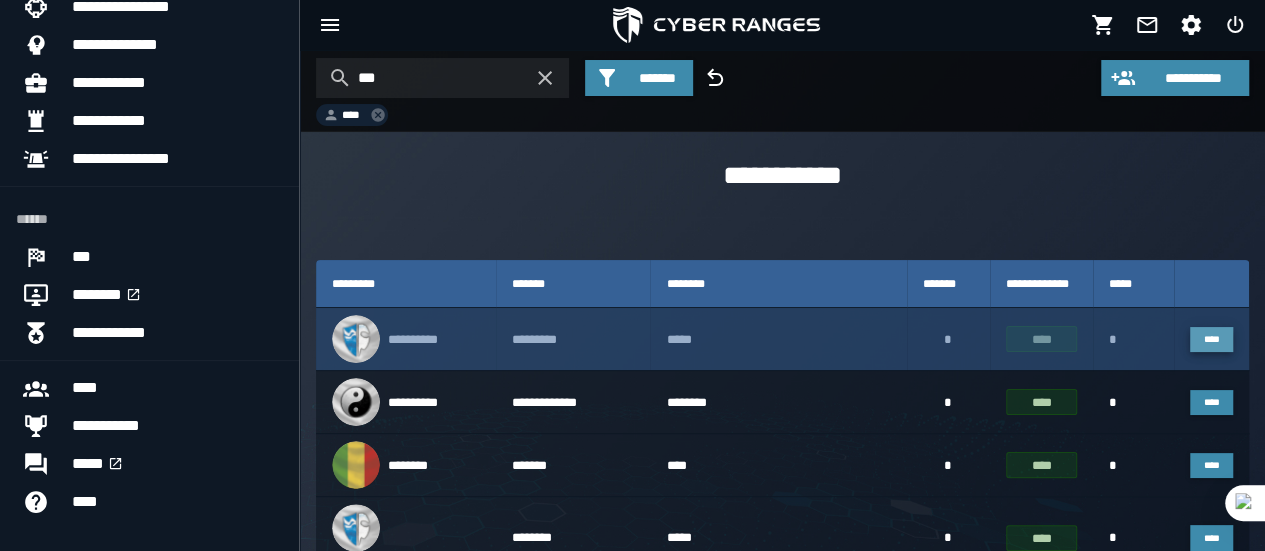 click on "****" at bounding box center (1211, 339) 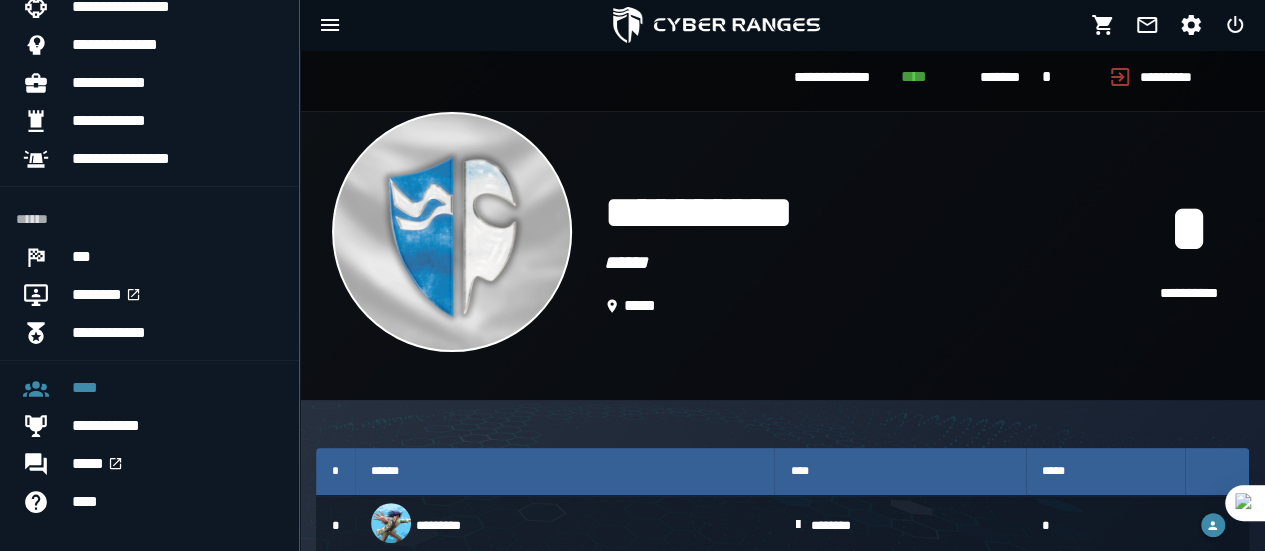 scroll, scrollTop: 0, scrollLeft: 0, axis: both 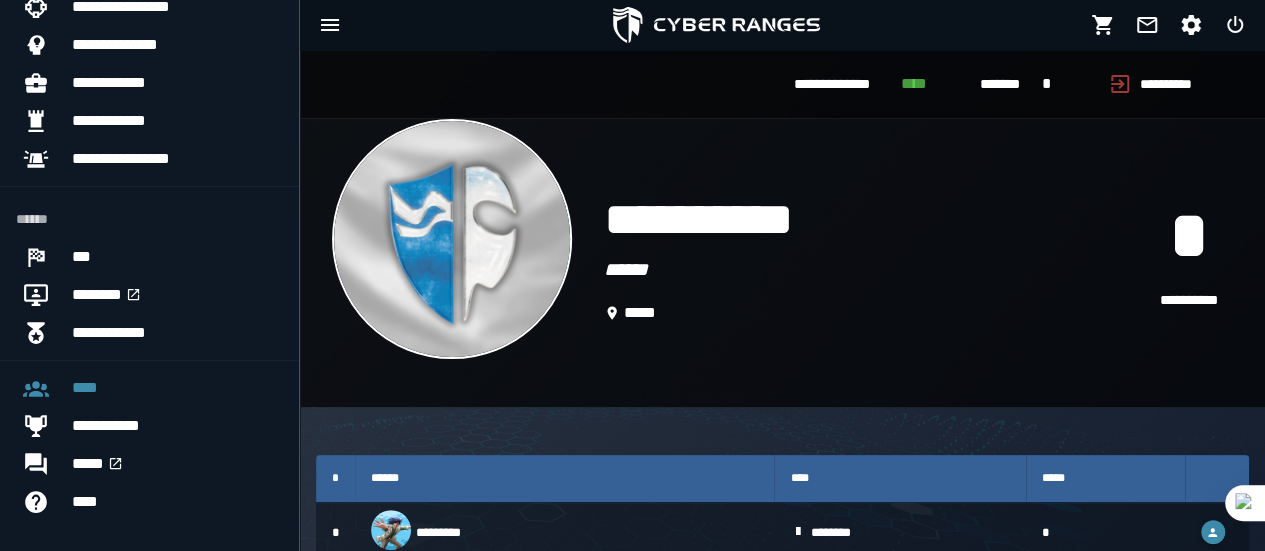 click at bounding box center (452, 239) 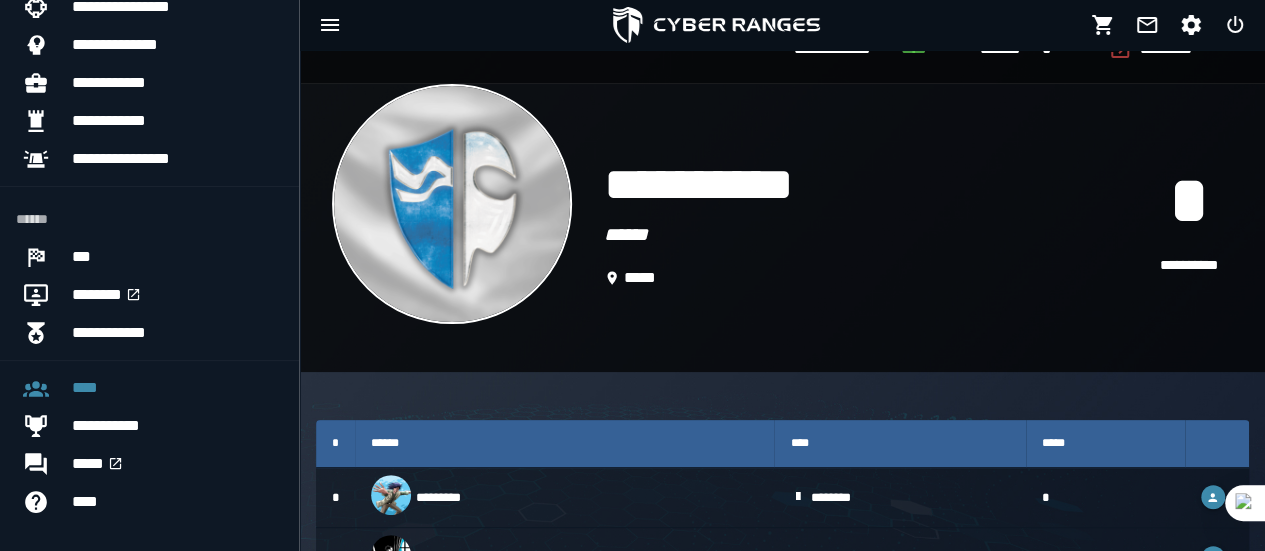 scroll, scrollTop: 36, scrollLeft: 0, axis: vertical 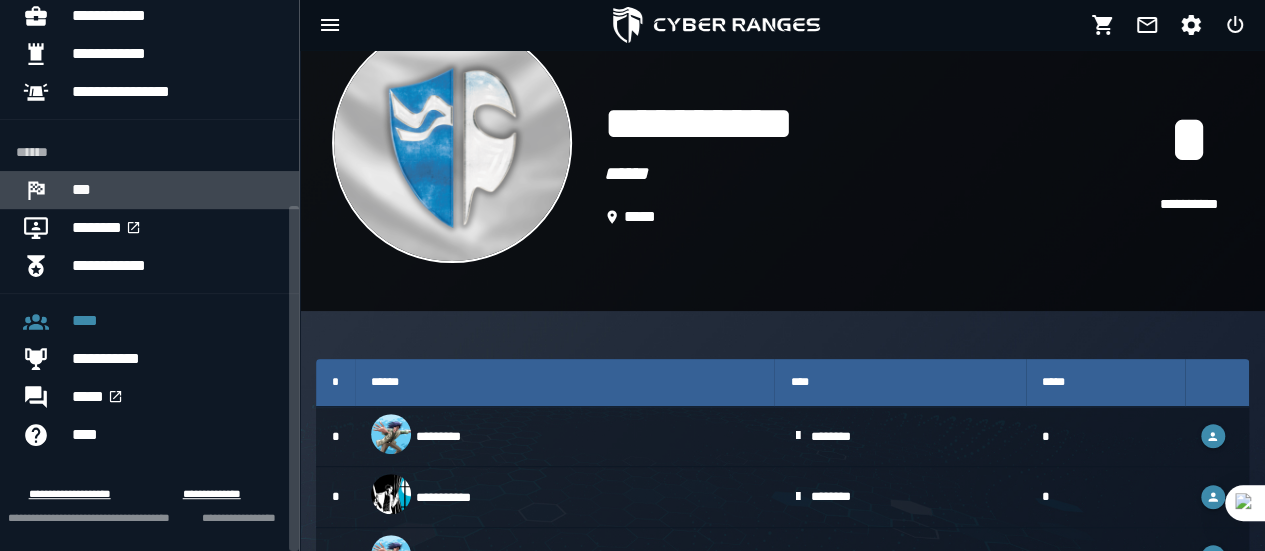 click on "***" at bounding box center (177, 190) 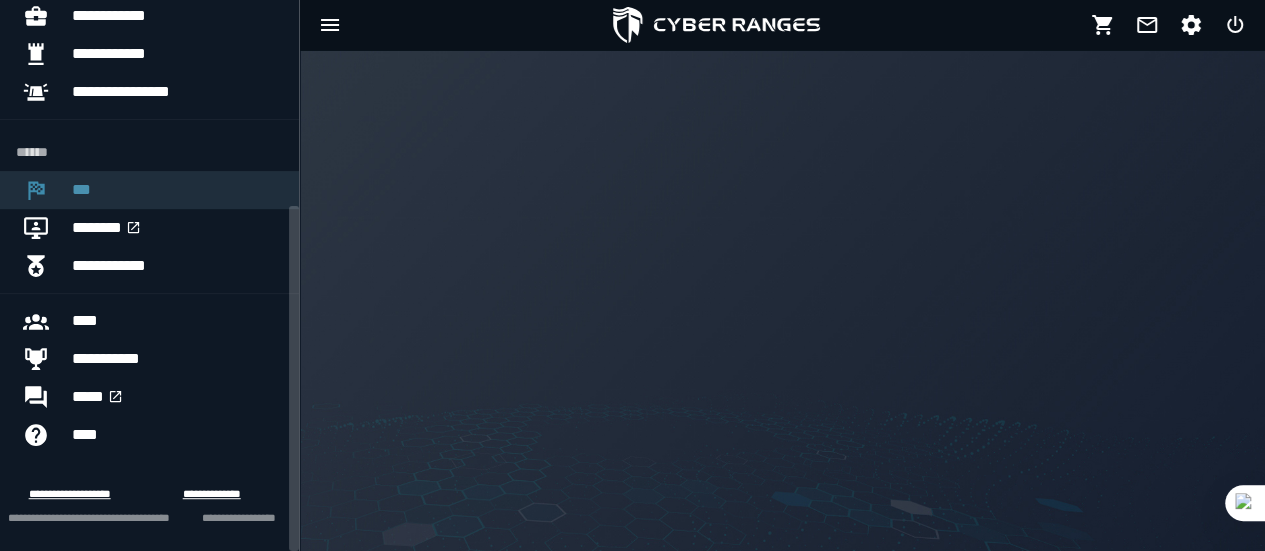 scroll, scrollTop: 0, scrollLeft: 0, axis: both 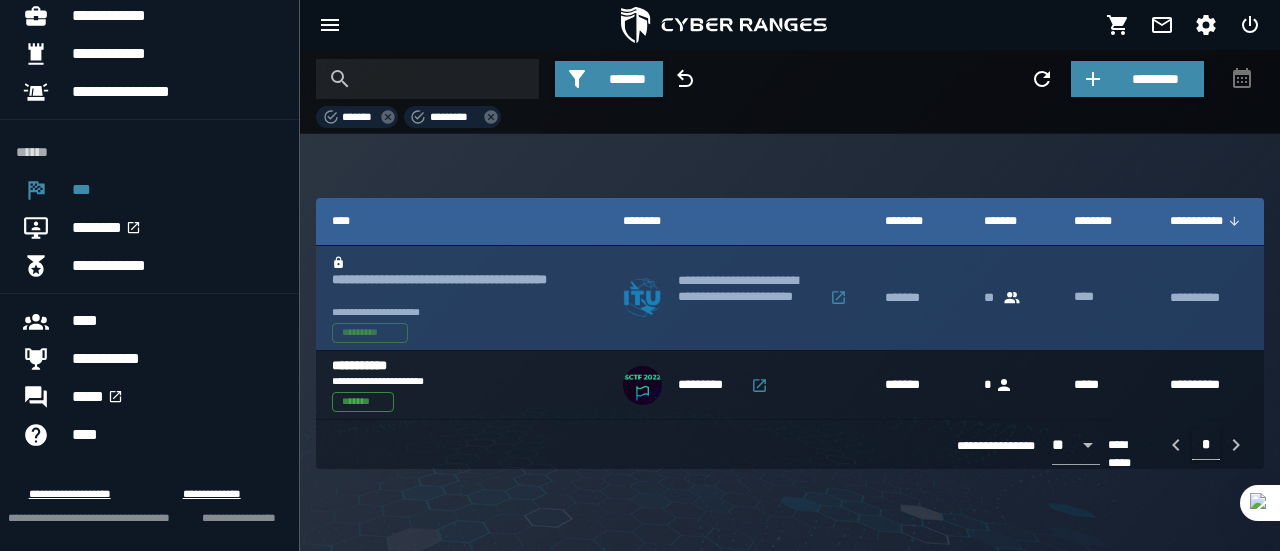click on "**********" at bounding box center (749, 298) 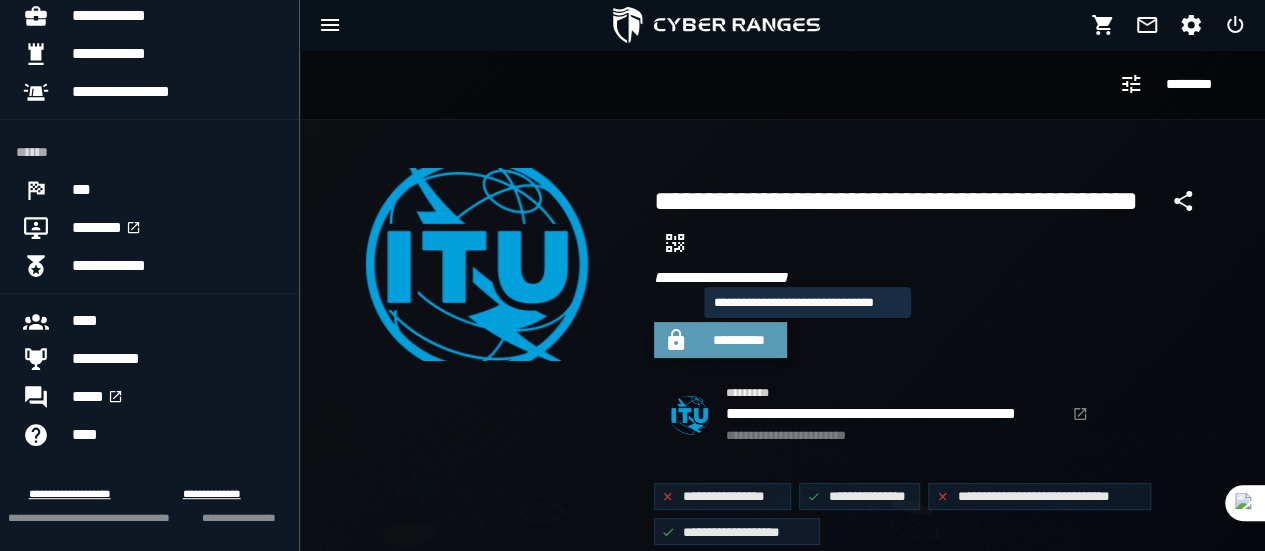 click on "**********" at bounding box center [739, 340] 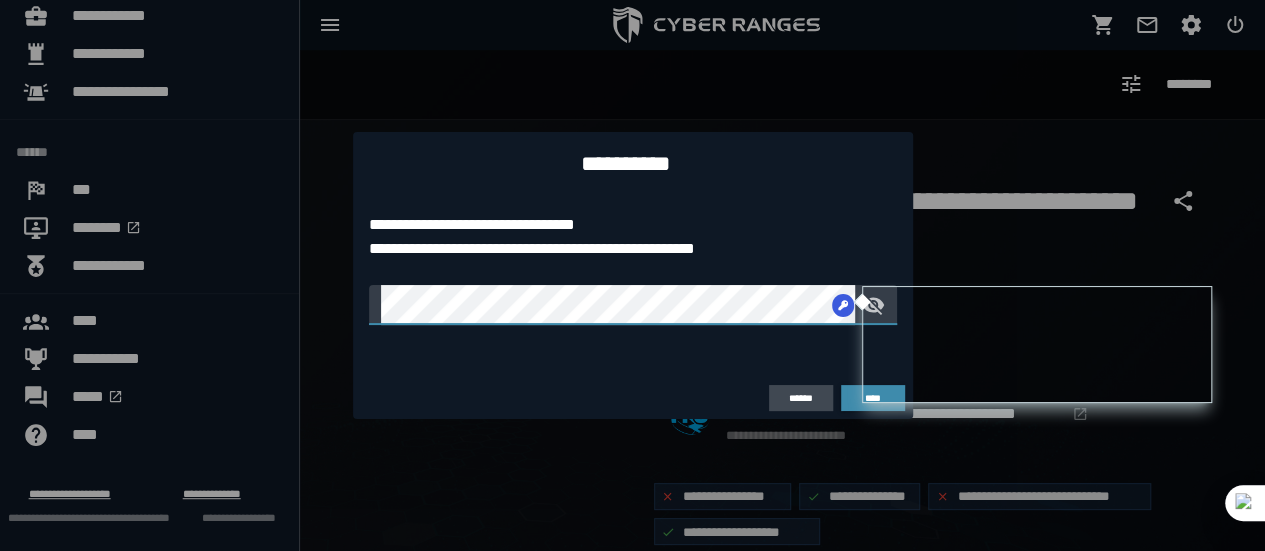 type 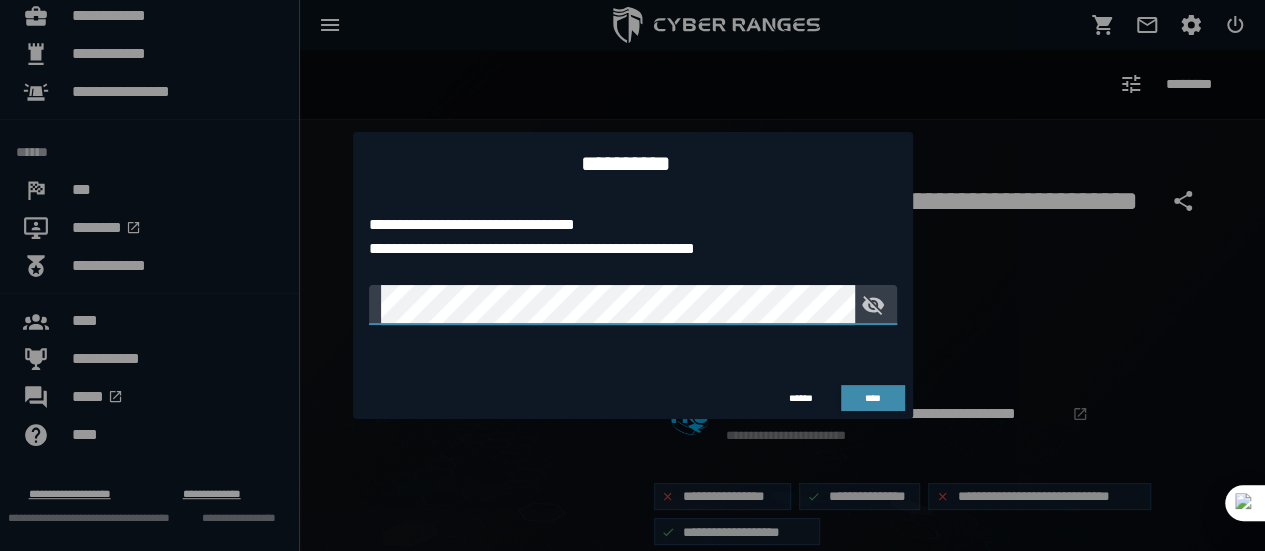 click 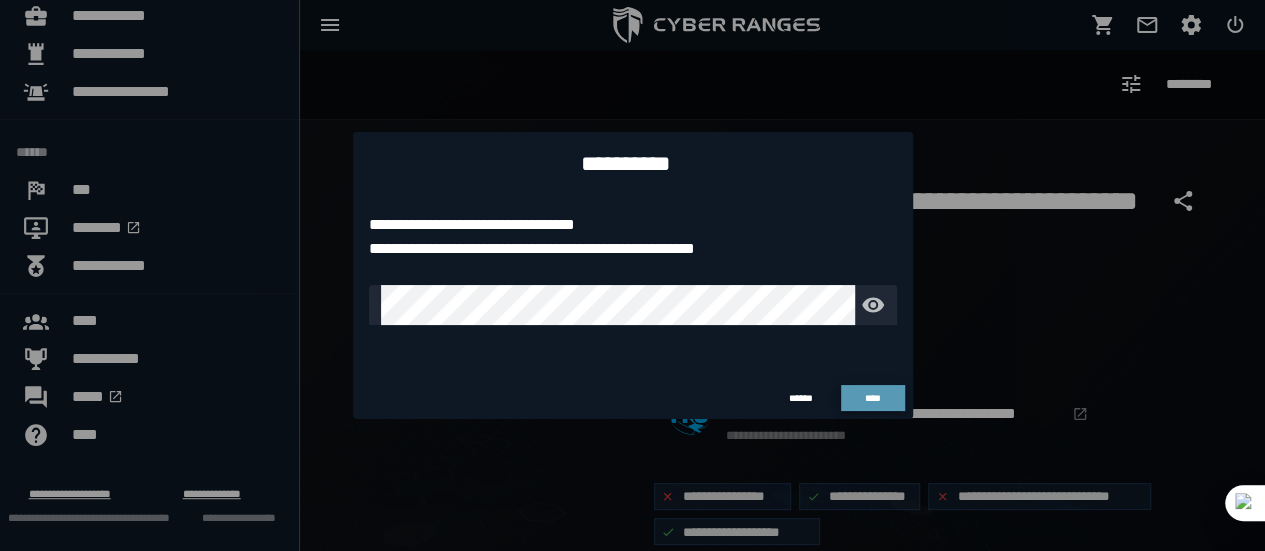 click on "****" at bounding box center [873, 398] 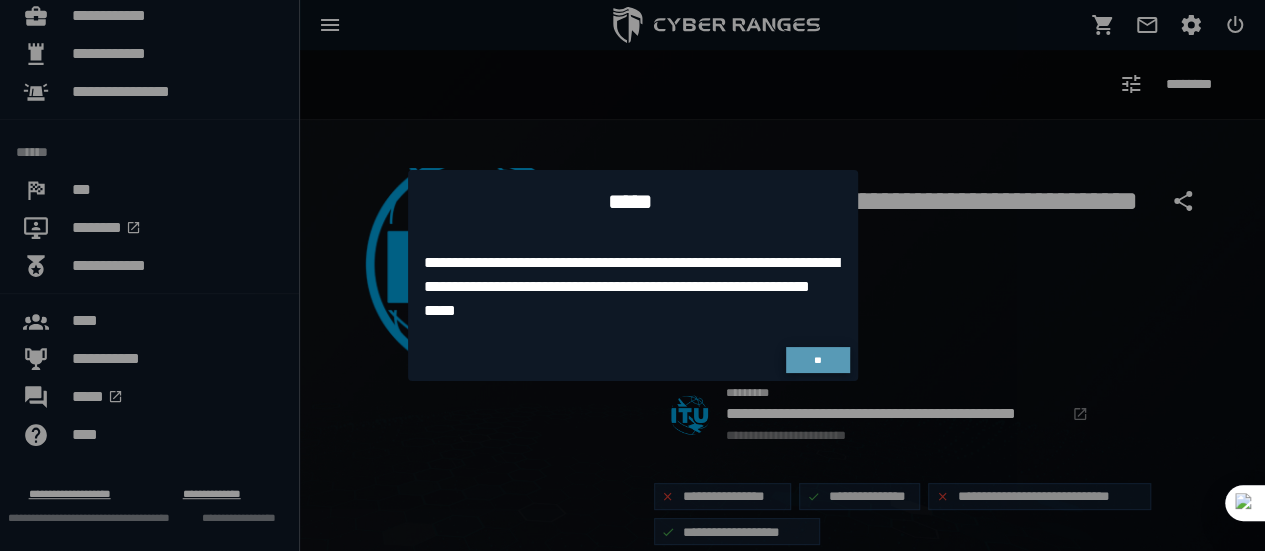 click on "**" at bounding box center (818, 360) 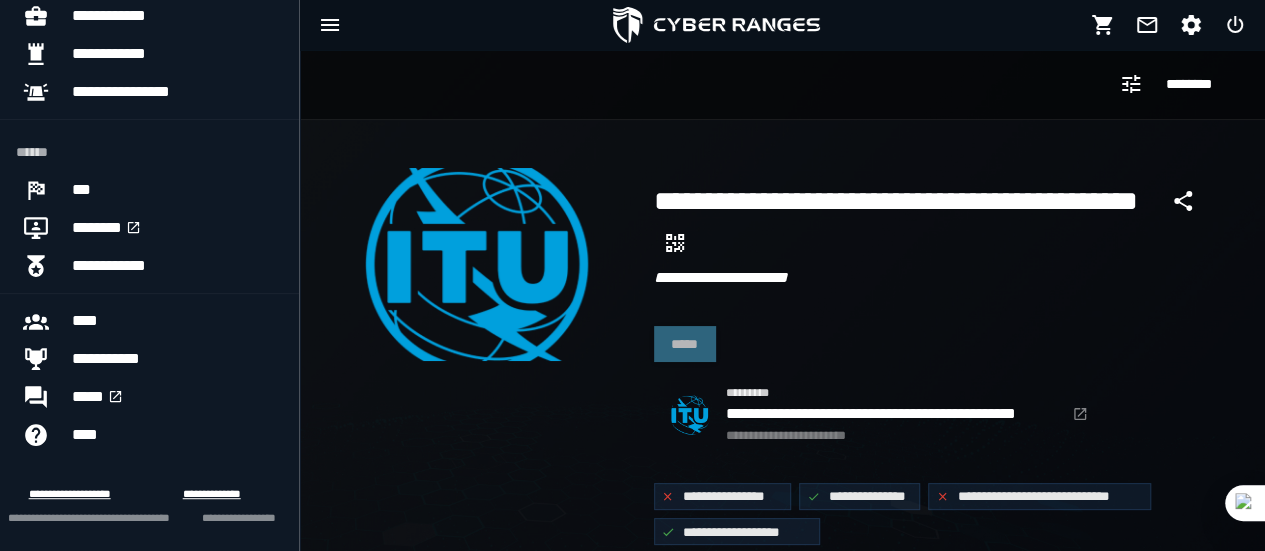 click on "**********" 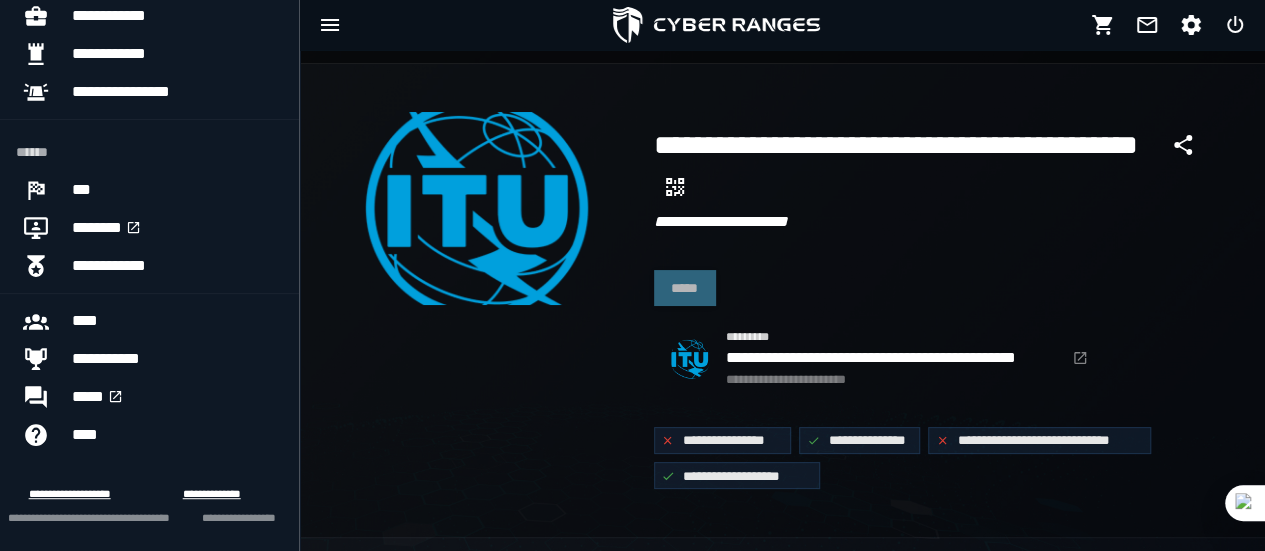 scroll, scrollTop: 54, scrollLeft: 0, axis: vertical 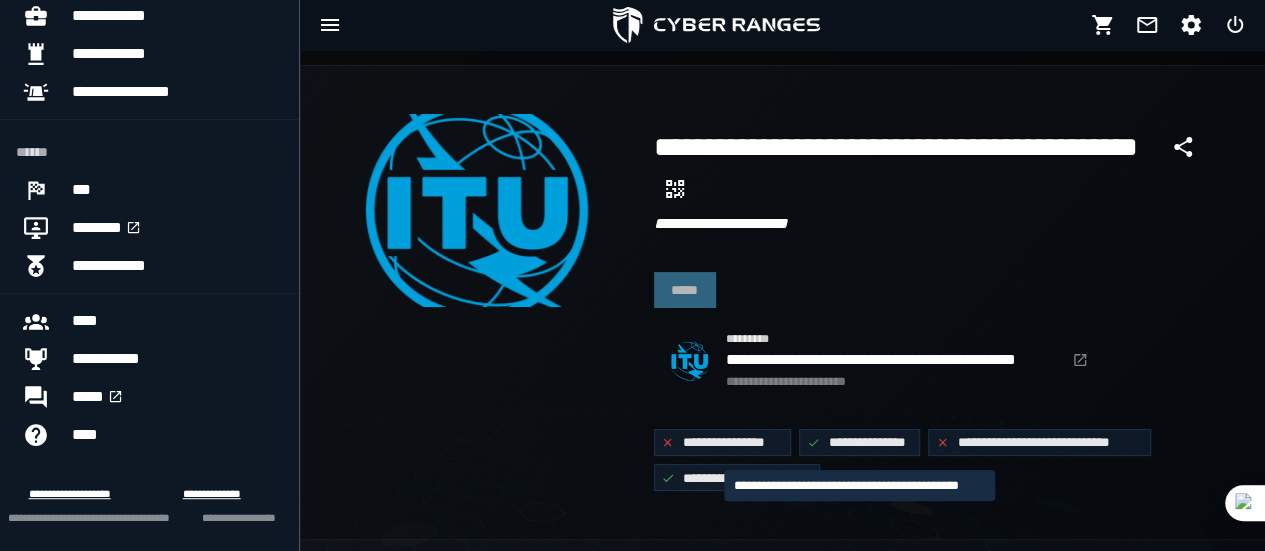 click on "**********" 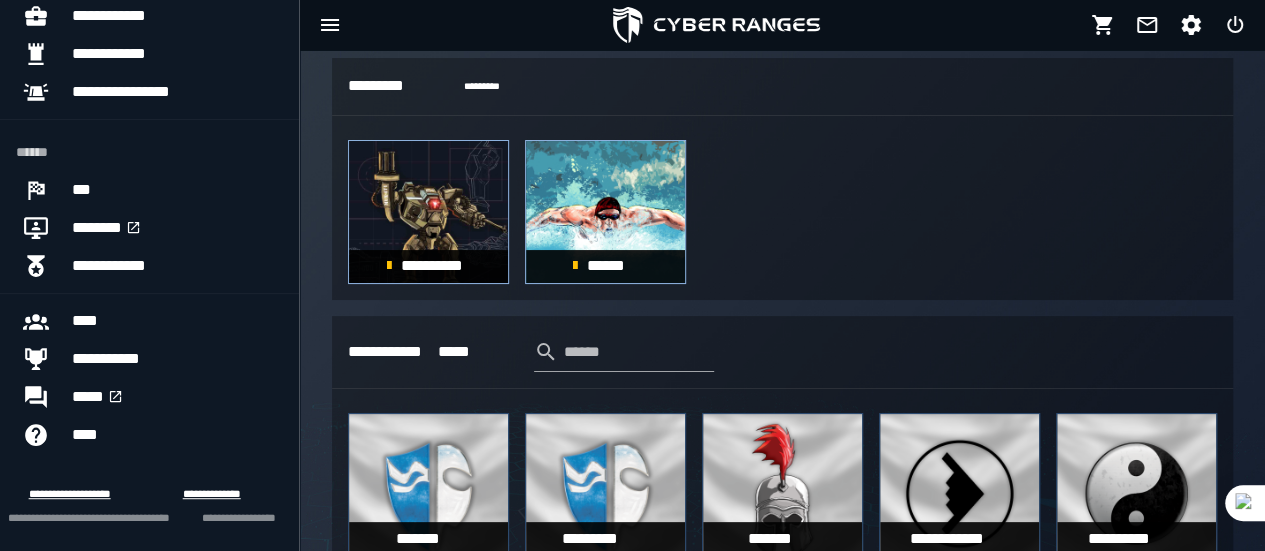 scroll, scrollTop: 1015, scrollLeft: 0, axis: vertical 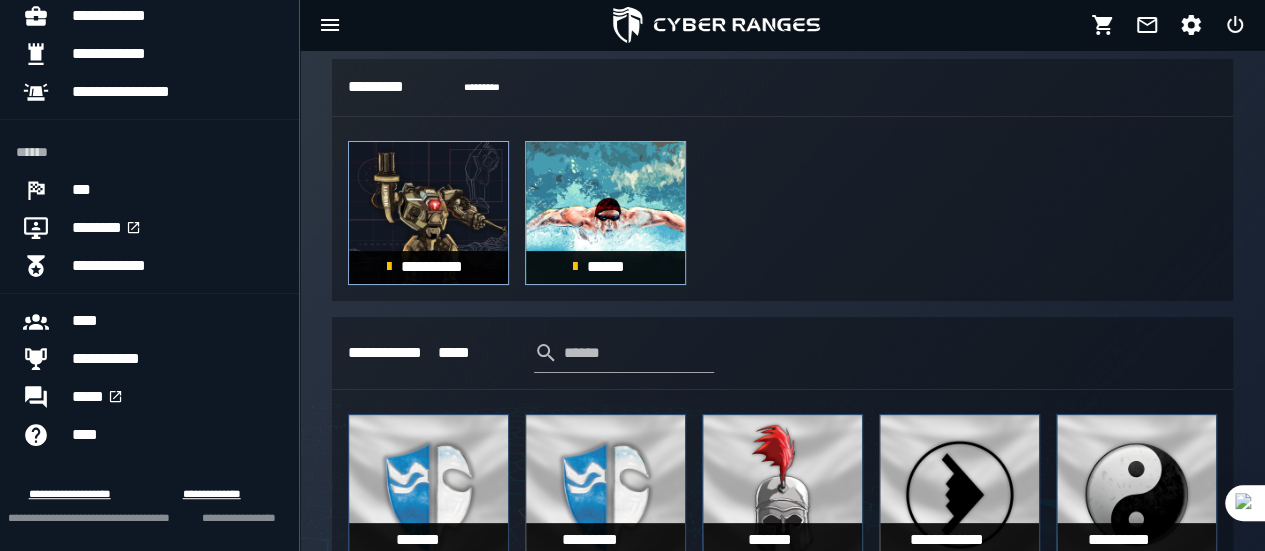 click 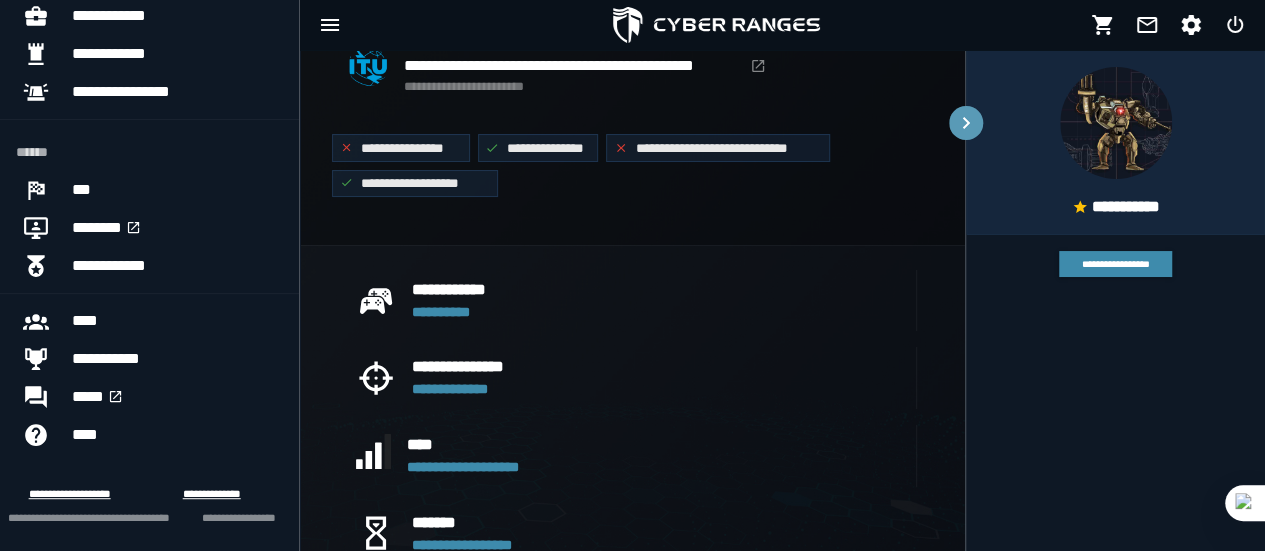 scroll, scrollTop: 748, scrollLeft: 0, axis: vertical 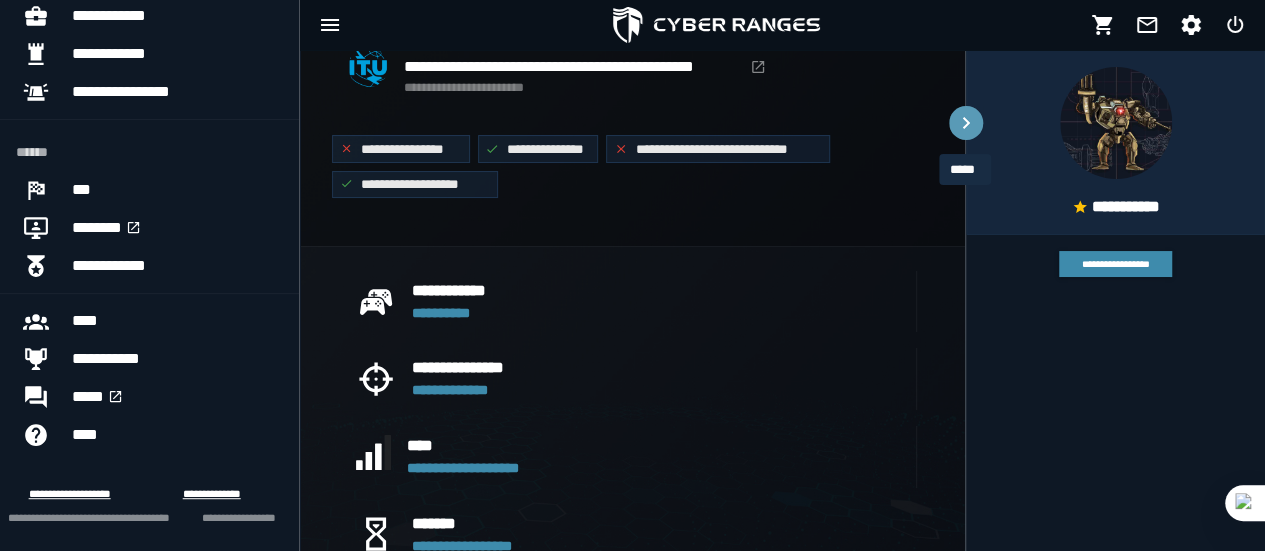 click 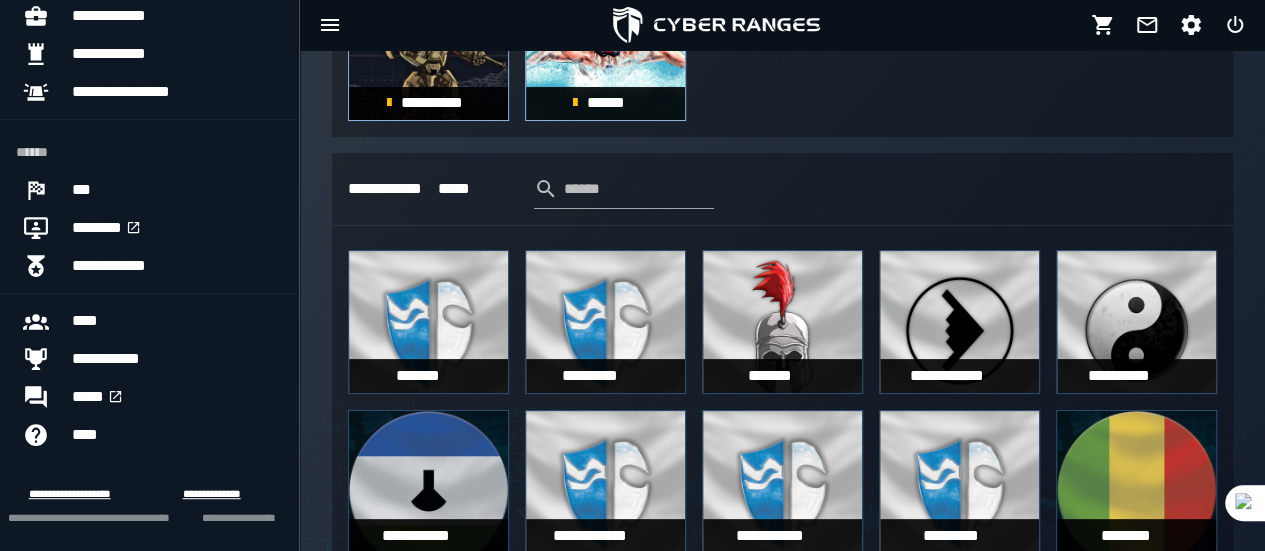 scroll, scrollTop: 1178, scrollLeft: 0, axis: vertical 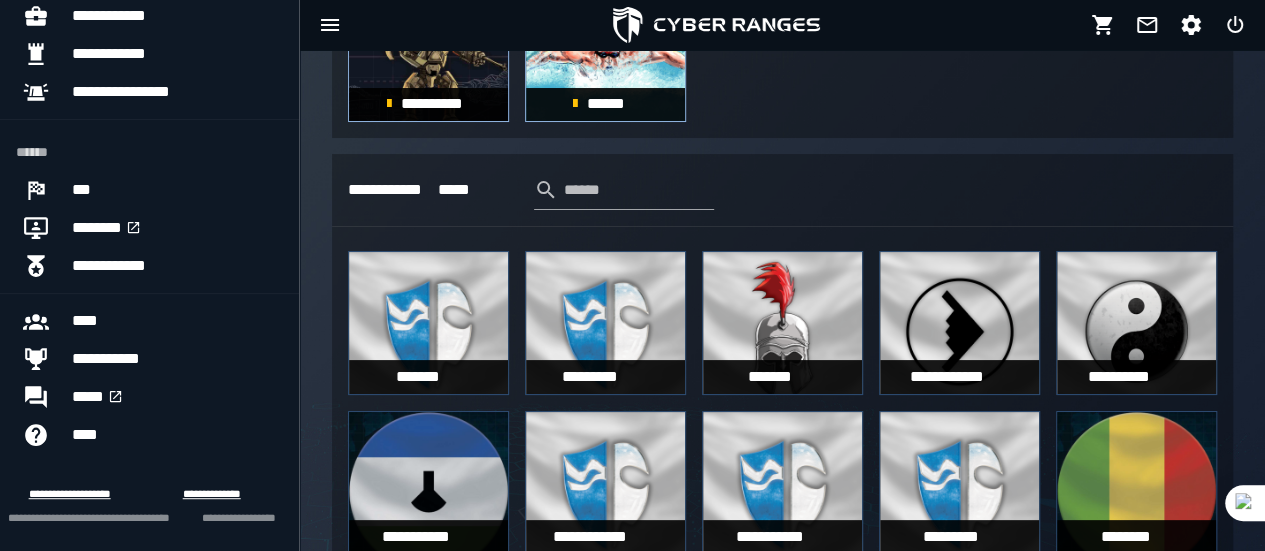 click 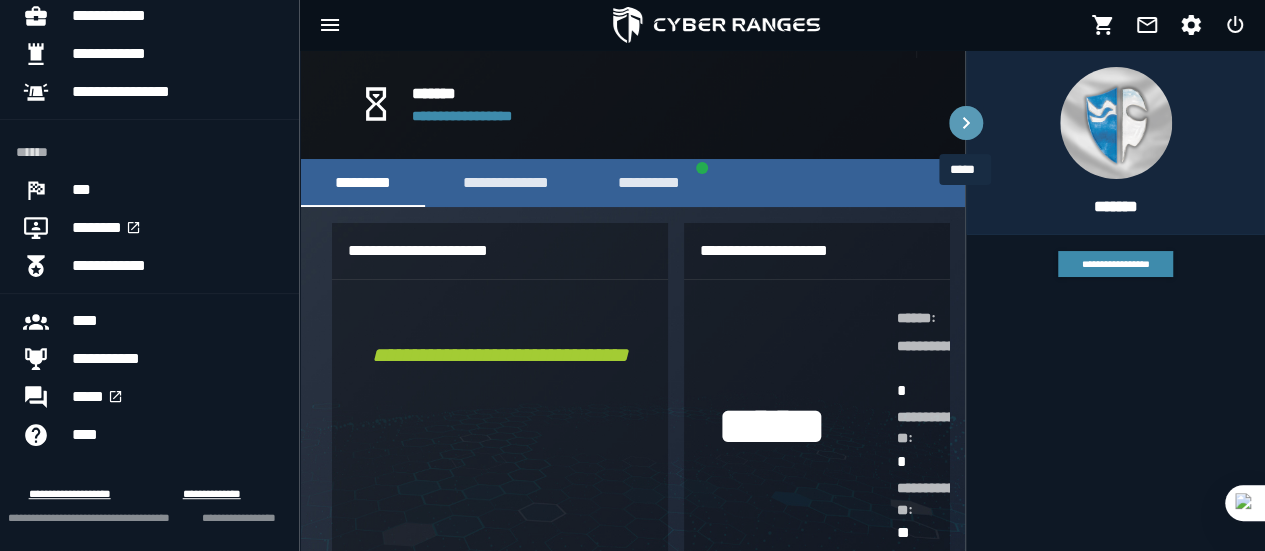 click 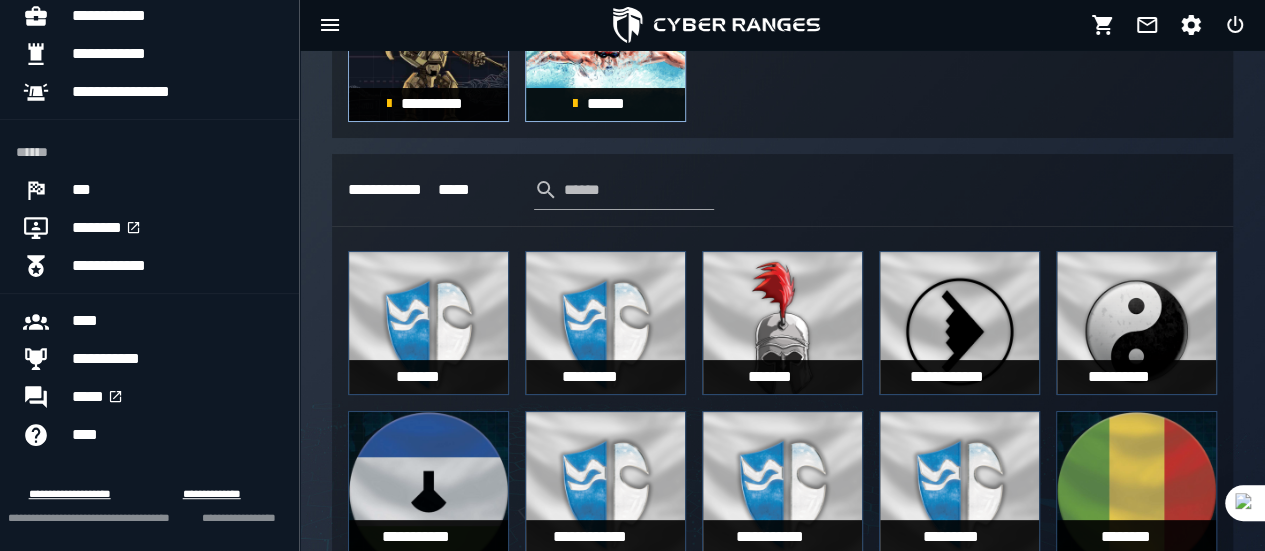 click 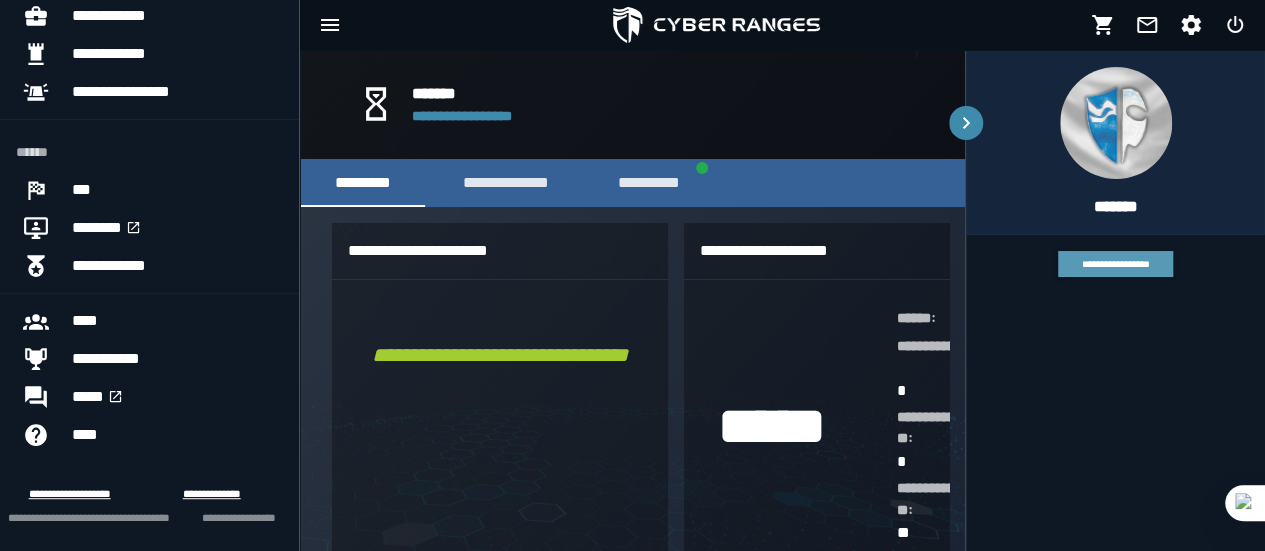 click on "**********" at bounding box center [1115, 264] 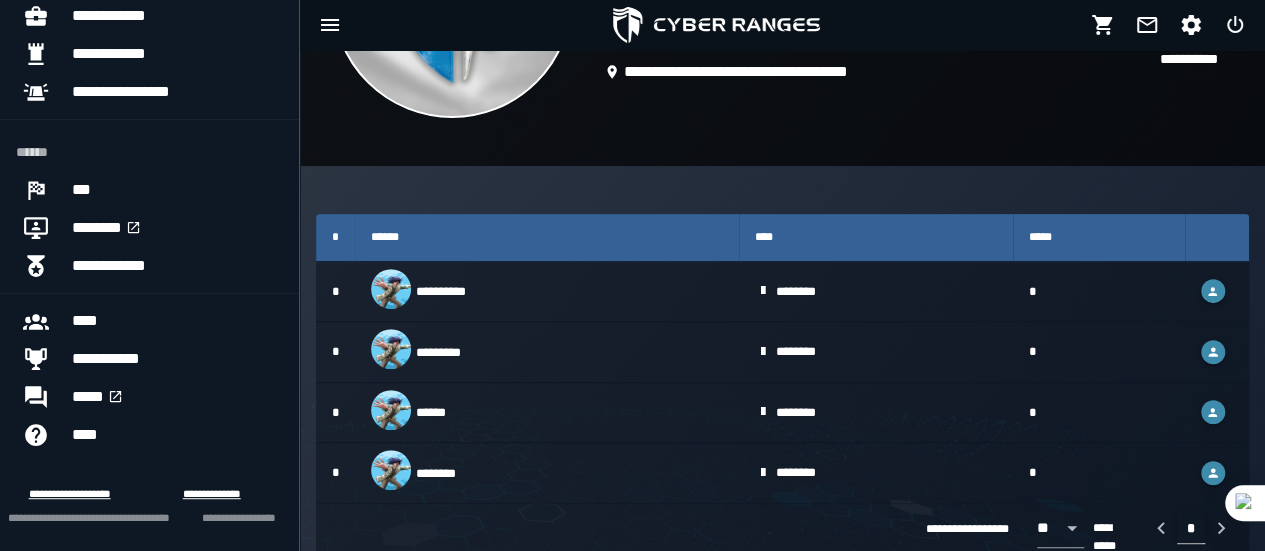 scroll, scrollTop: 0, scrollLeft: 0, axis: both 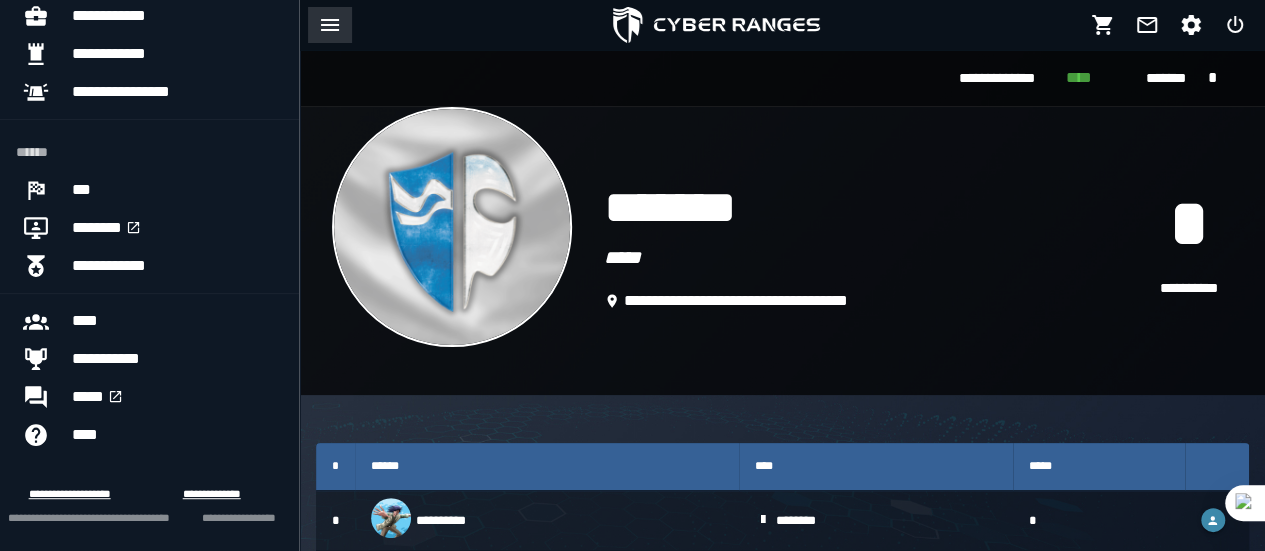 click 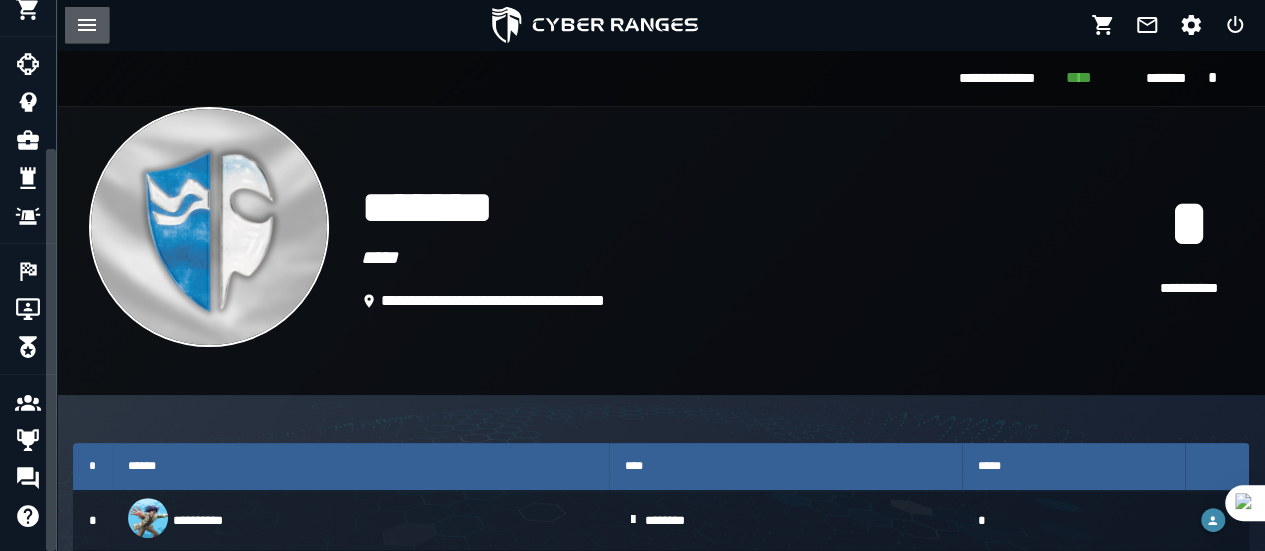 scroll, scrollTop: 204, scrollLeft: 0, axis: vertical 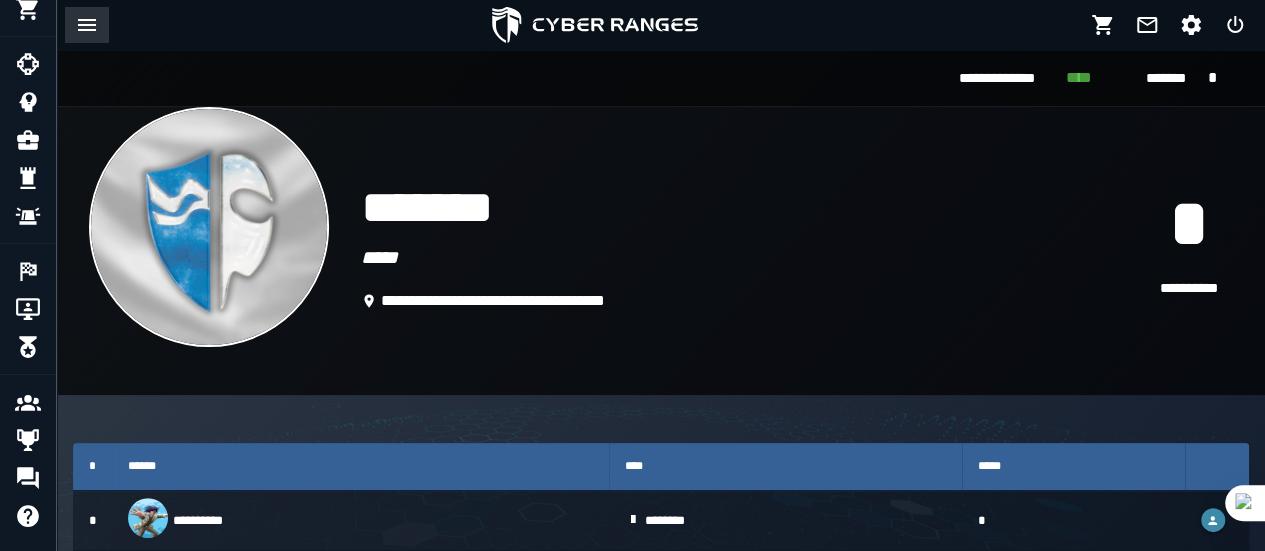 click 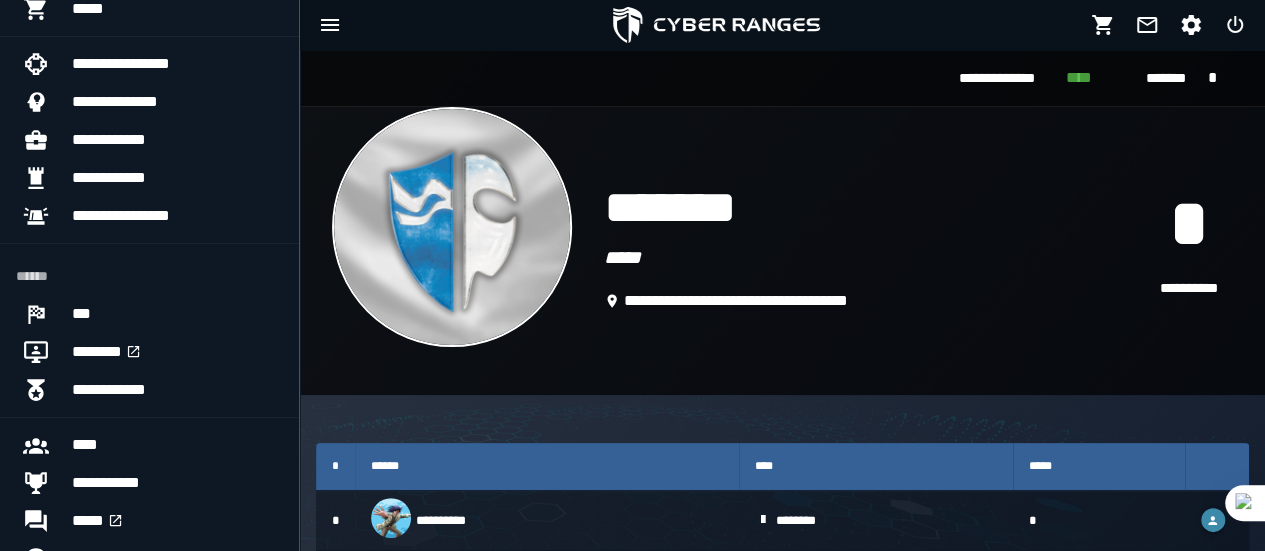 scroll, scrollTop: 229, scrollLeft: 0, axis: vertical 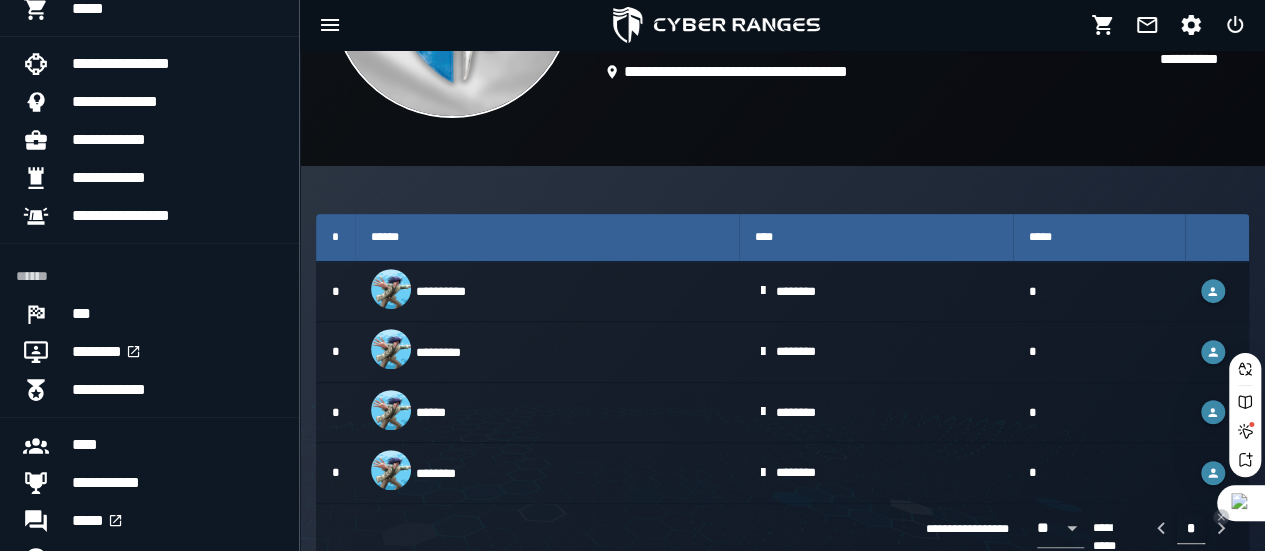 click at bounding box center [1241, 503] 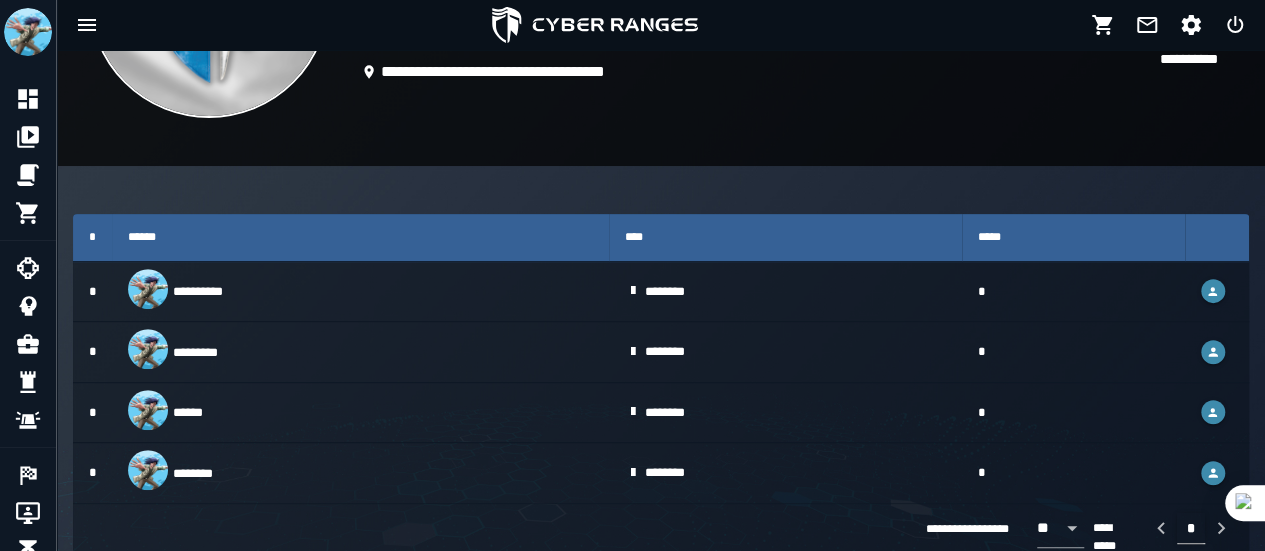 scroll, scrollTop: 0, scrollLeft: 0, axis: both 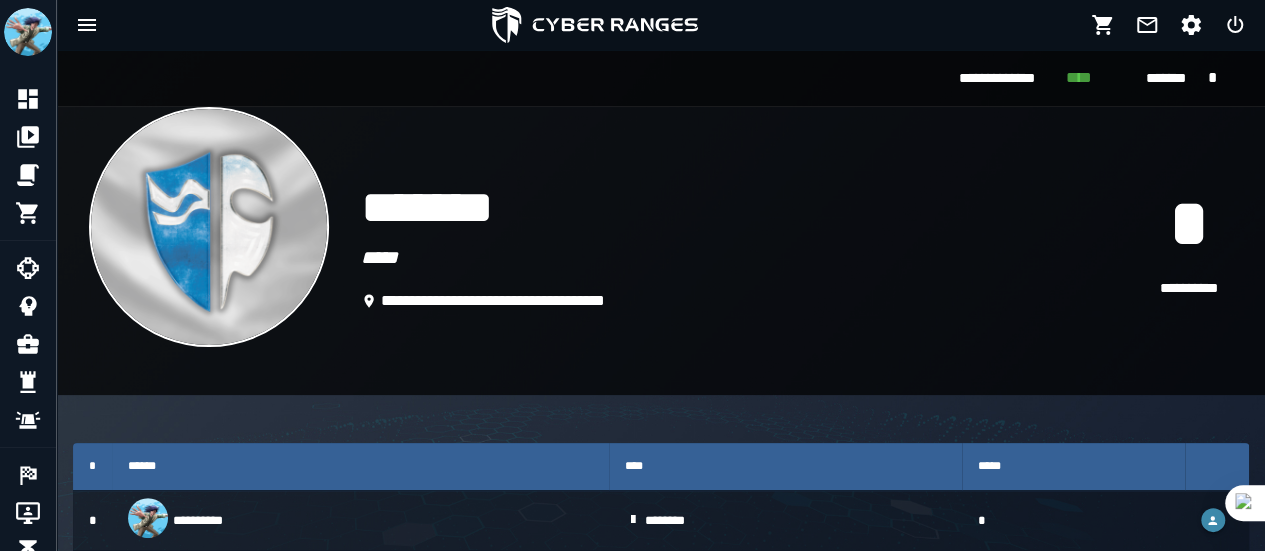 click at bounding box center [209, 227] 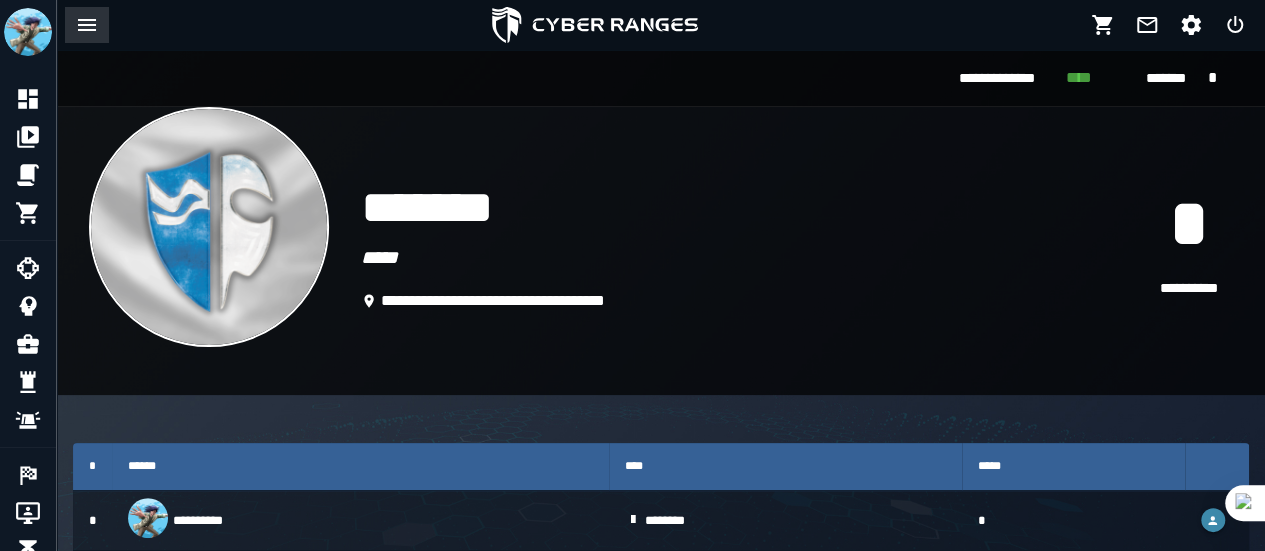click 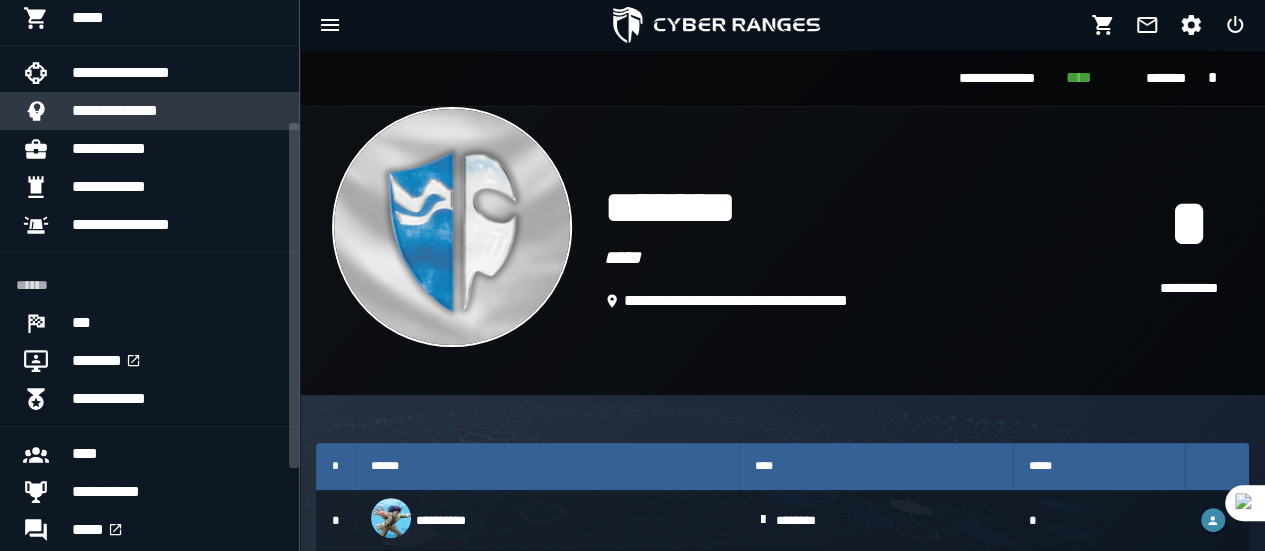 scroll, scrollTop: 196, scrollLeft: 0, axis: vertical 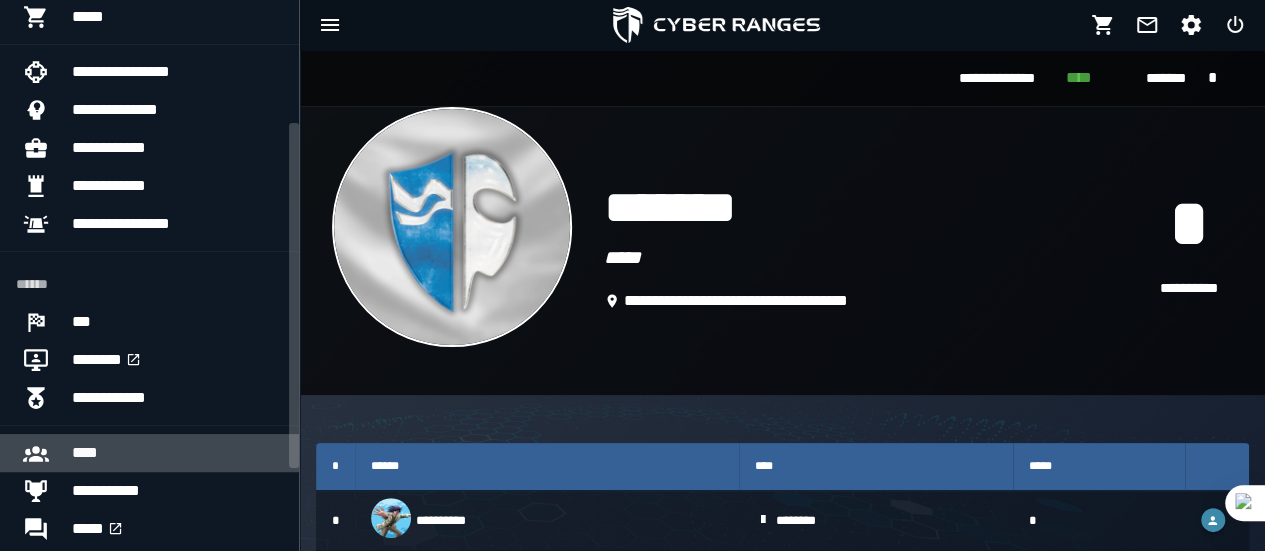 click on "****" at bounding box center (177, 453) 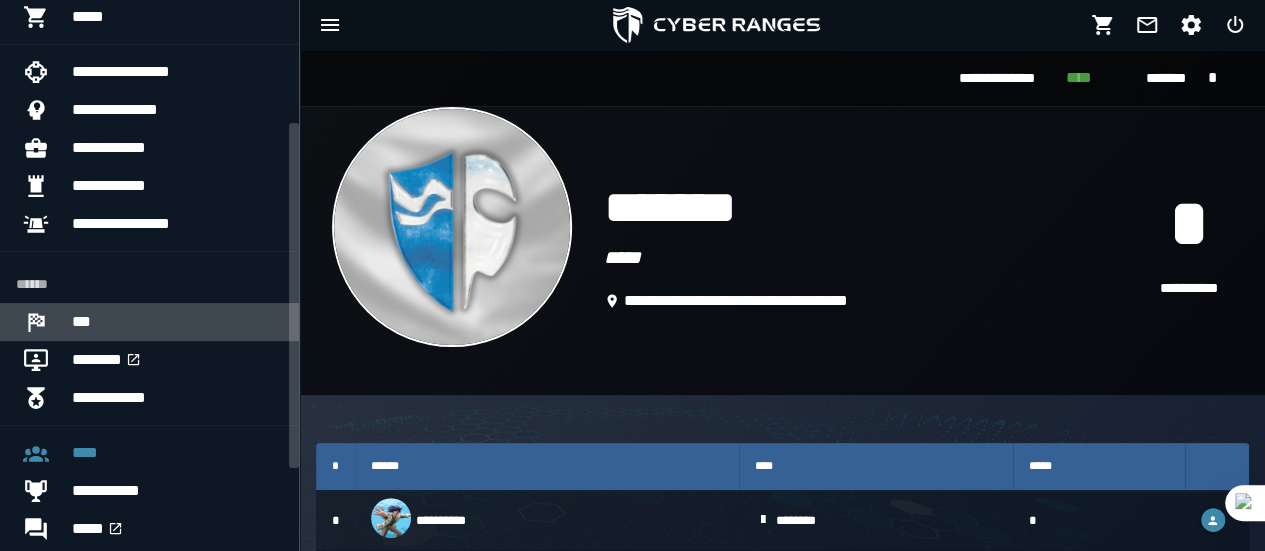 click on "***" at bounding box center (177, 322) 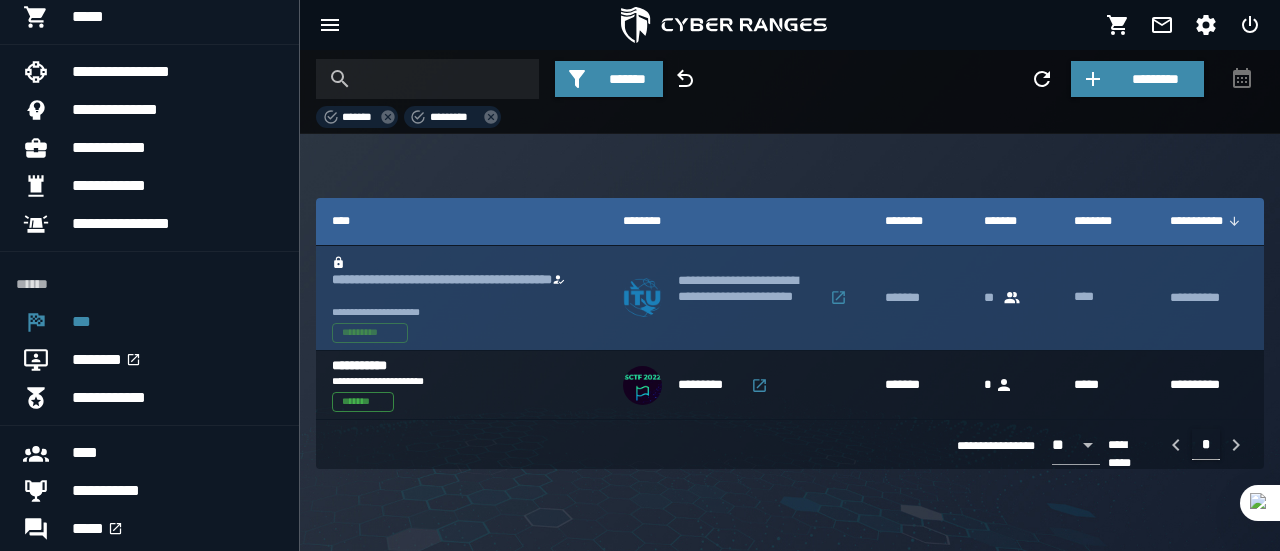 click on "**********" at bounding box center (461, 312) 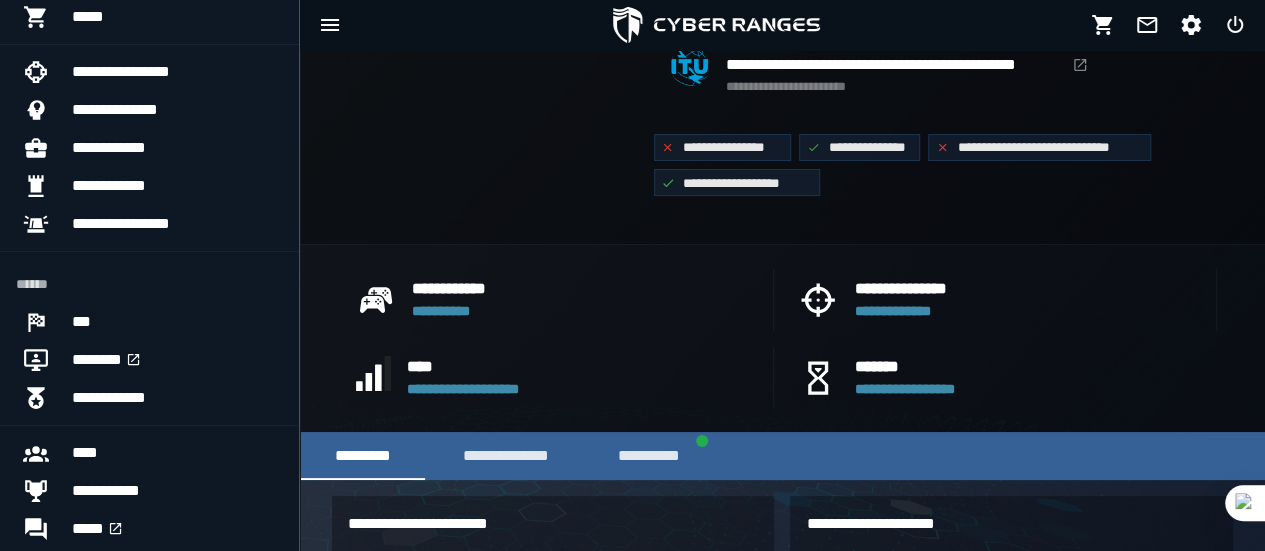 scroll, scrollTop: 348, scrollLeft: 0, axis: vertical 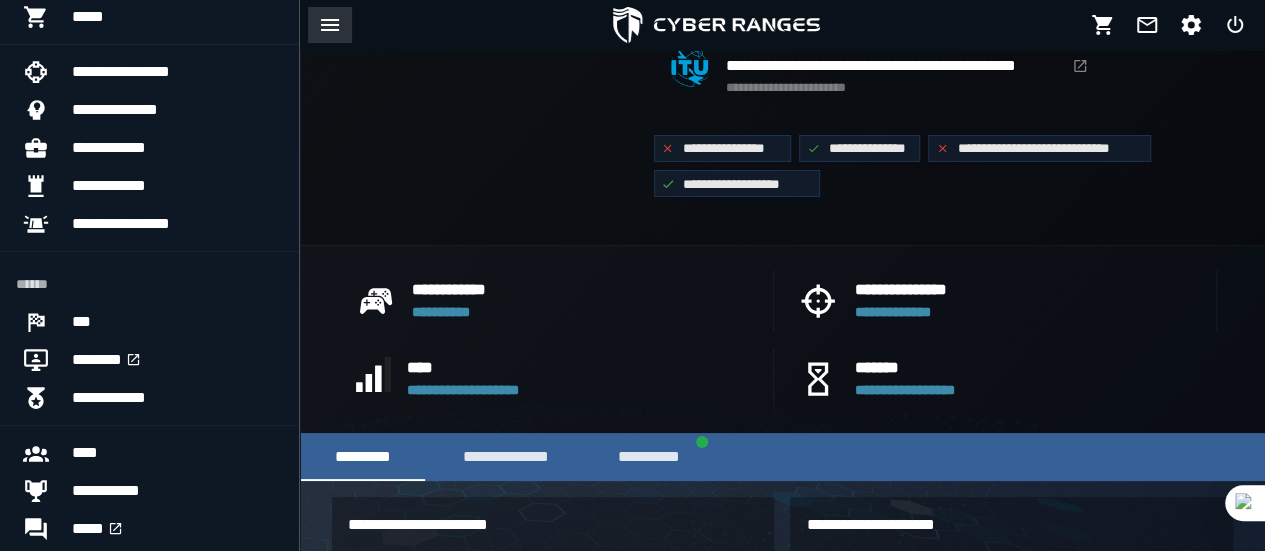 click 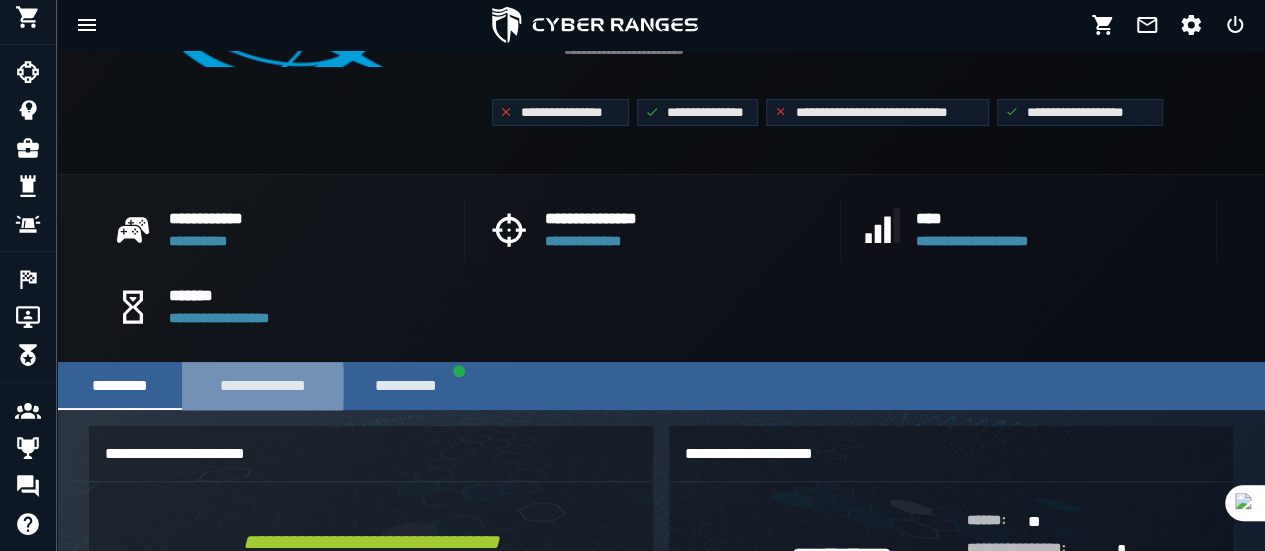 click on "**********" at bounding box center [262, 386] 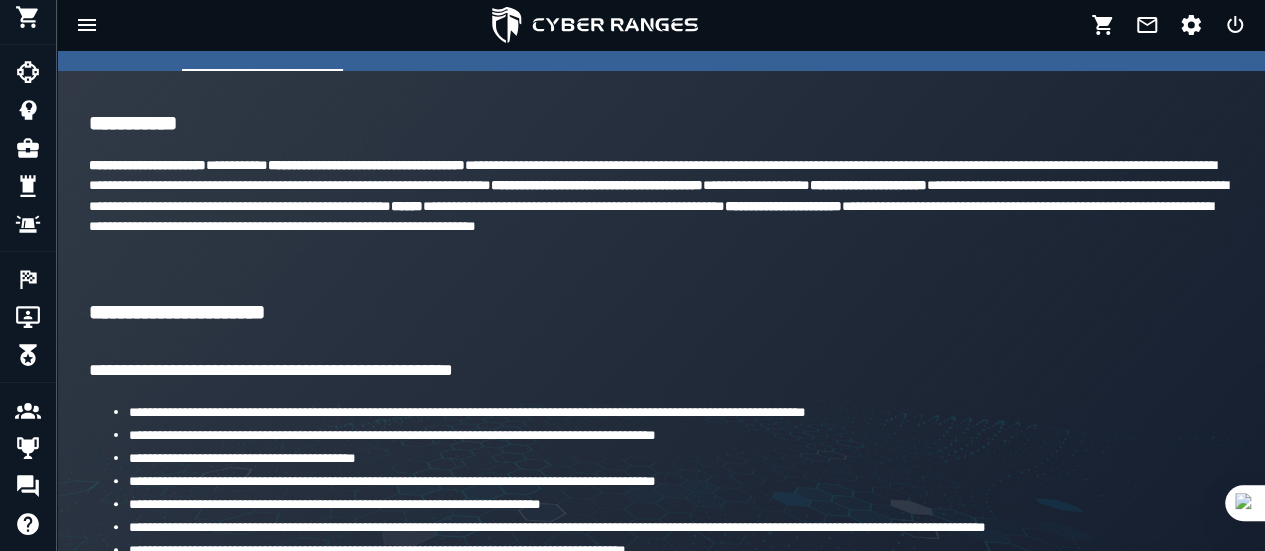 scroll, scrollTop: 684, scrollLeft: 0, axis: vertical 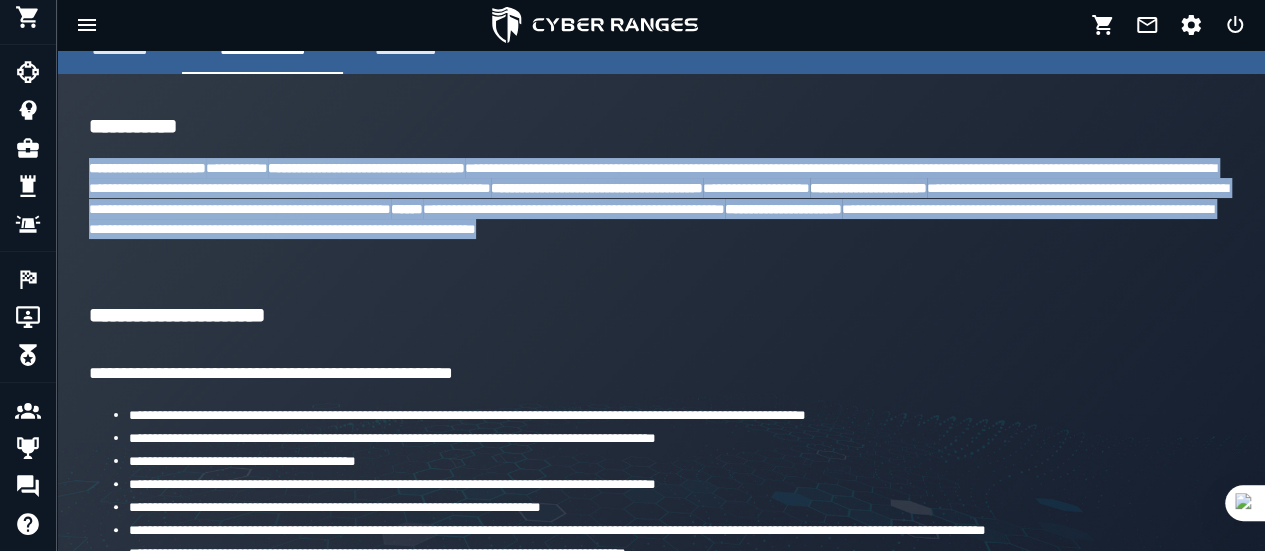 drag, startPoint x: 90, startPoint y: 167, endPoint x: 299, endPoint y: 261, distance: 229.16588 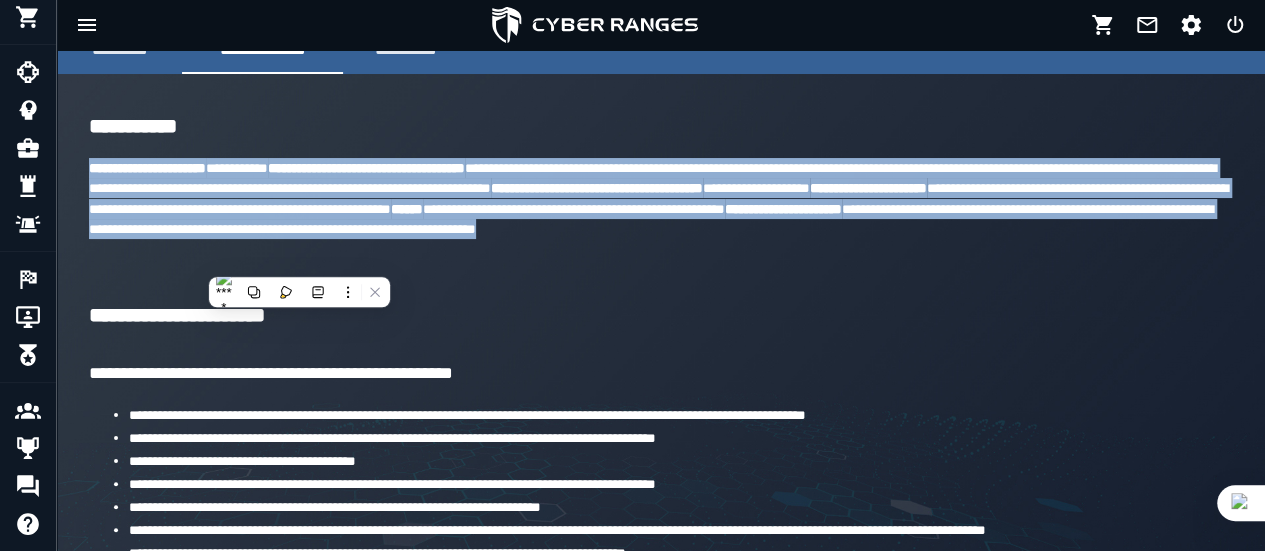 copy on "**********" 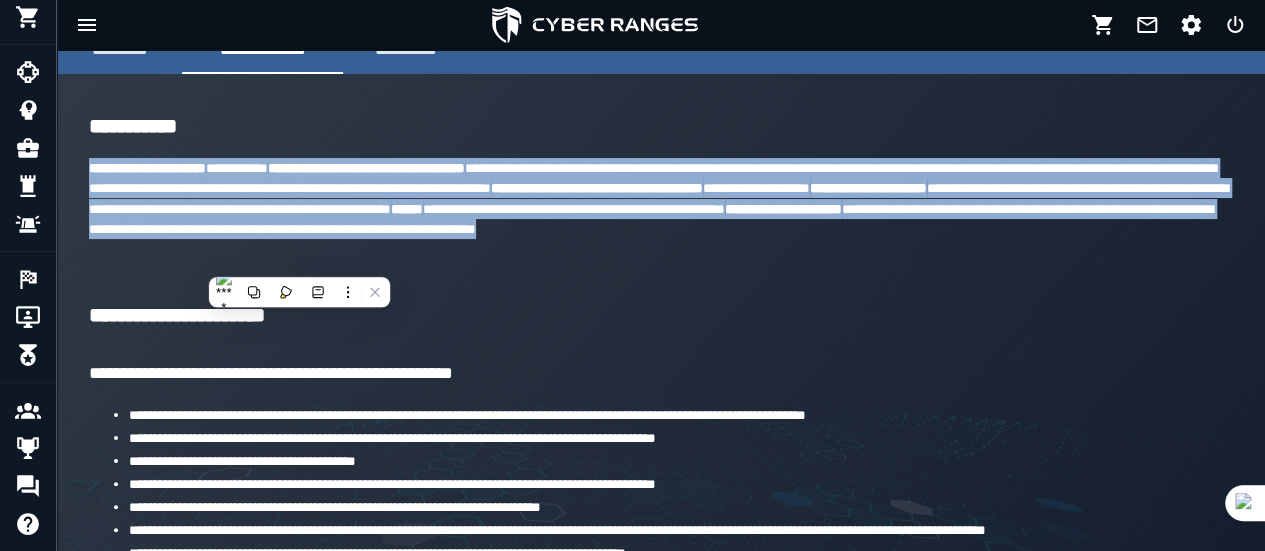 click at bounding box center [661, 281] 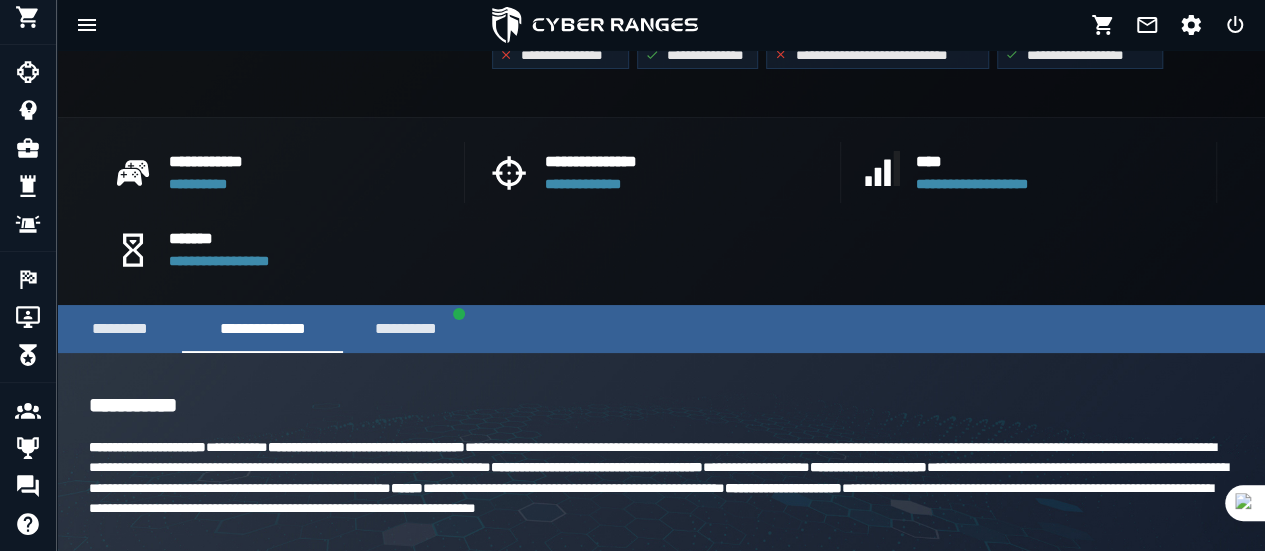 scroll, scrollTop: 404, scrollLeft: 0, axis: vertical 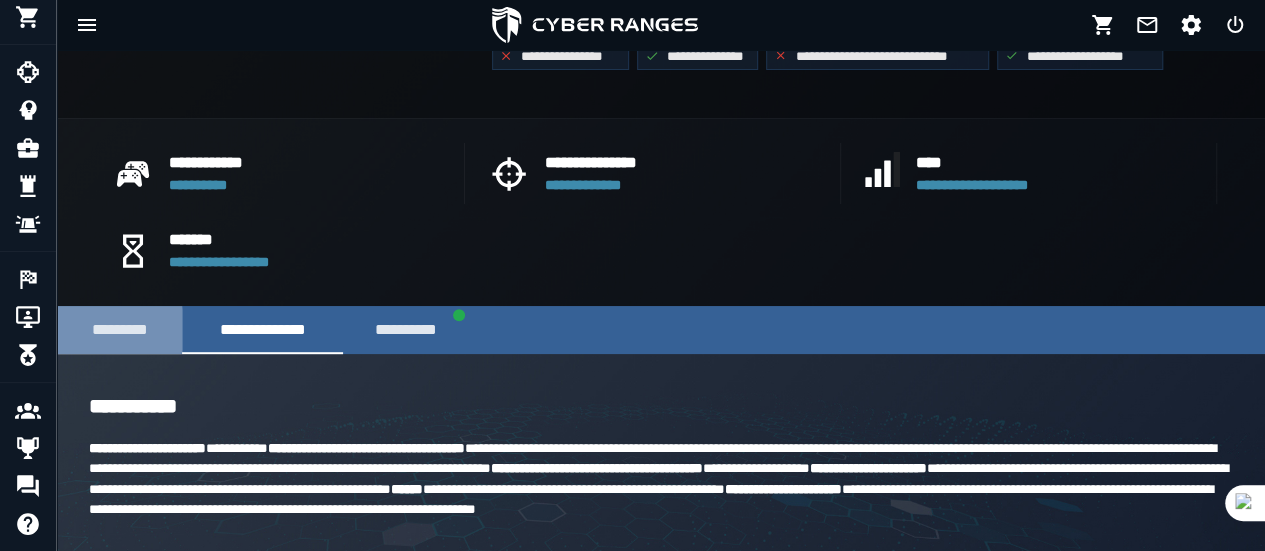 click on "*********" at bounding box center [119, 330] 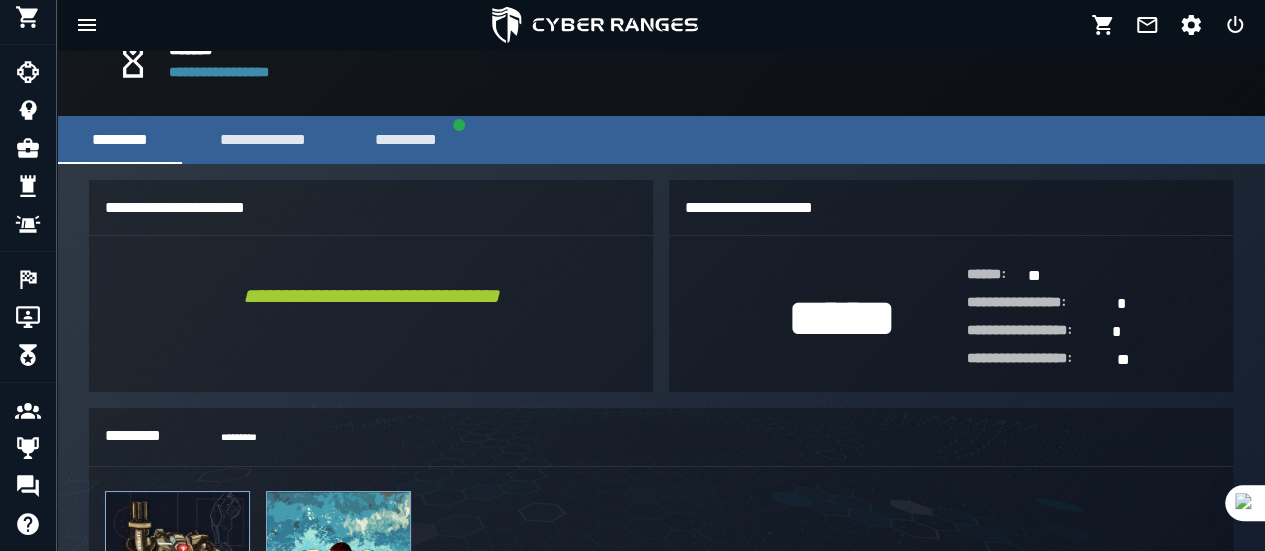 scroll, scrollTop: 572, scrollLeft: 0, axis: vertical 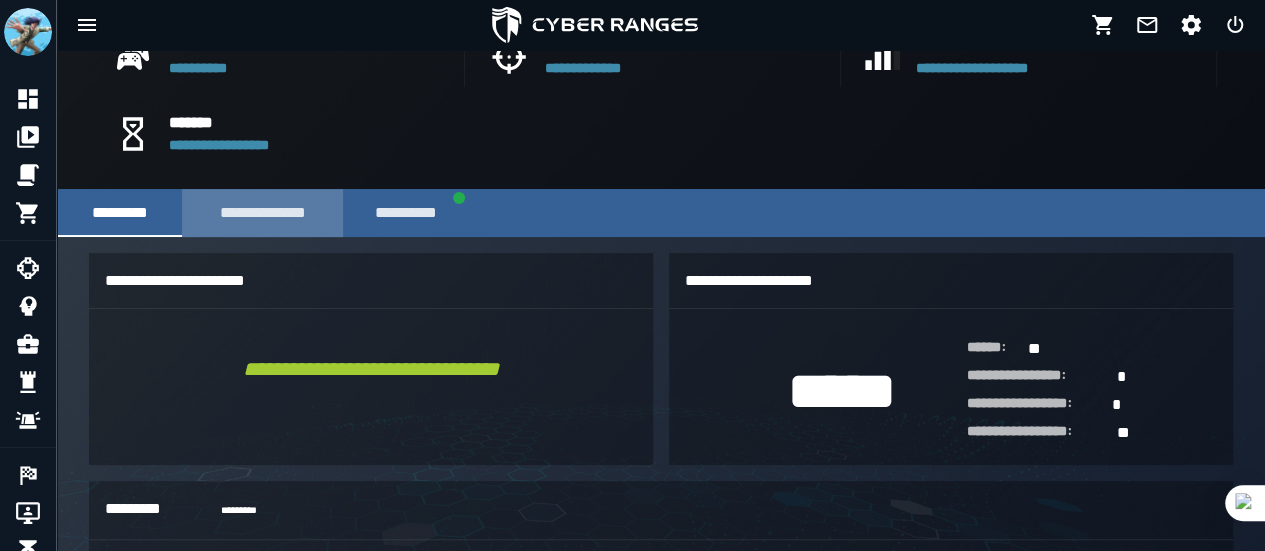 click on "**********" at bounding box center (262, 213) 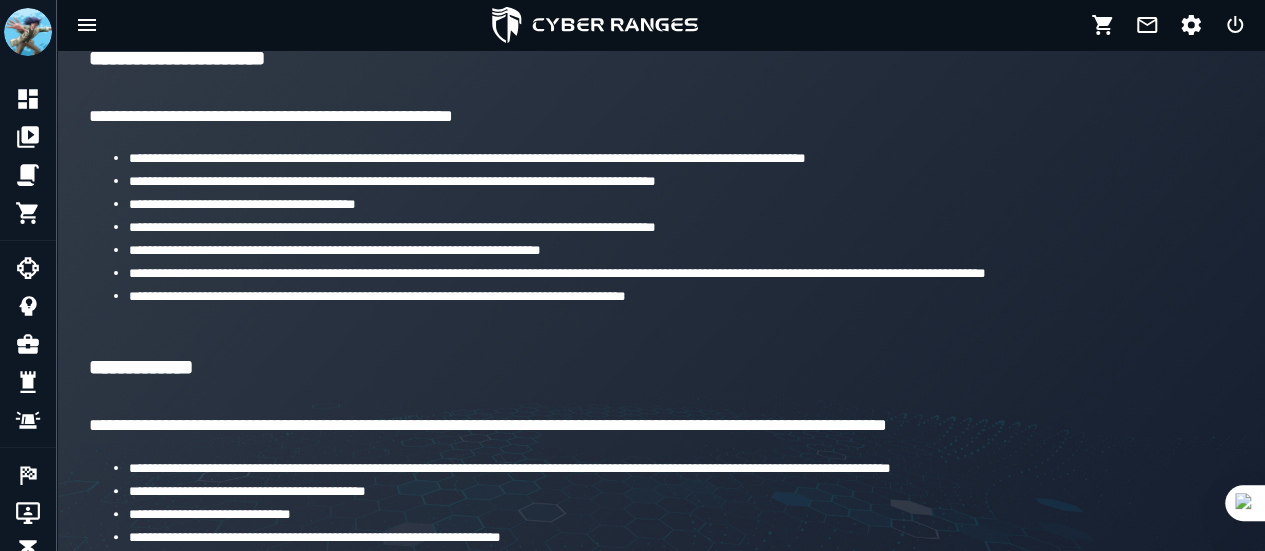 scroll, scrollTop: 1161, scrollLeft: 0, axis: vertical 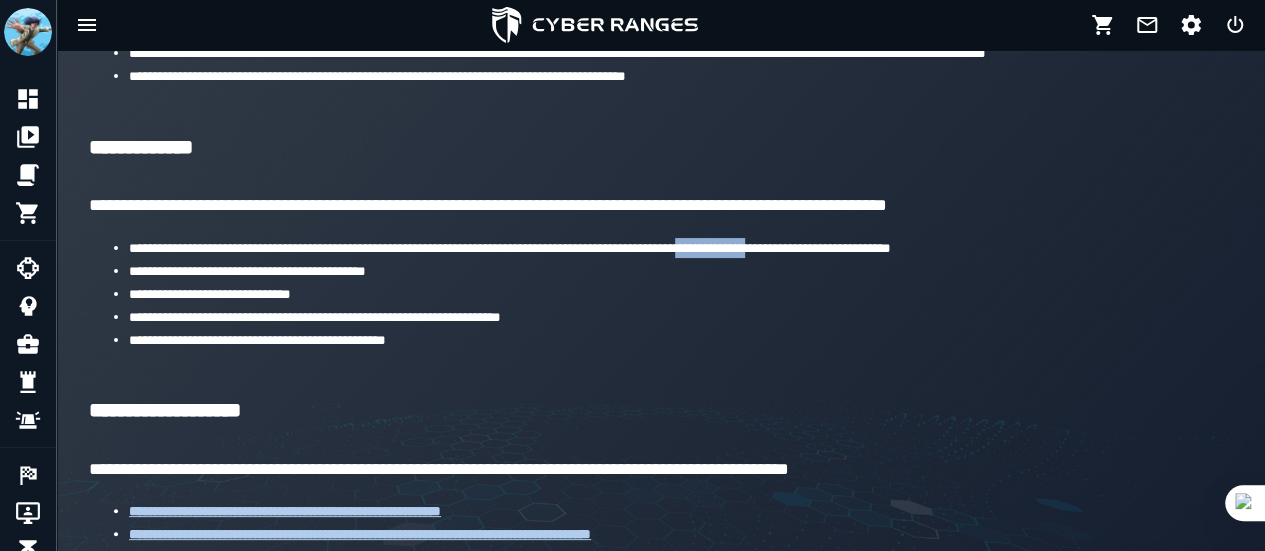 drag, startPoint x: 794, startPoint y: 317, endPoint x: 870, endPoint y: 317, distance: 76 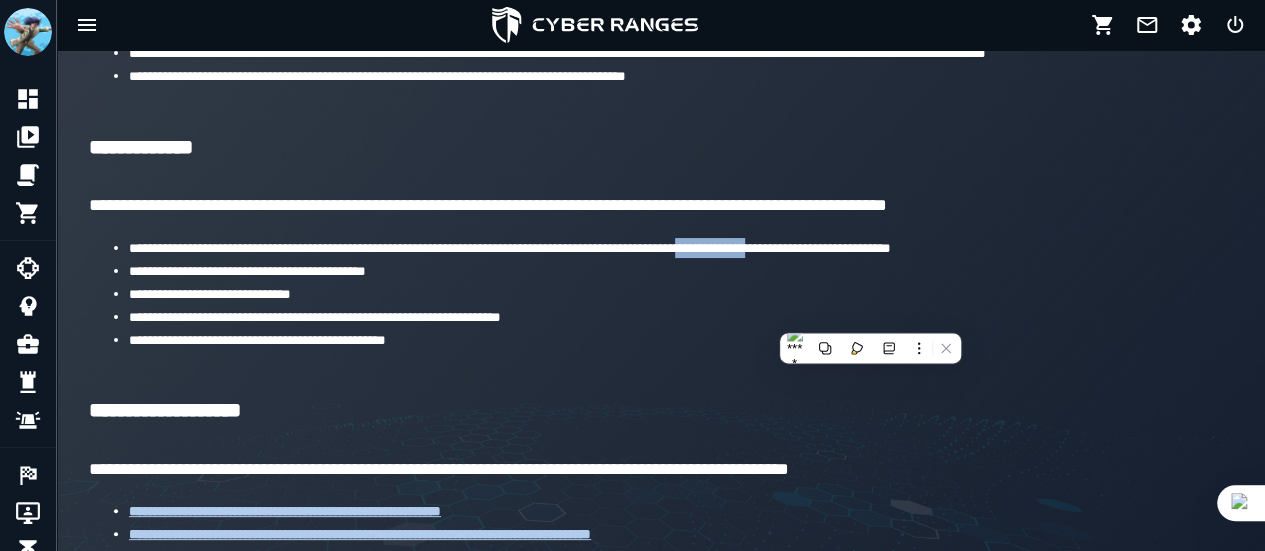 copy on "**********" 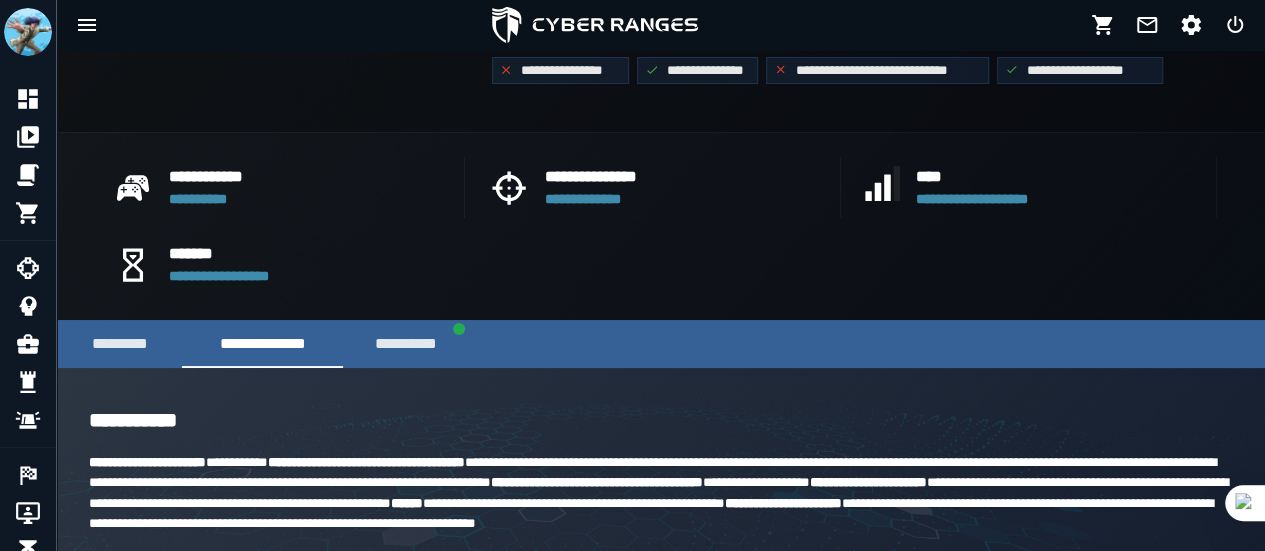 scroll, scrollTop: 375, scrollLeft: 0, axis: vertical 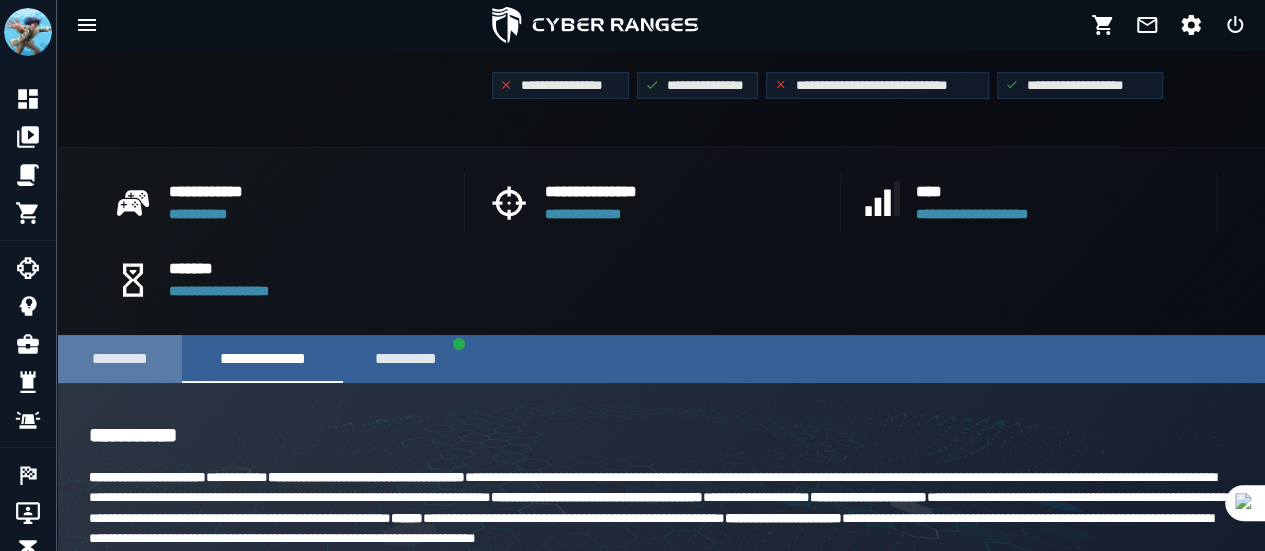 click on "*********" at bounding box center [119, 359] 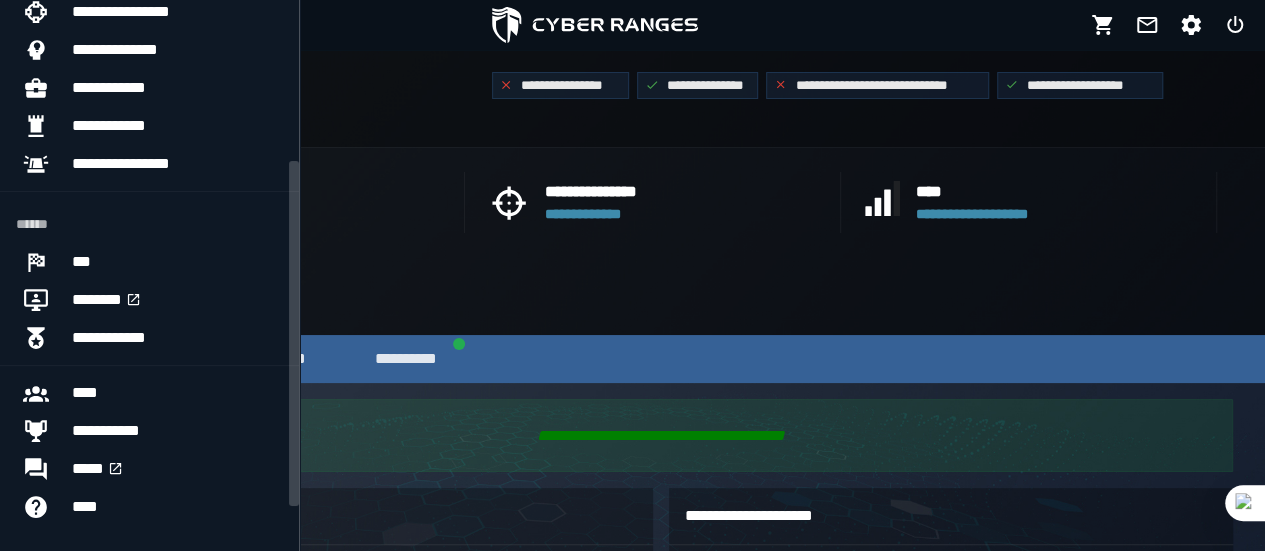 scroll, scrollTop: 204, scrollLeft: 0, axis: vertical 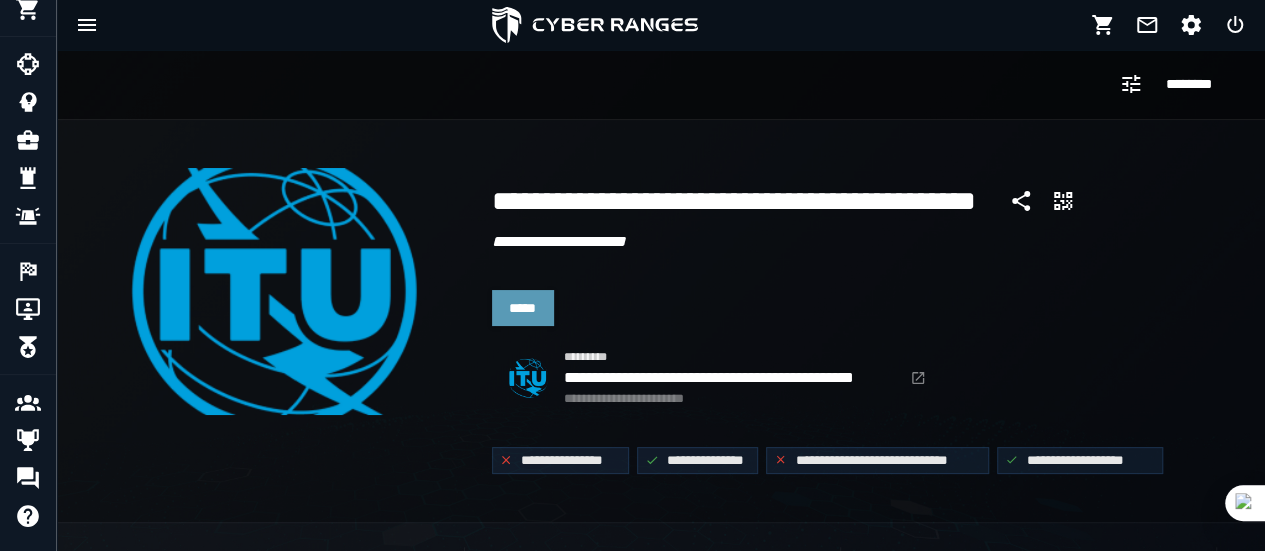 click on "*****" at bounding box center (523, 308) 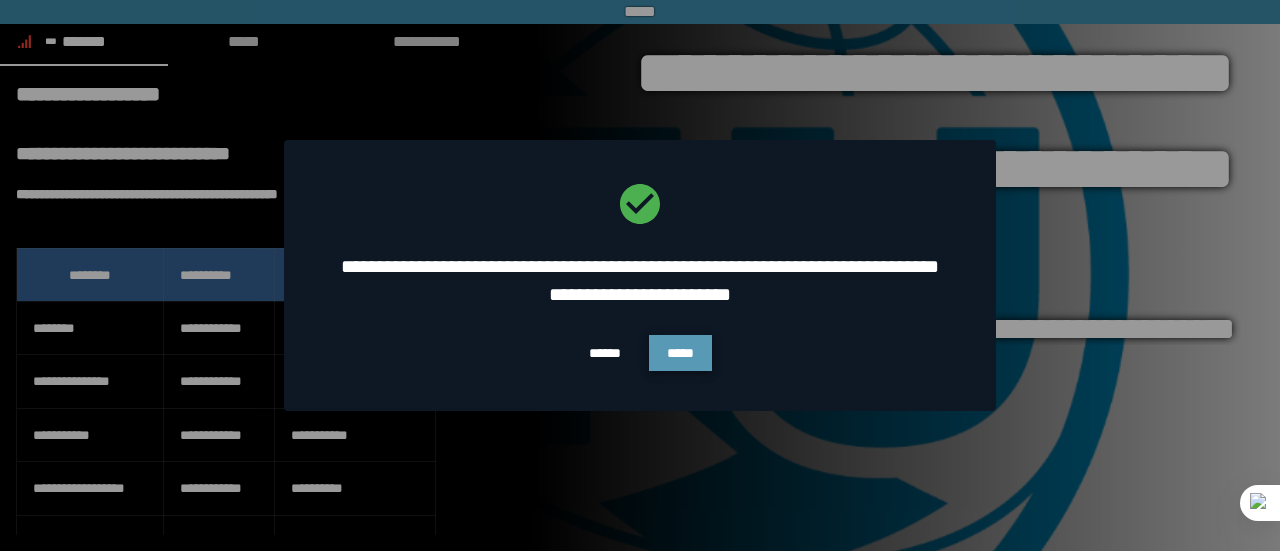 click on "*****" at bounding box center [680, 353] 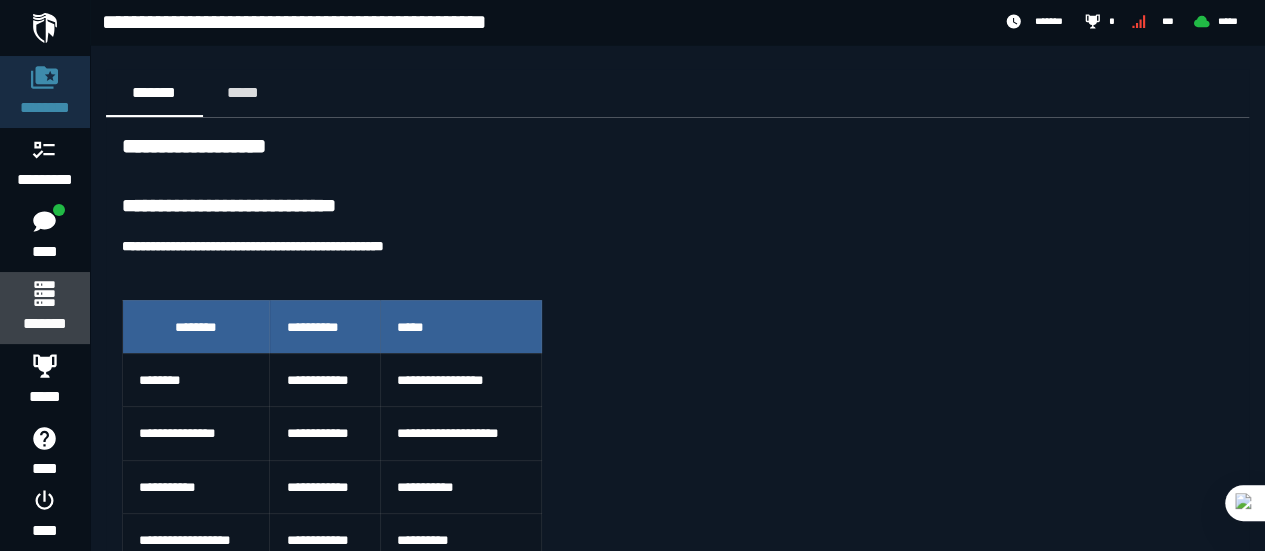 click on "*******" at bounding box center [44, 308] 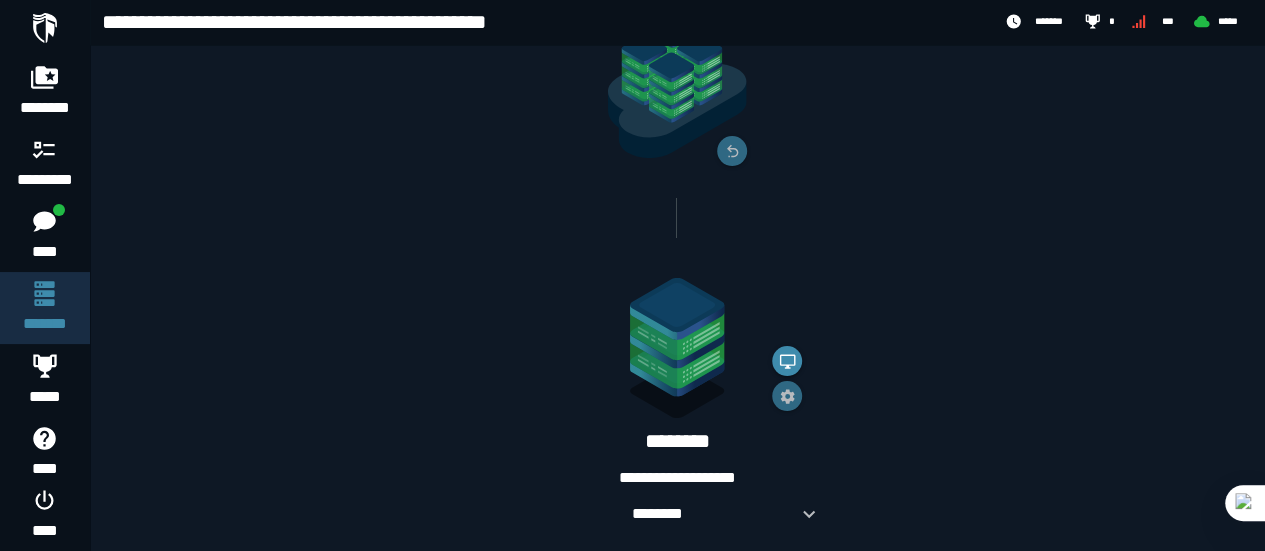 scroll, scrollTop: 260, scrollLeft: 0, axis: vertical 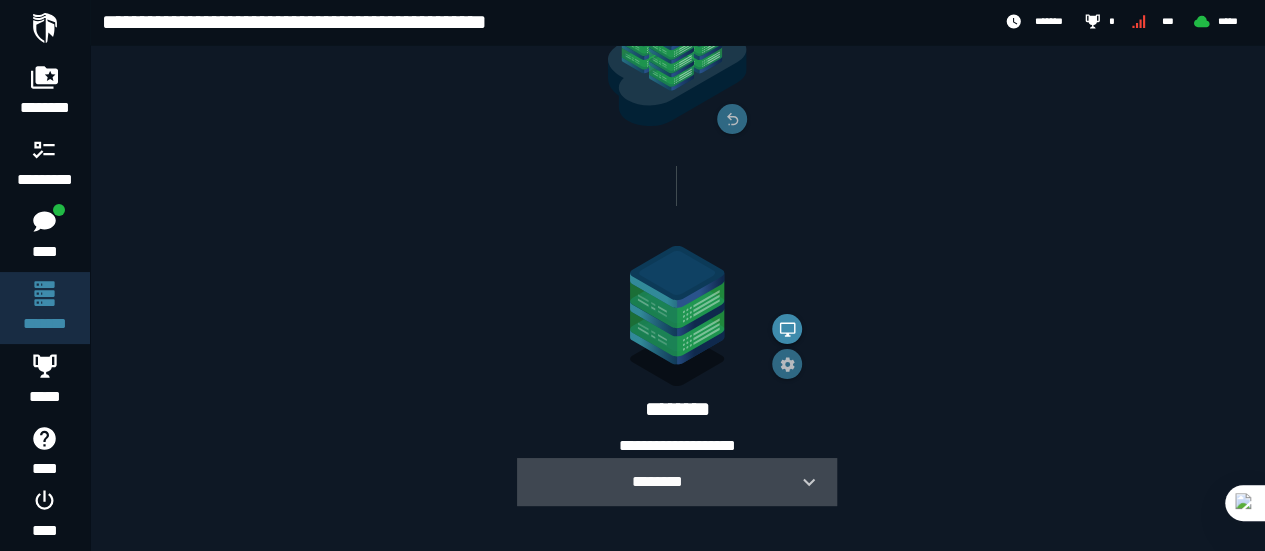 click 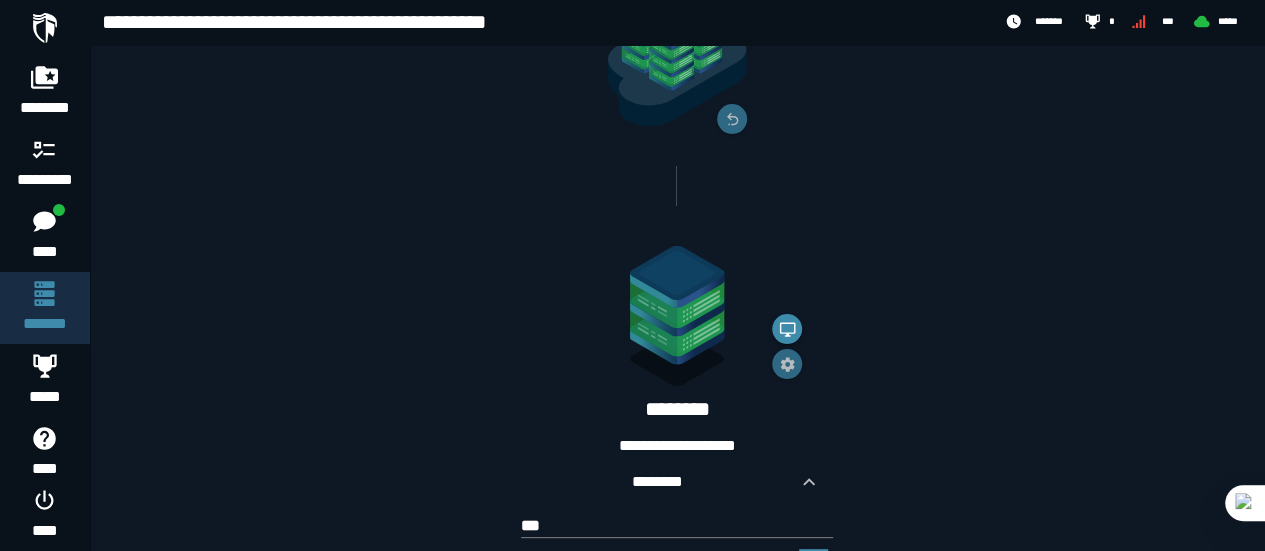 scroll, scrollTop: 452, scrollLeft: 0, axis: vertical 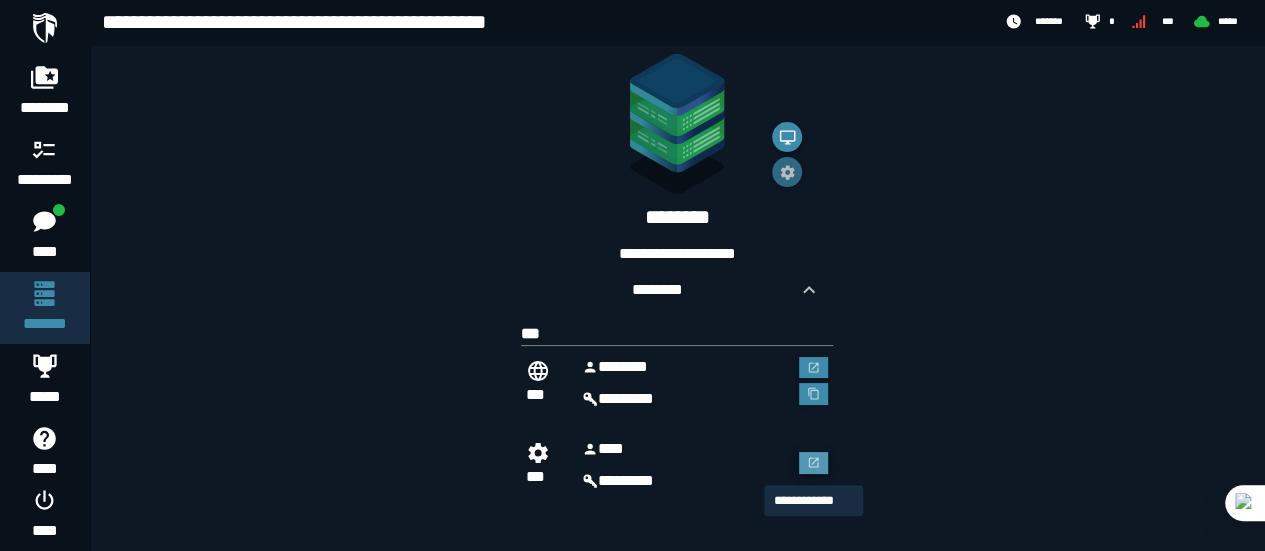 click 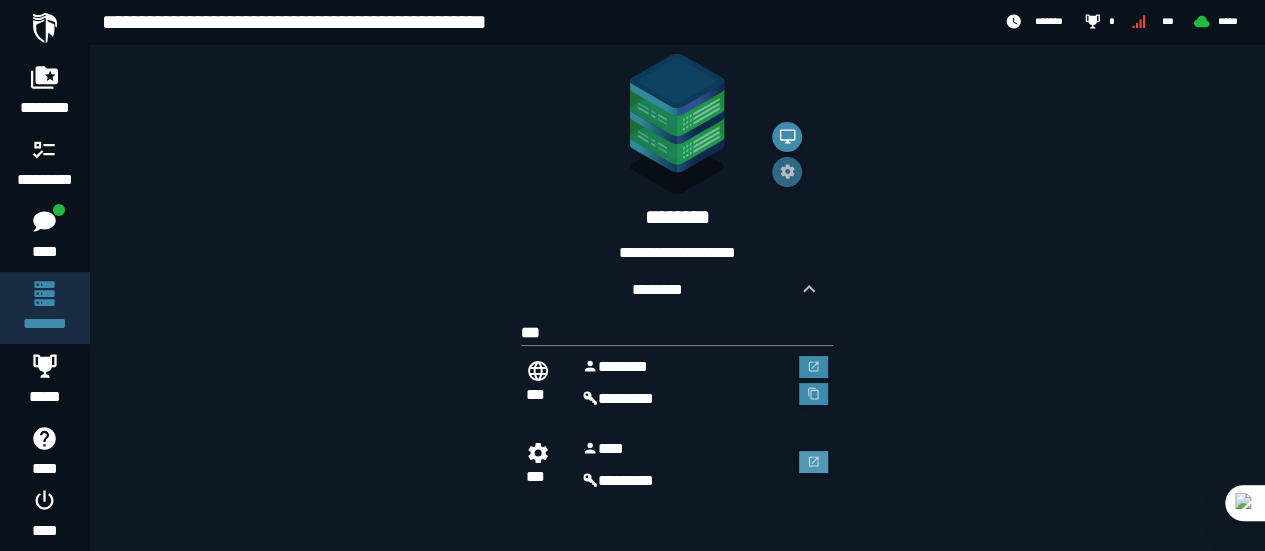 scroll, scrollTop: 452, scrollLeft: 0, axis: vertical 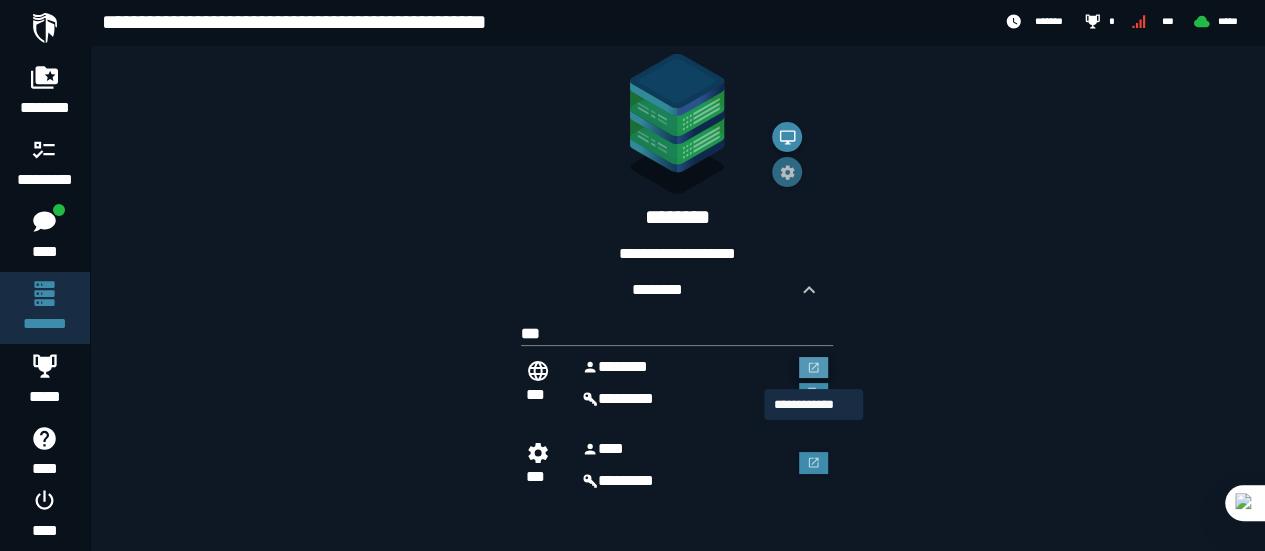 click 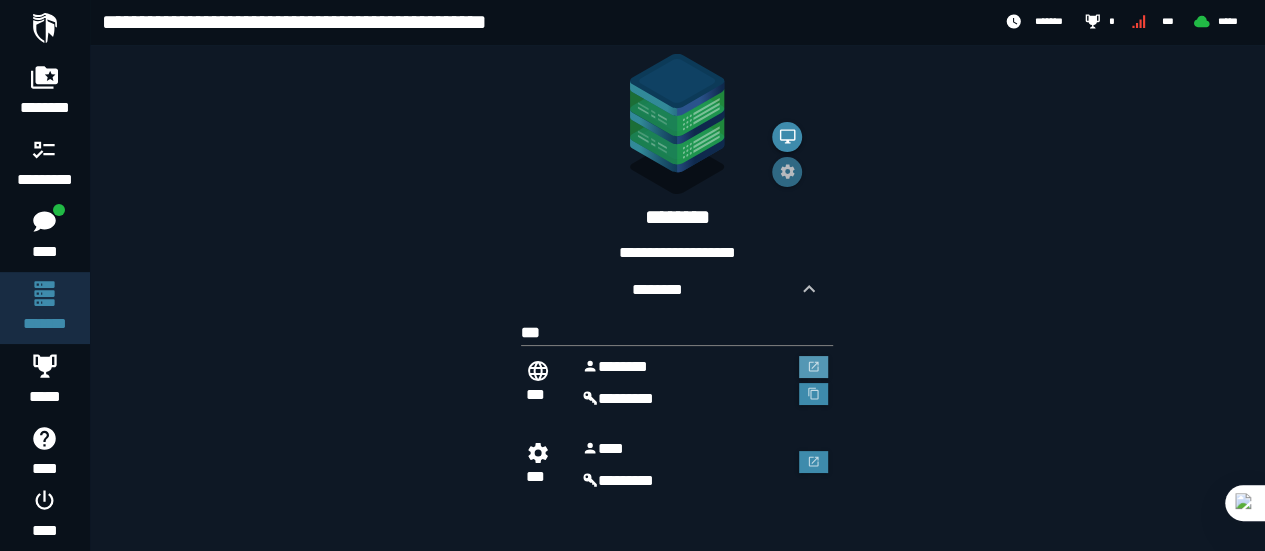 scroll, scrollTop: 452, scrollLeft: 0, axis: vertical 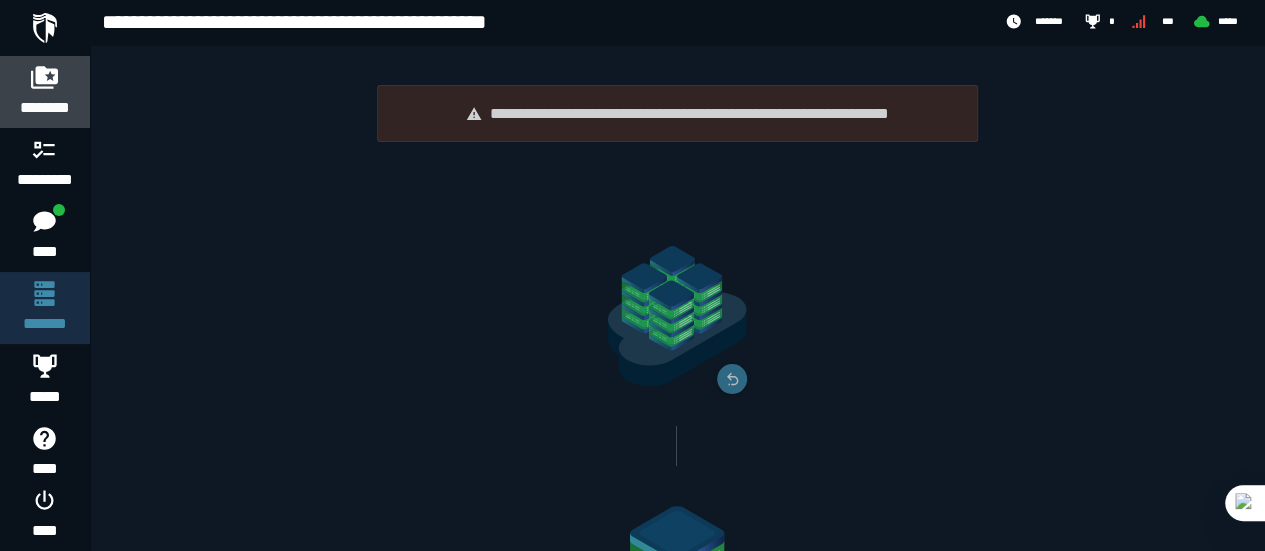 click 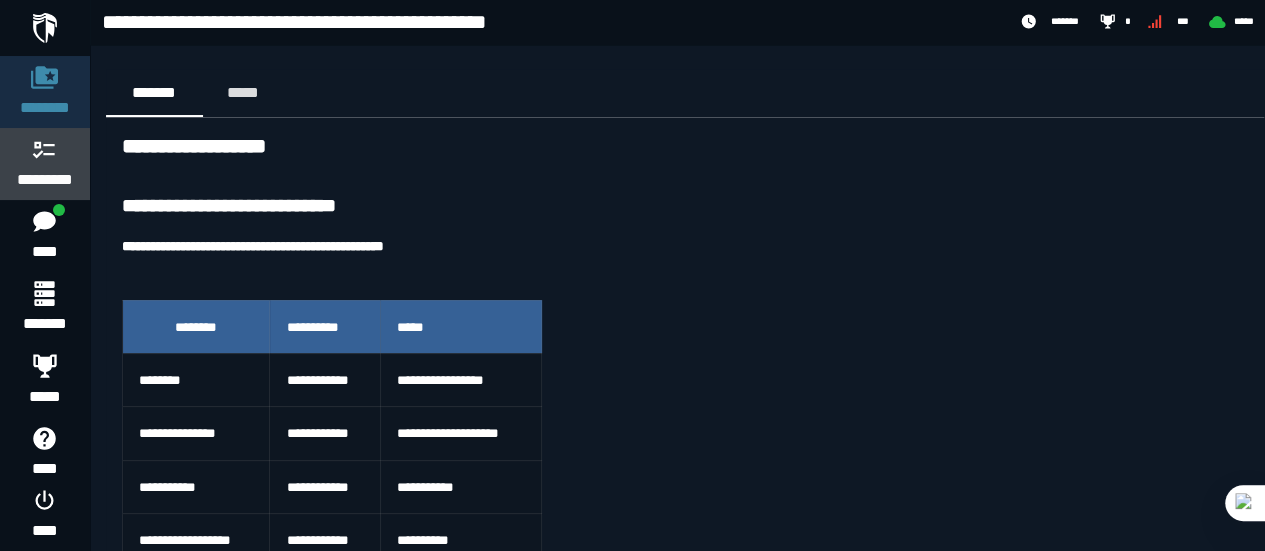 click 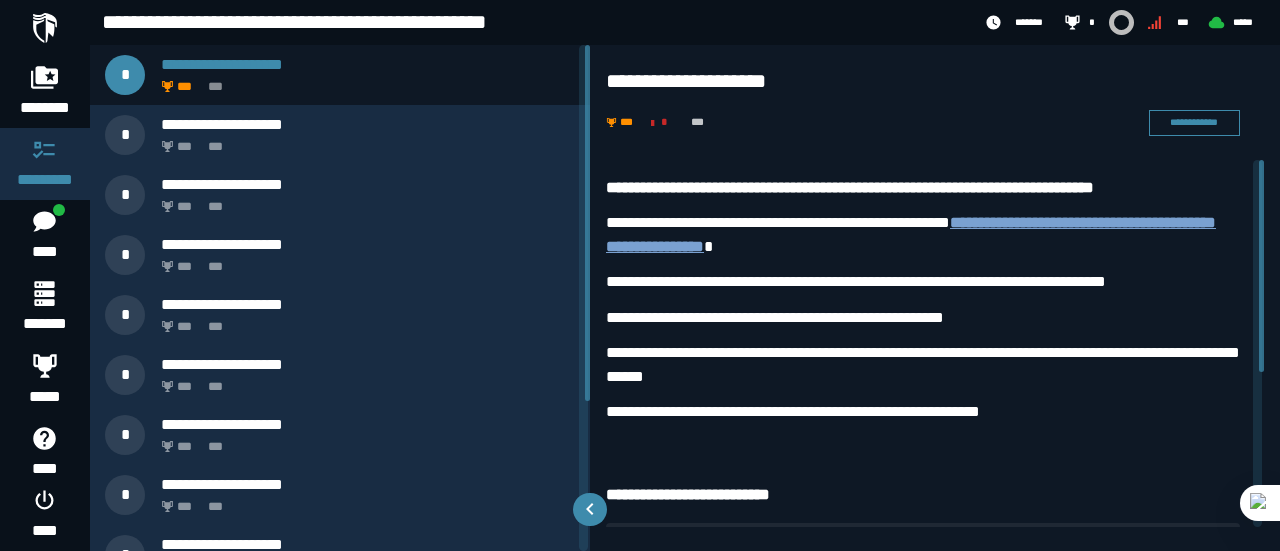click on "**********" at bounding box center [911, 234] 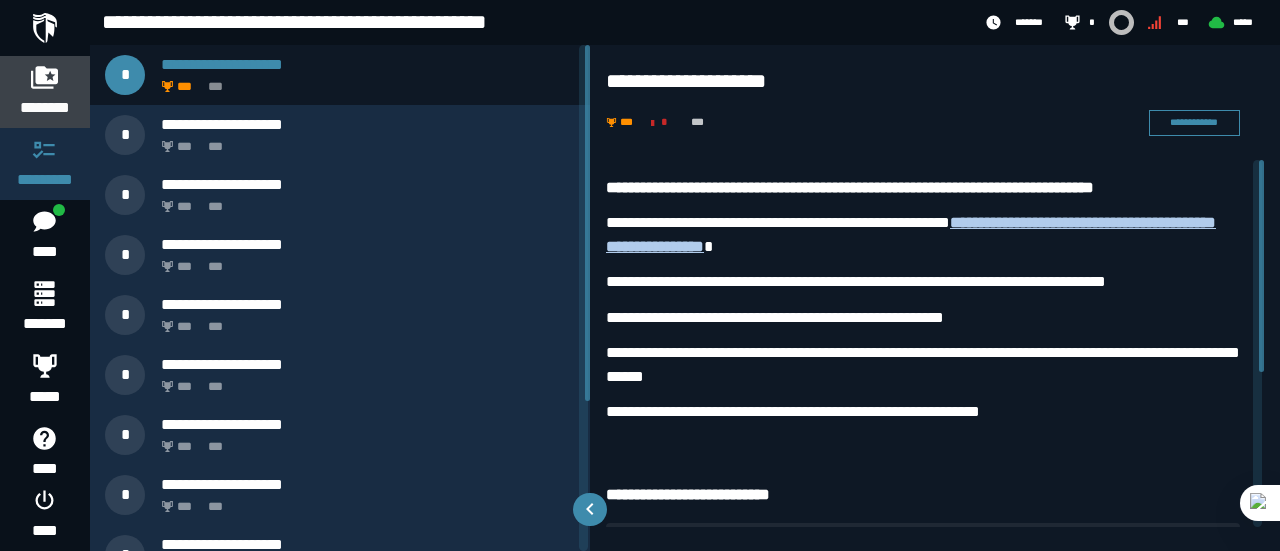 click on "********" at bounding box center (45, 108) 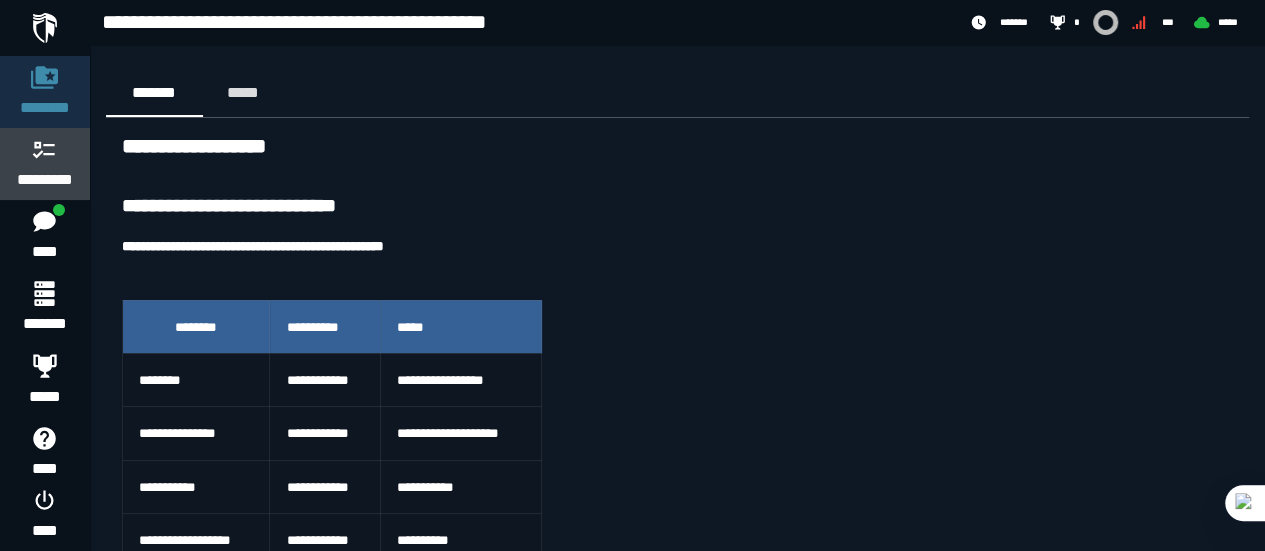 click 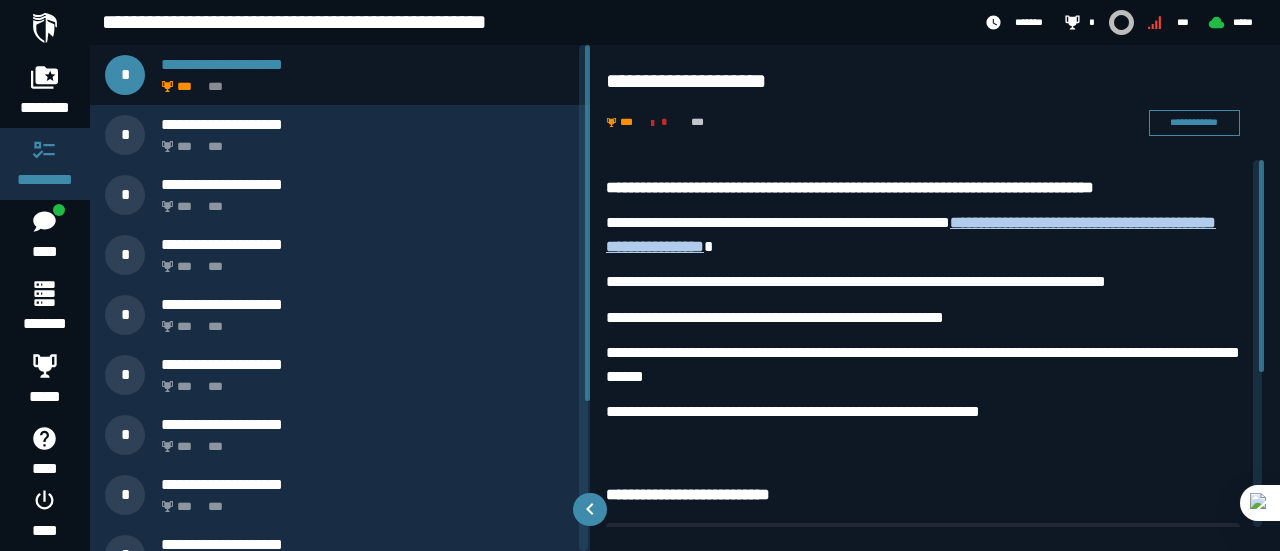 scroll, scrollTop: 266, scrollLeft: 0, axis: vertical 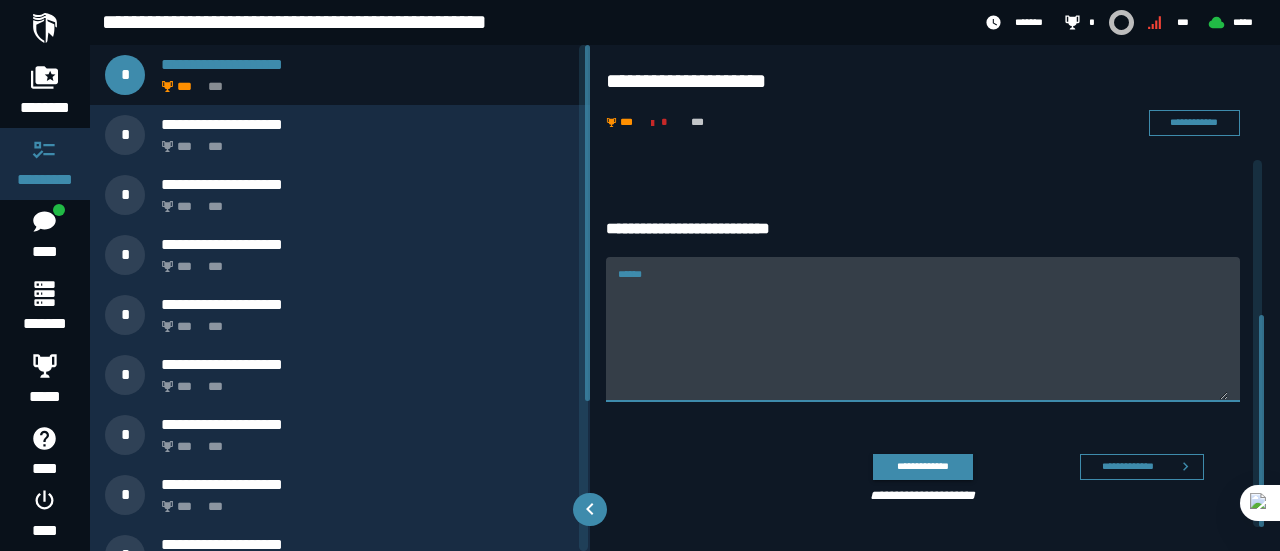 click on "******" at bounding box center (923, 341) 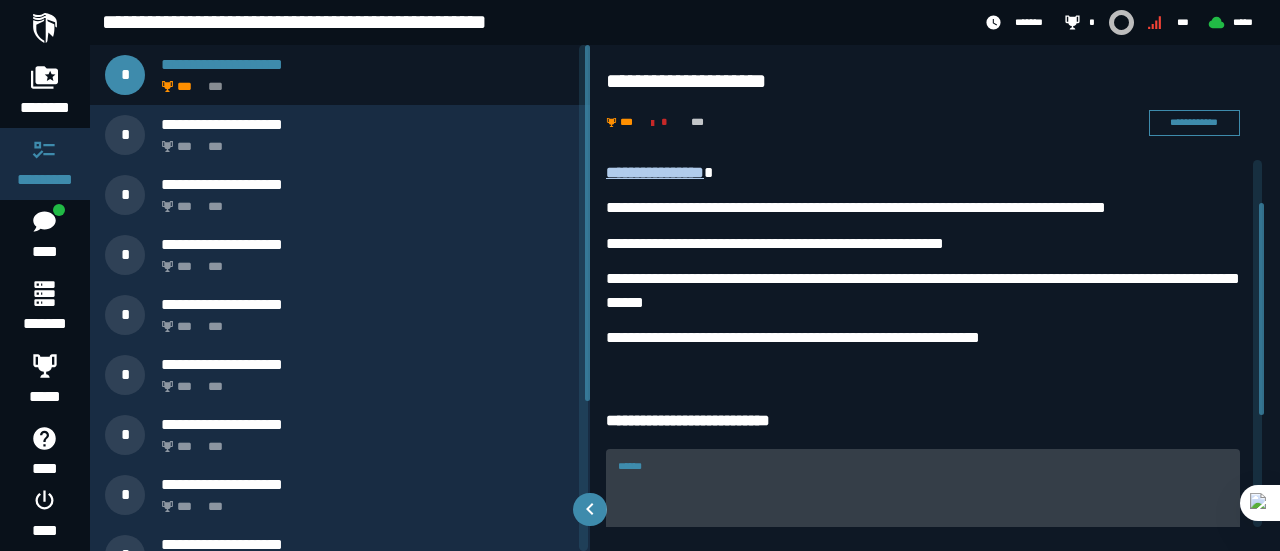 scroll, scrollTop: 0, scrollLeft: 0, axis: both 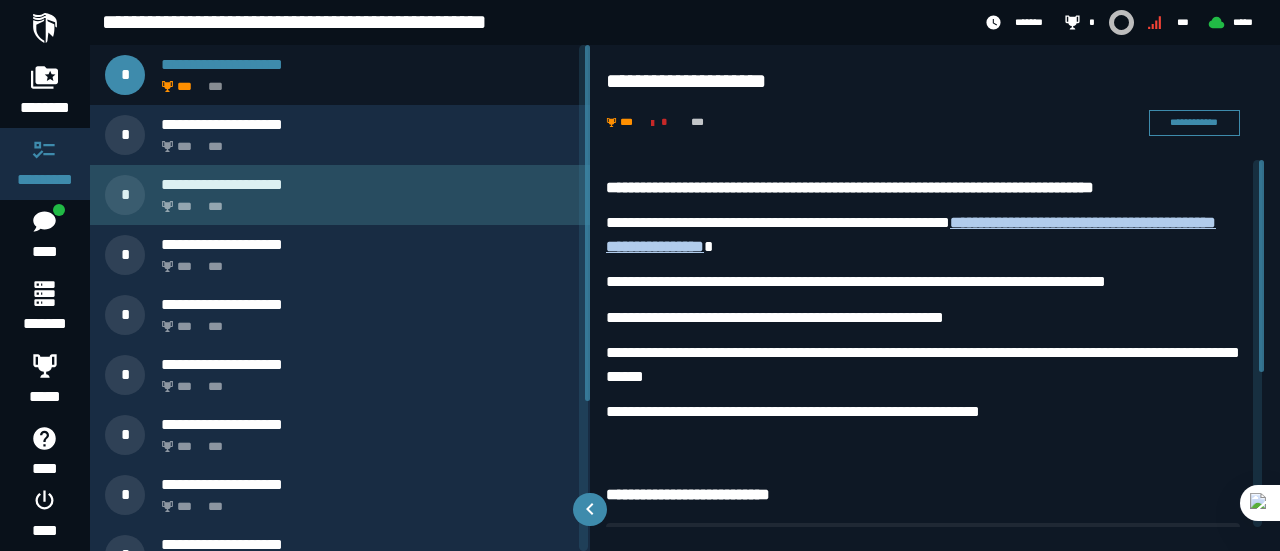 click on "**********" at bounding box center [368, 184] 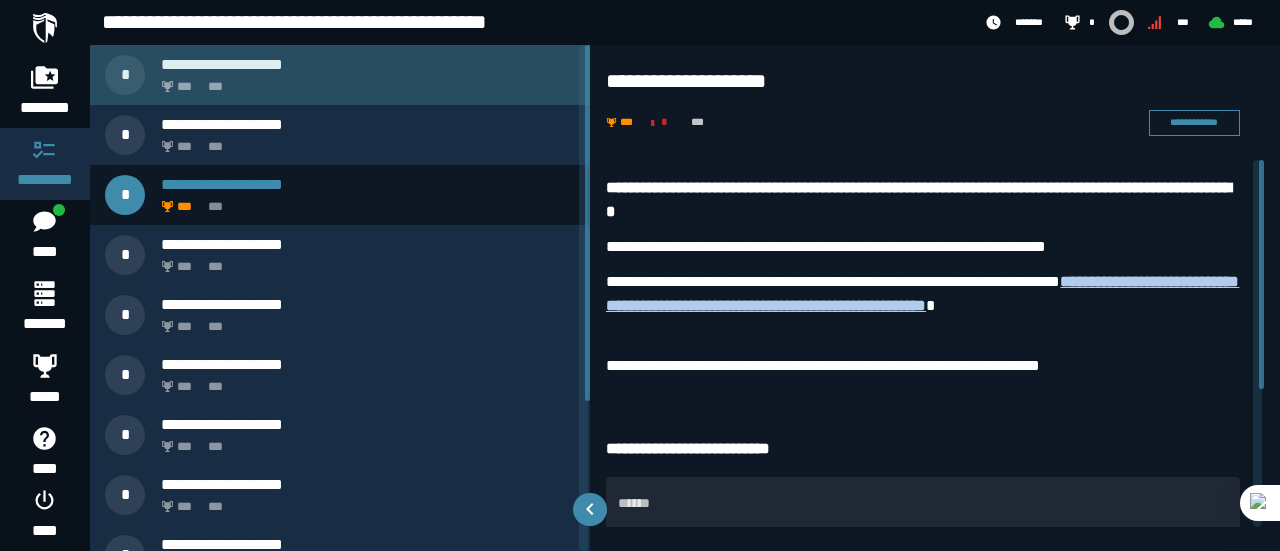 click on "*** ***" at bounding box center [364, 81] 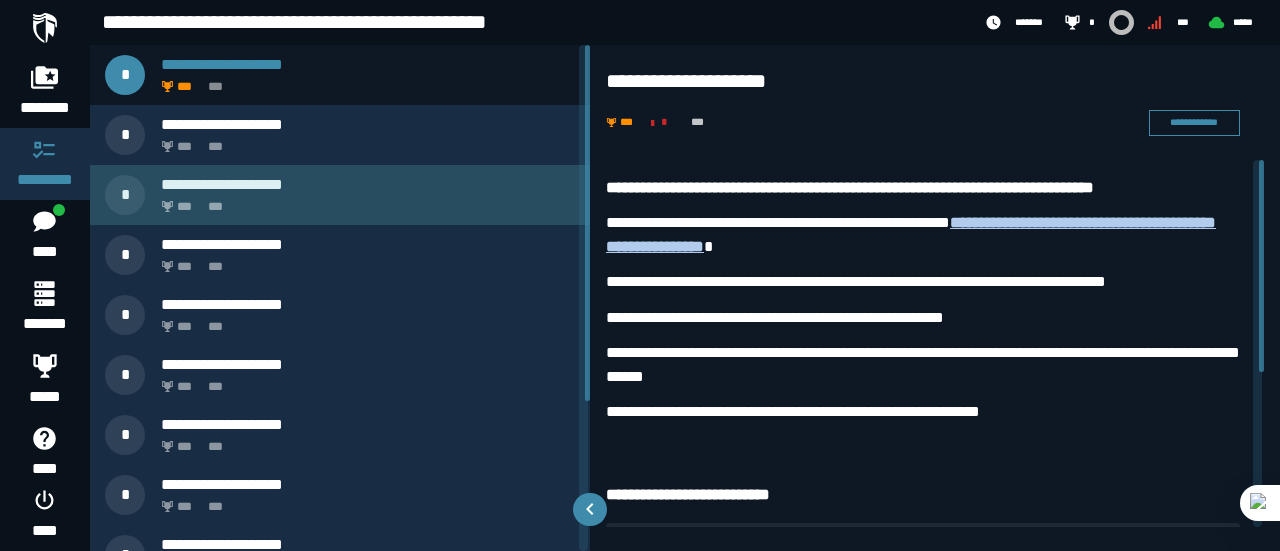 click on "*** ***" at bounding box center (364, 201) 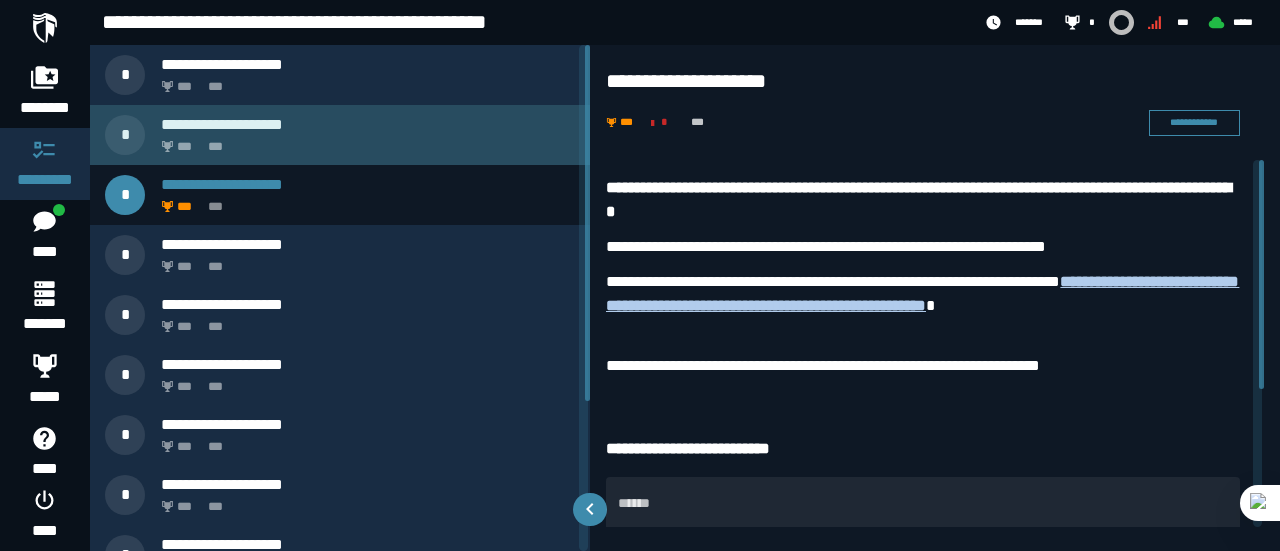 click on "*** ***" at bounding box center [364, 141] 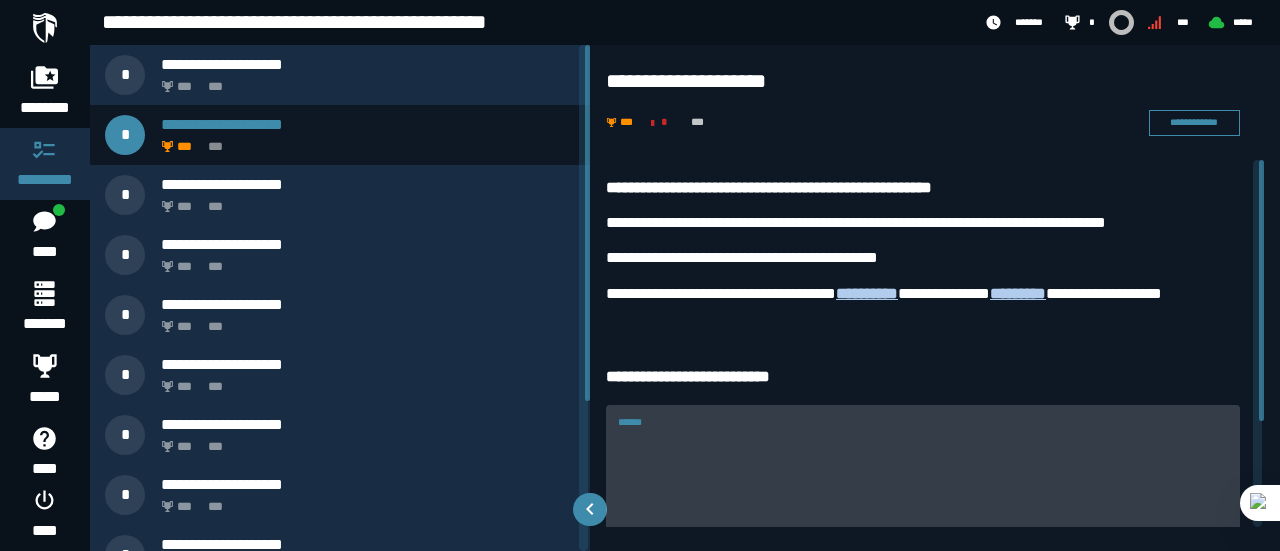 click on "******" at bounding box center (923, 476) 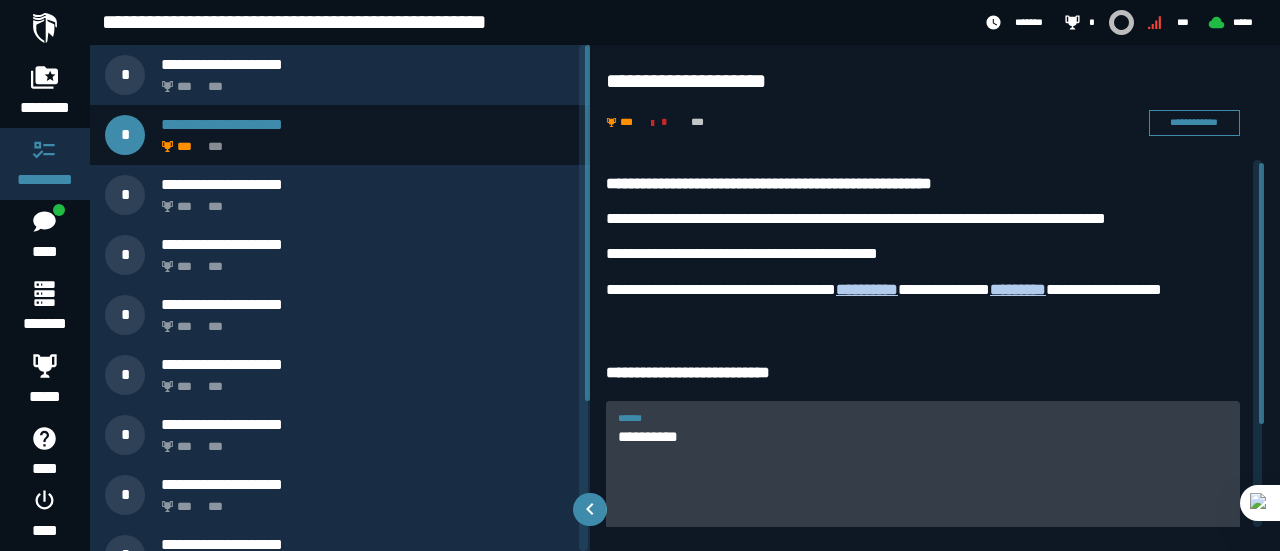scroll, scrollTop: 148, scrollLeft: 0, axis: vertical 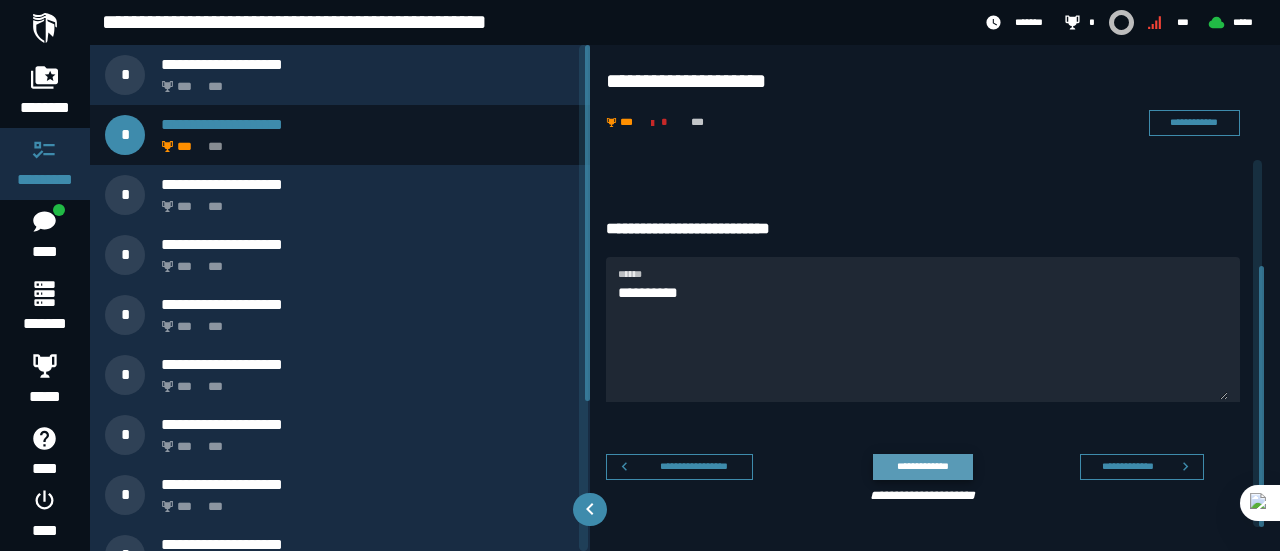 click on "**********" at bounding box center (922, 466) 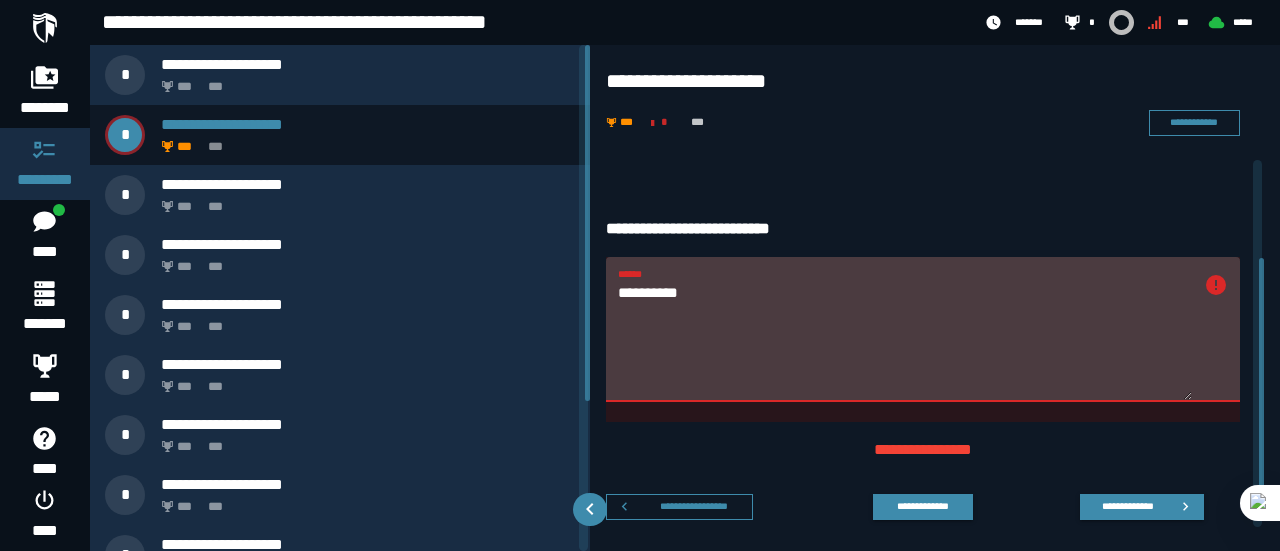 click on "**********" at bounding box center (905, 340) 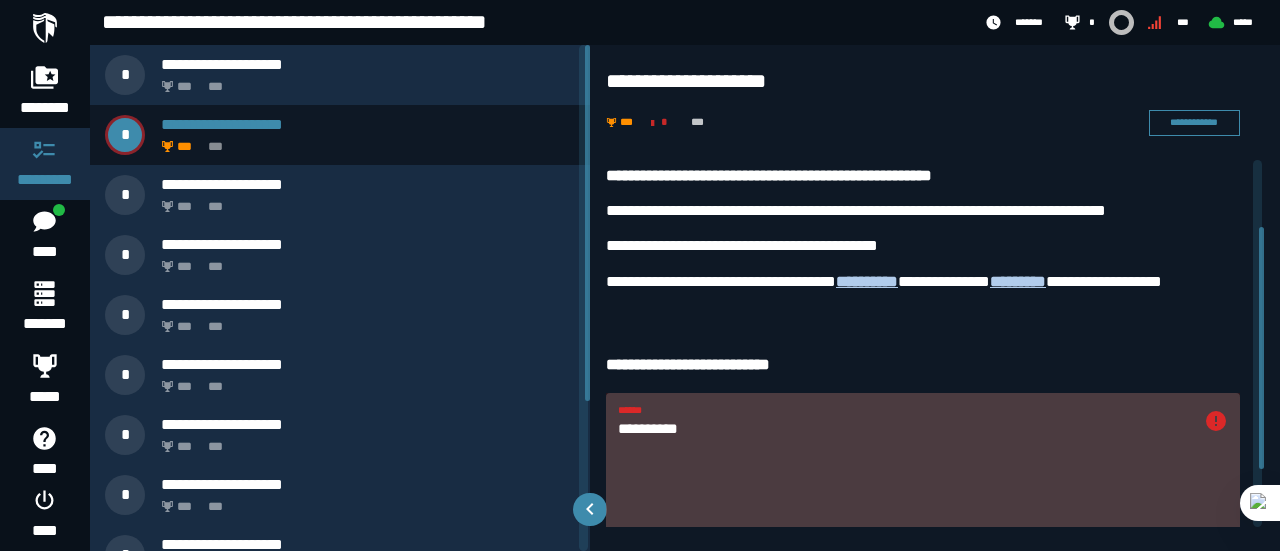 scroll, scrollTop: 188, scrollLeft: 0, axis: vertical 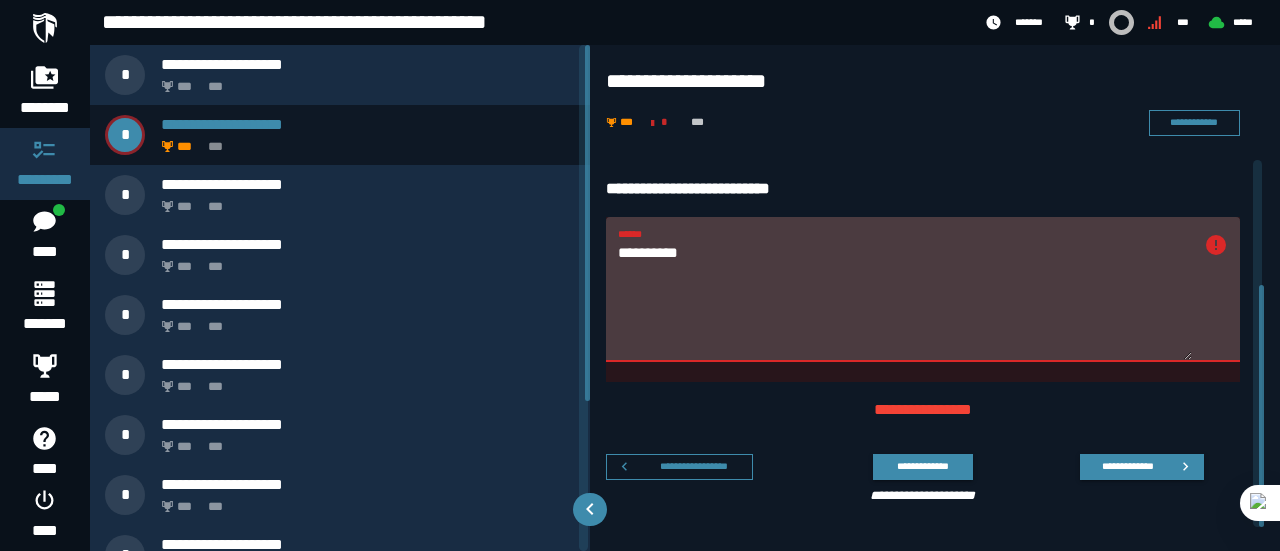 click 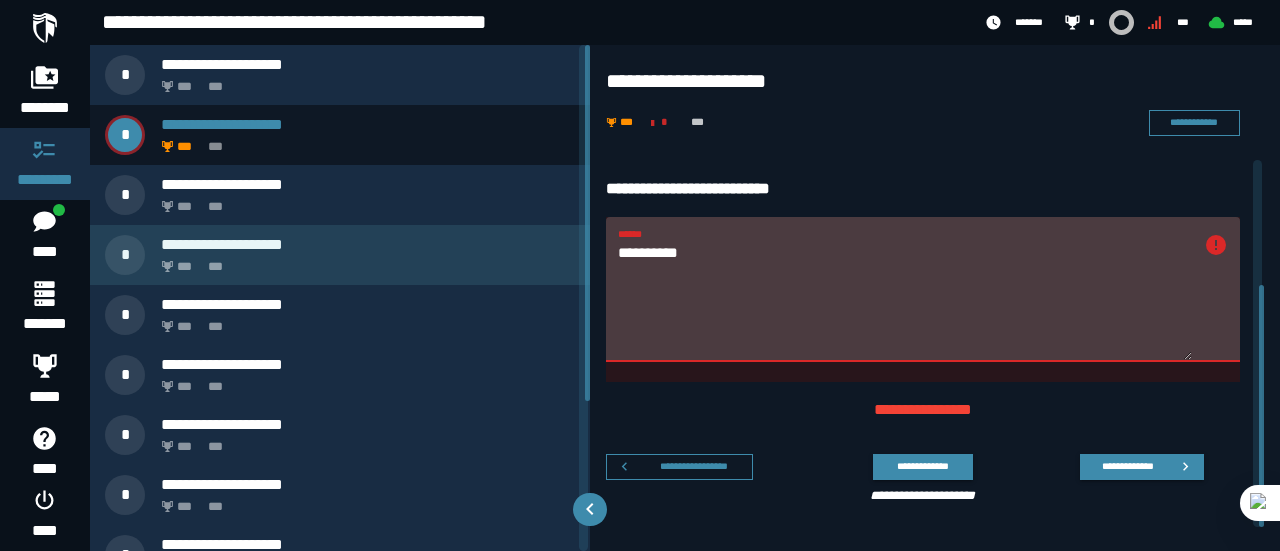 drag, startPoint x: 708, startPoint y: 257, endPoint x: 536, endPoint y: 245, distance: 172.41809 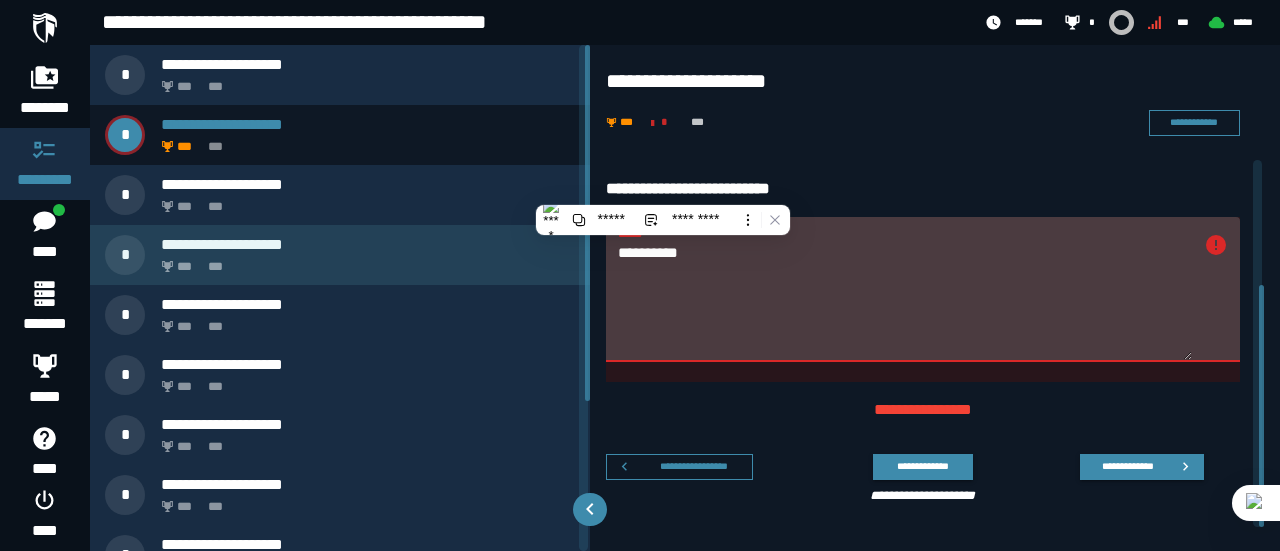 type on "*" 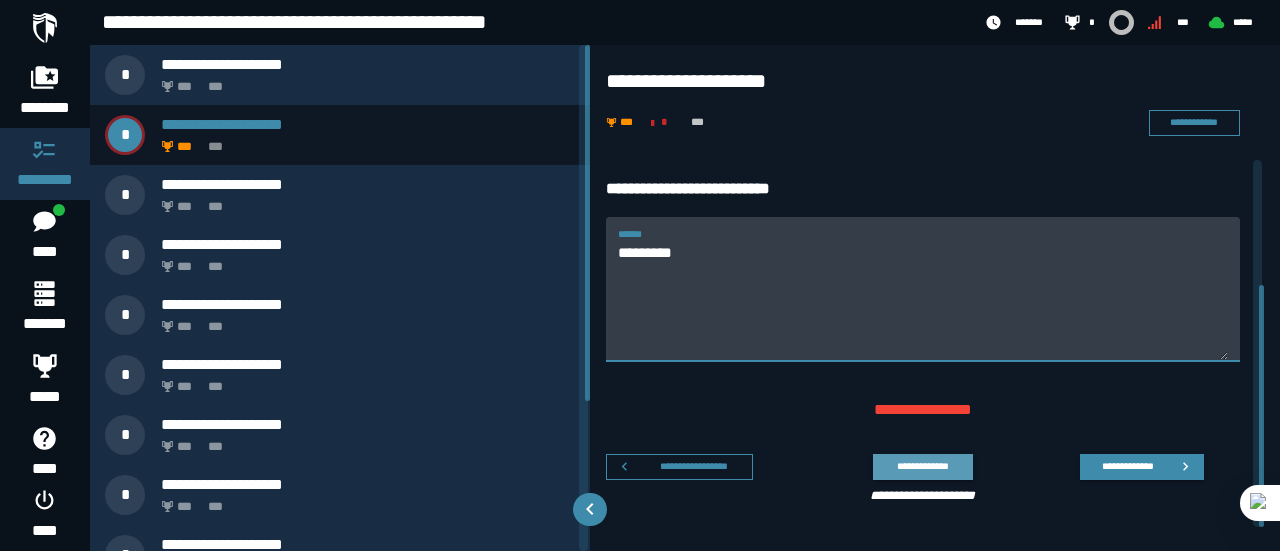 type on "*********" 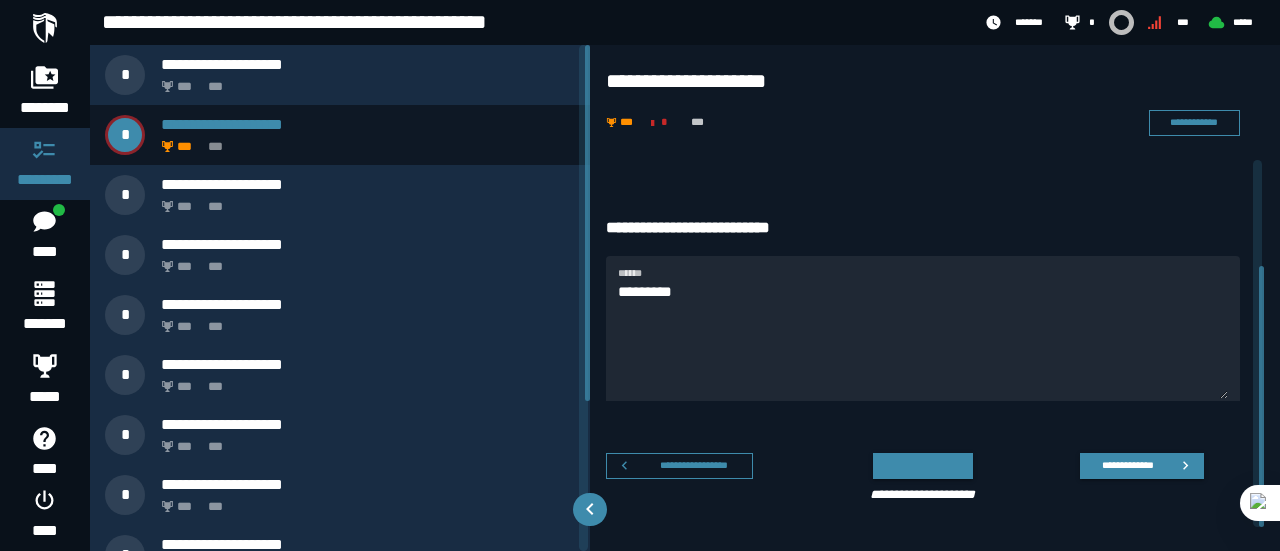 scroll, scrollTop: 148, scrollLeft: 0, axis: vertical 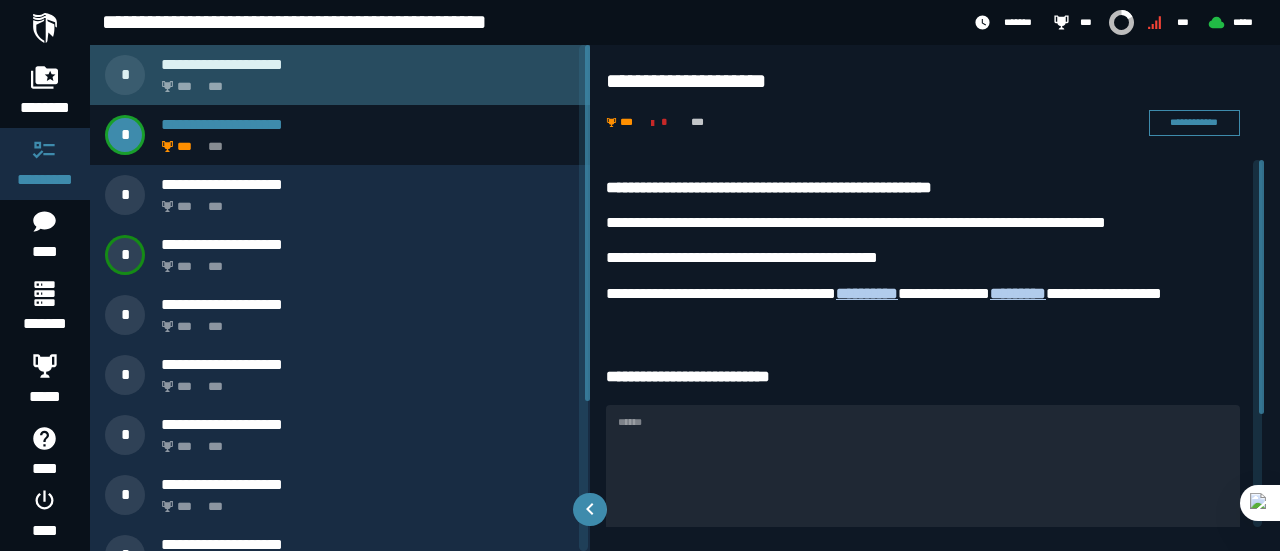 click on "*** ***" at bounding box center (364, 81) 